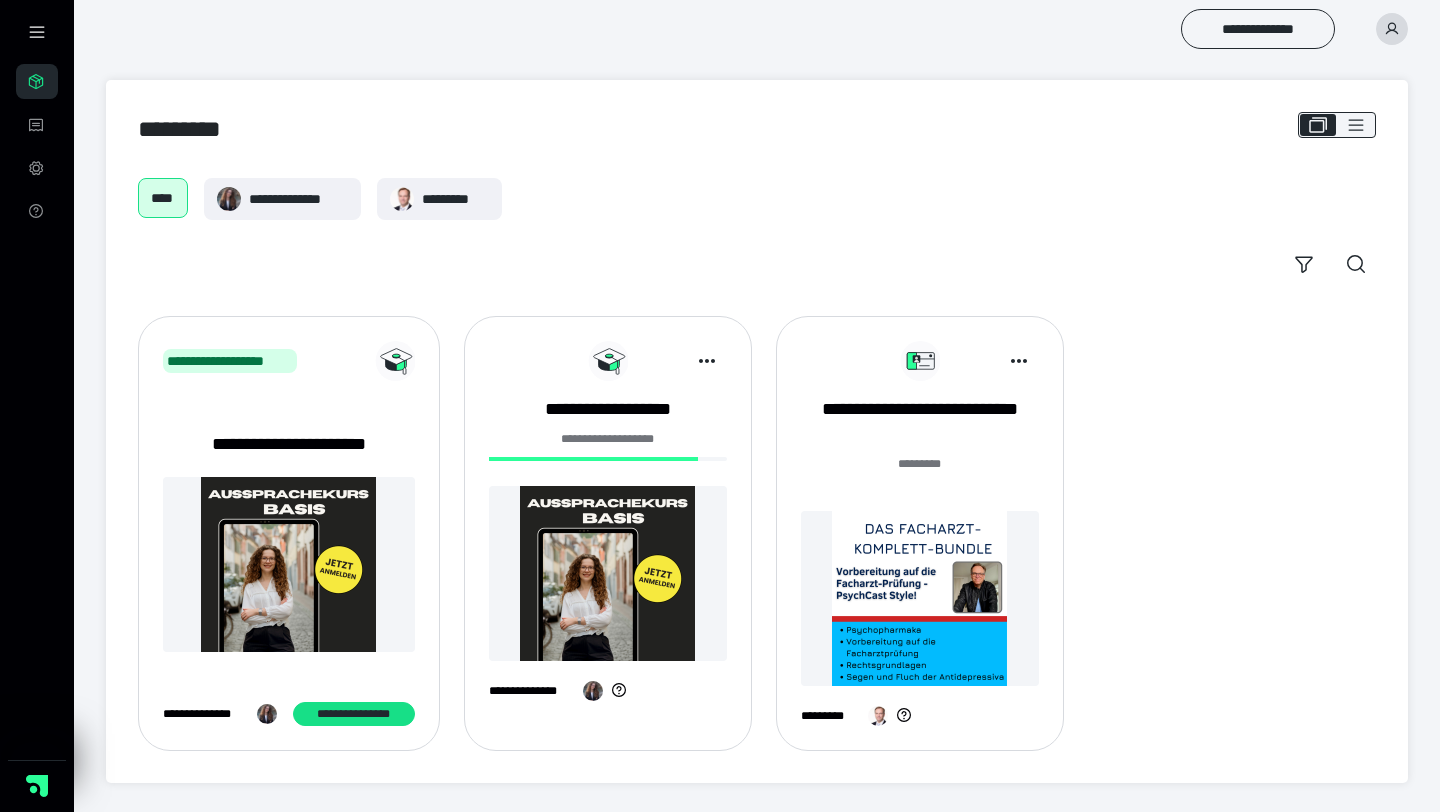 scroll, scrollTop: 0, scrollLeft: 0, axis: both 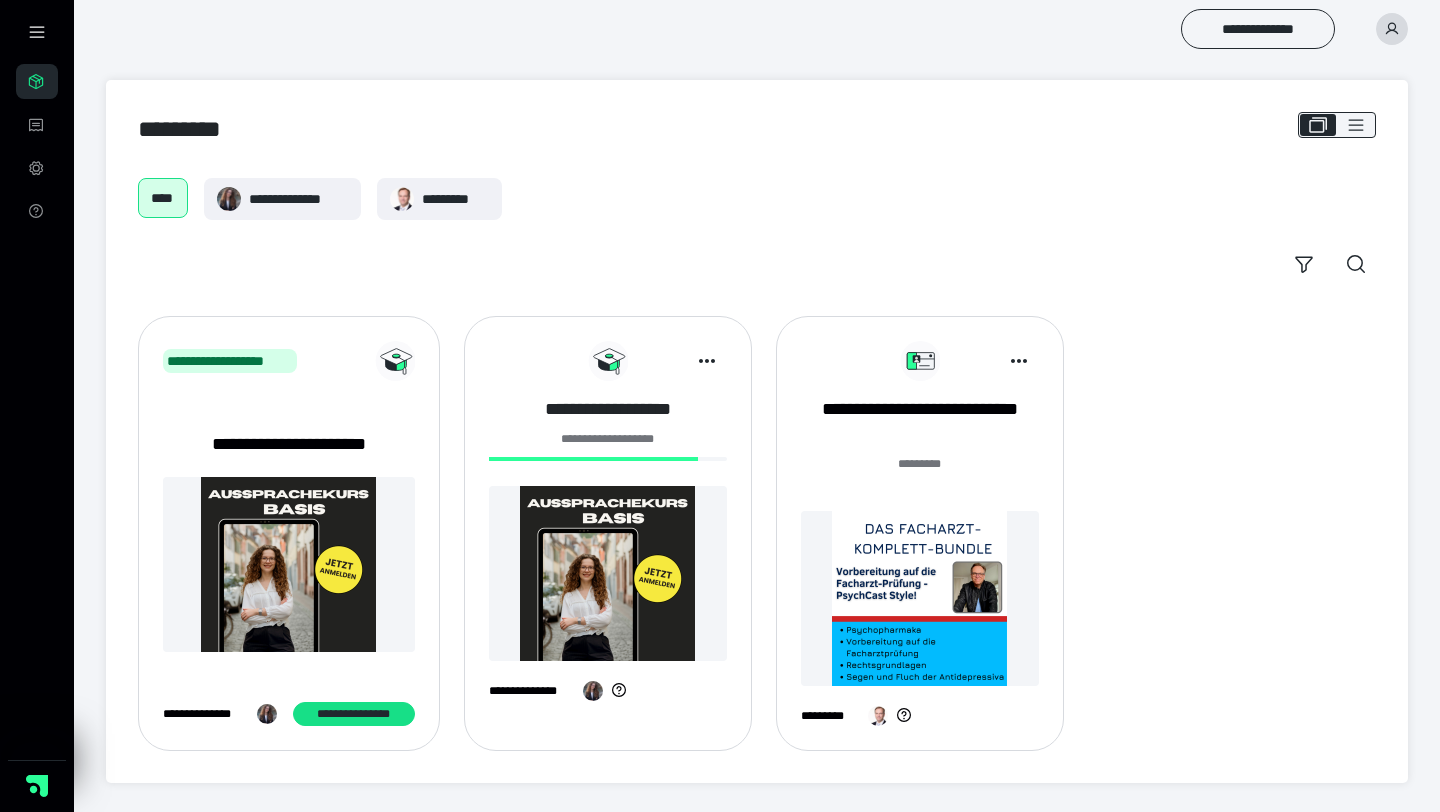 click on "**********" at bounding box center (608, 409) 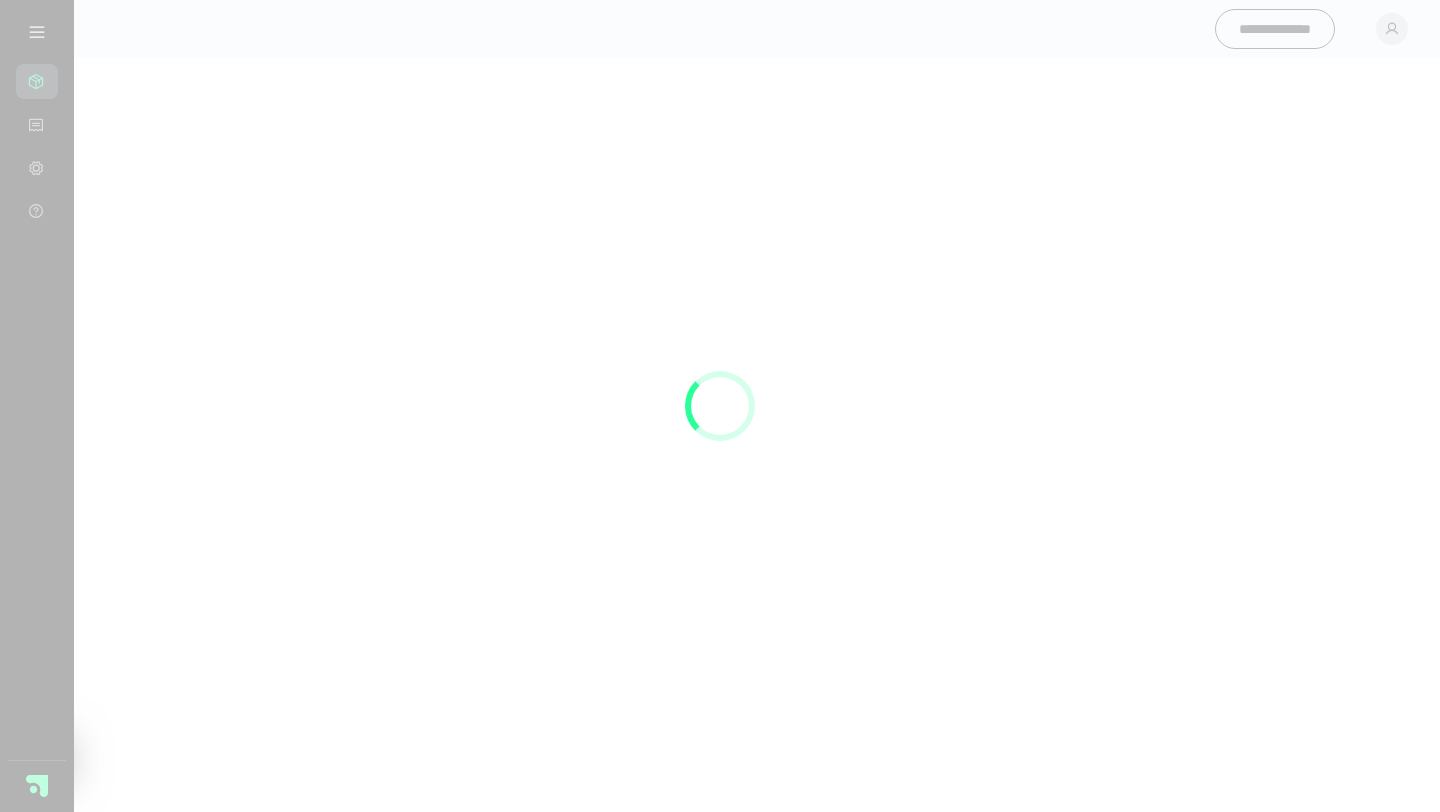 scroll, scrollTop: 0, scrollLeft: 0, axis: both 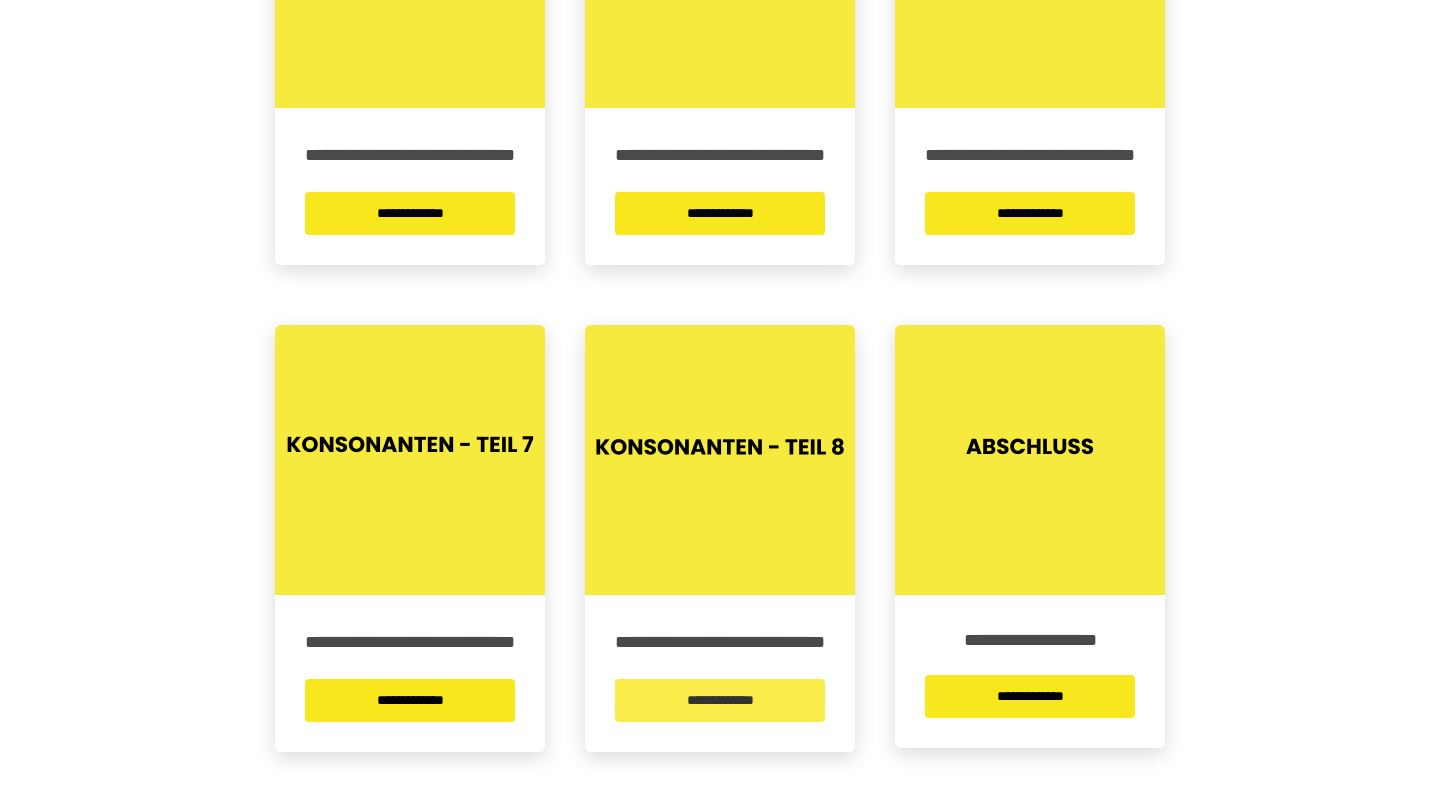 click on "**********" at bounding box center [720, 700] 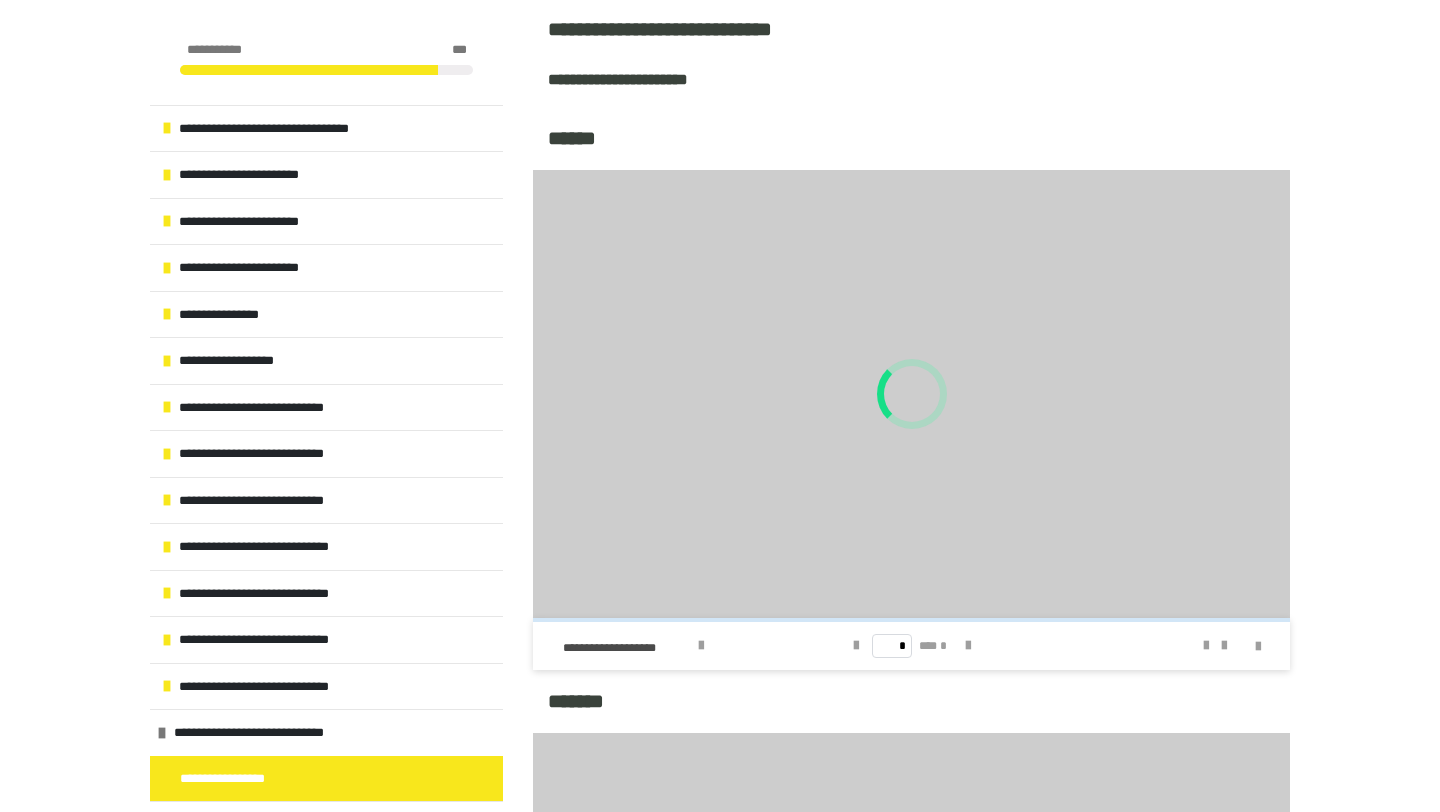 scroll, scrollTop: 1186, scrollLeft: 0, axis: vertical 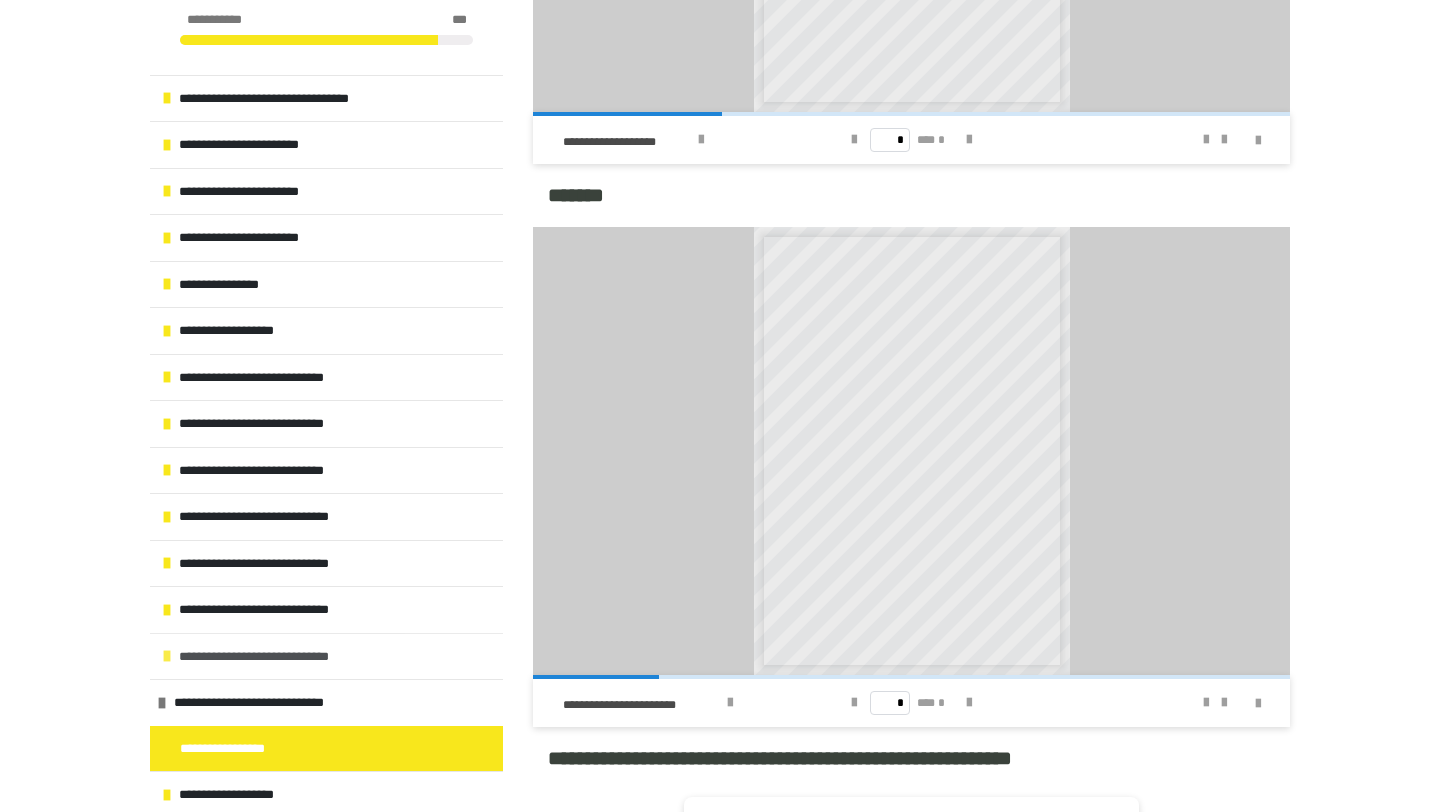 click at bounding box center (167, 656) 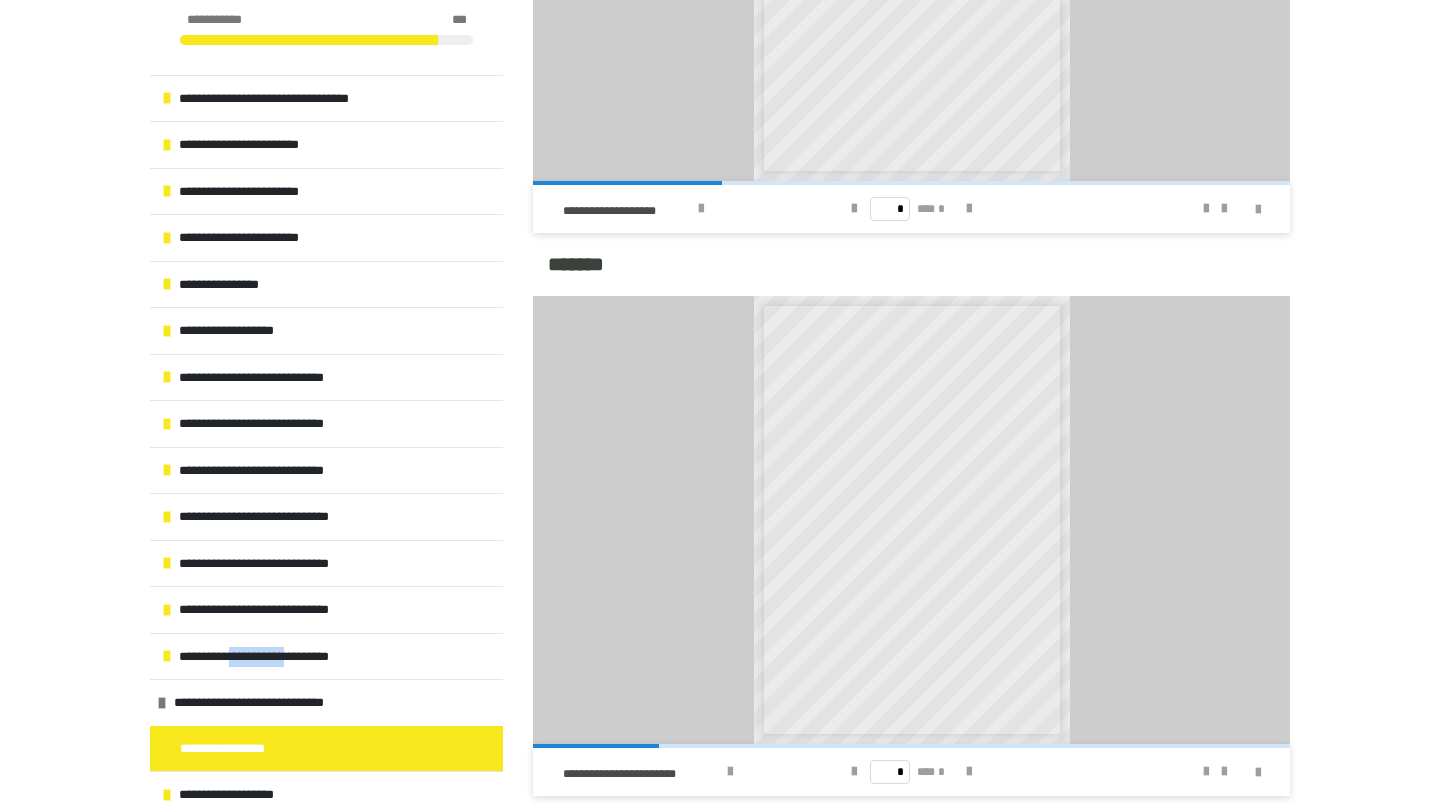 scroll, scrollTop: 1213, scrollLeft: 0, axis: vertical 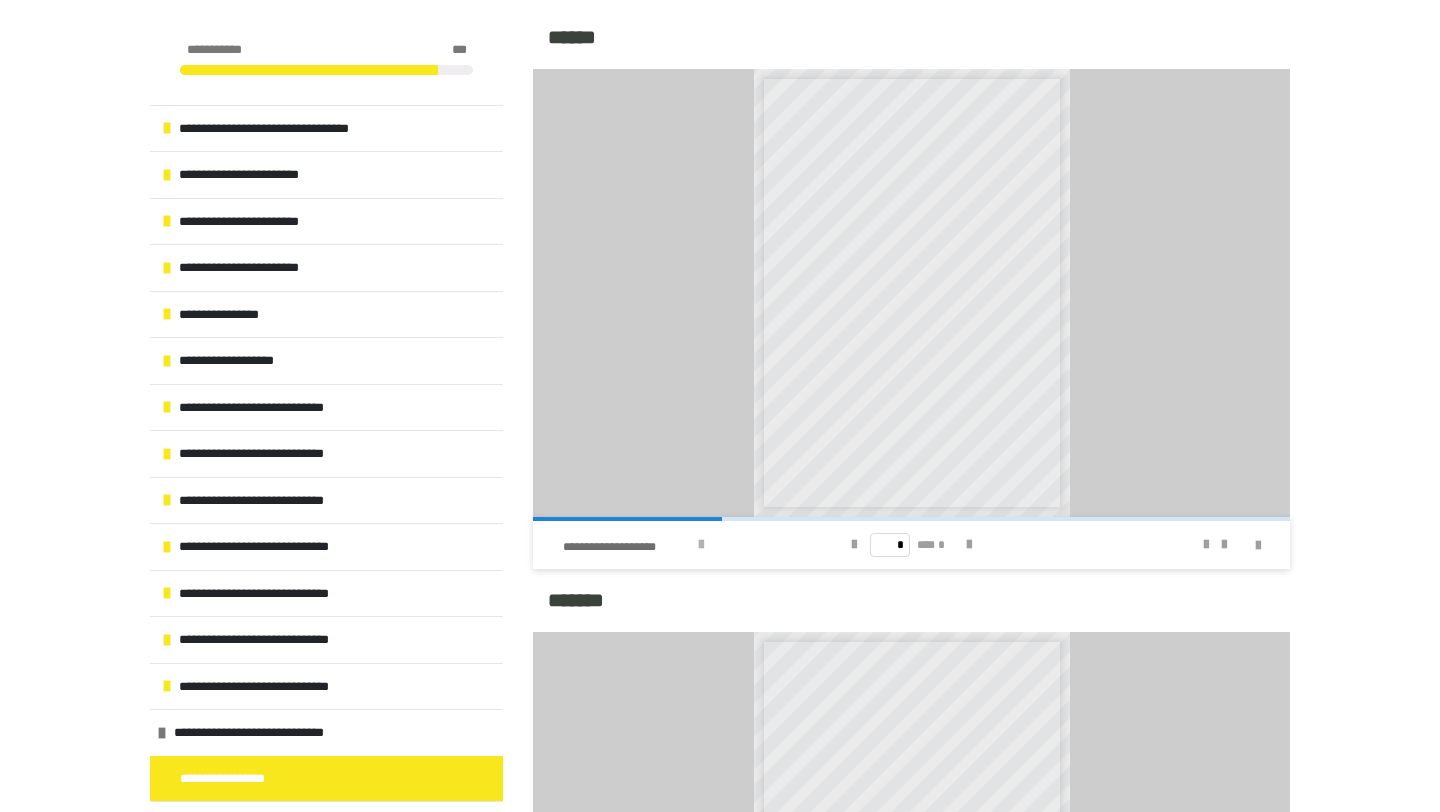 click on "**********" at bounding box center [682, 545] 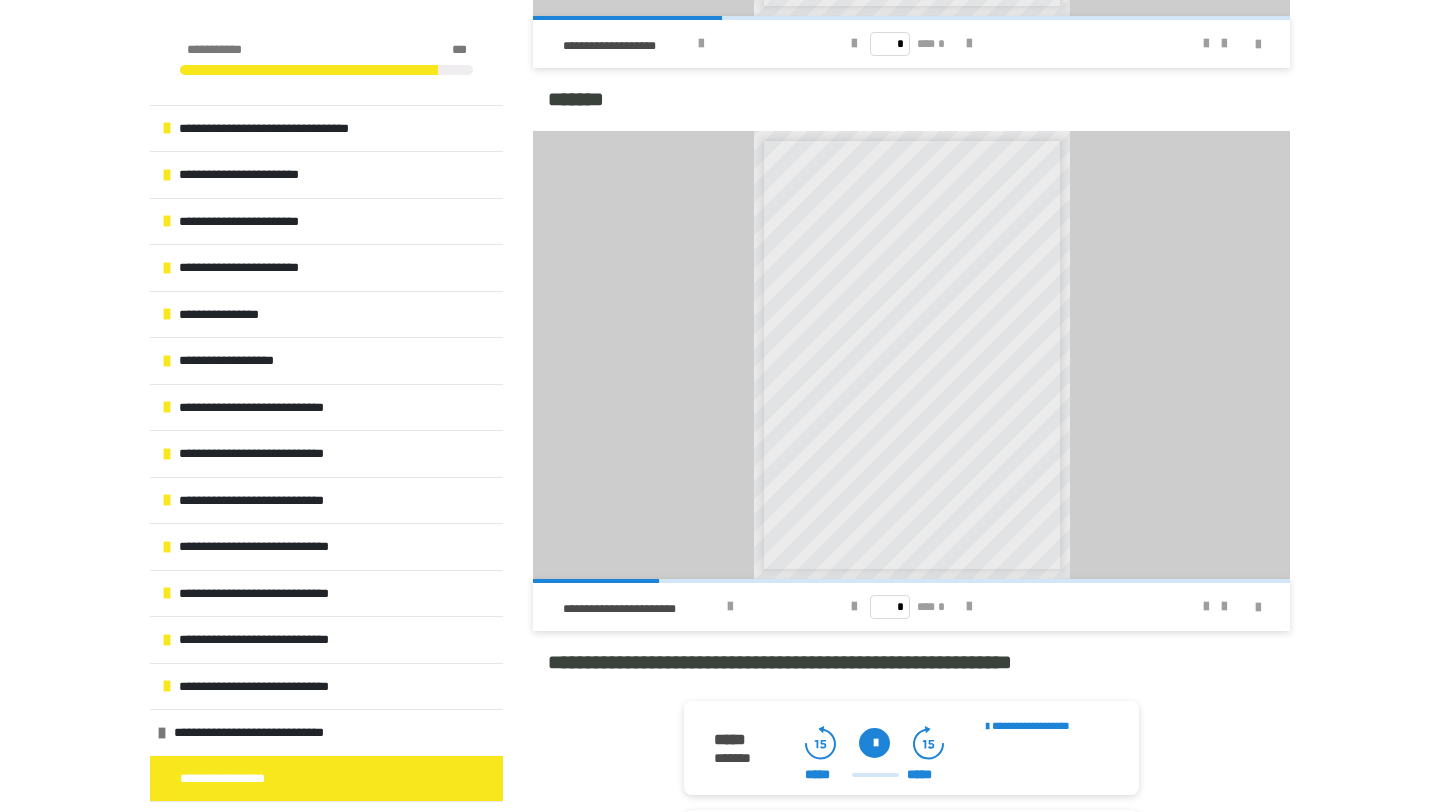 scroll, scrollTop: 1624, scrollLeft: 0, axis: vertical 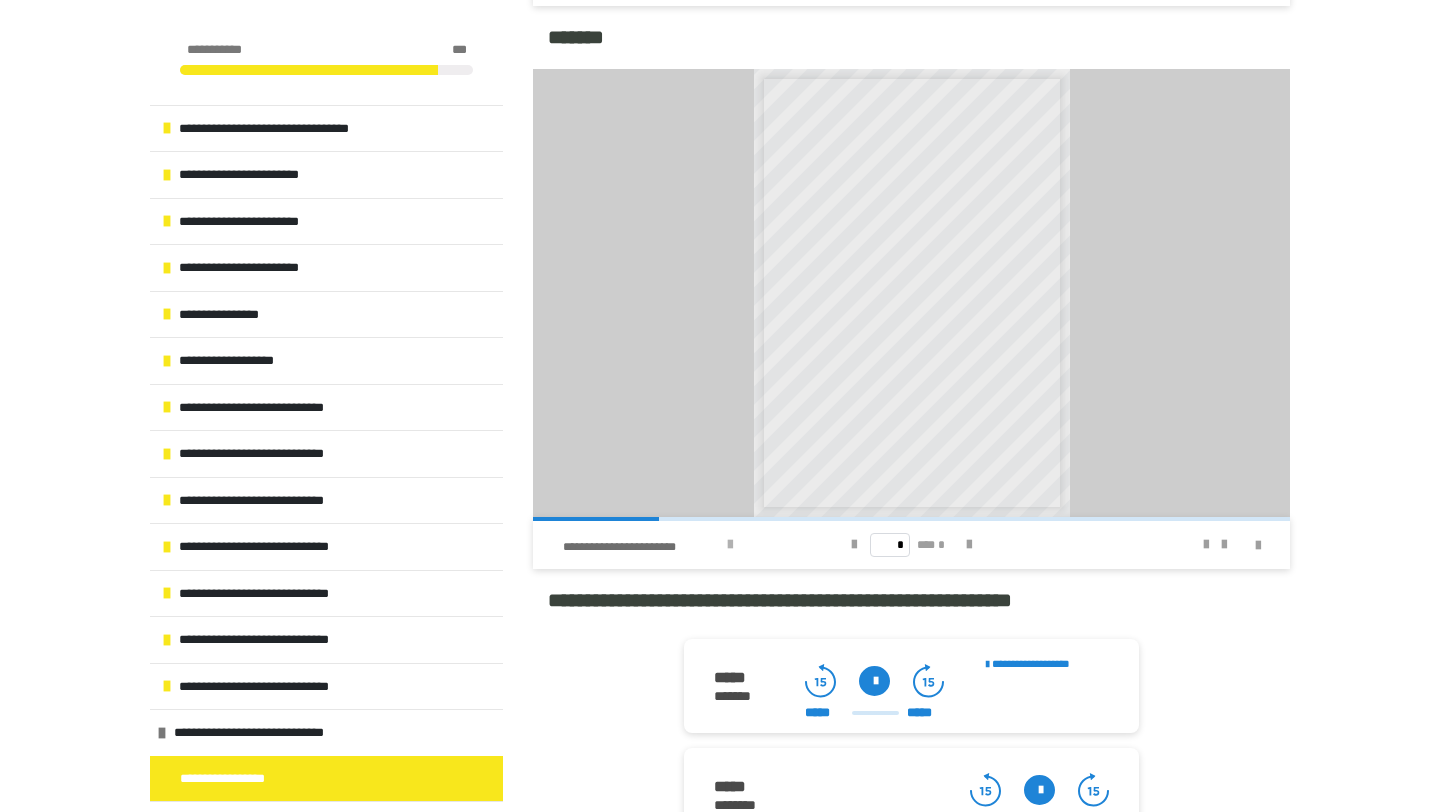 click at bounding box center [730, 545] 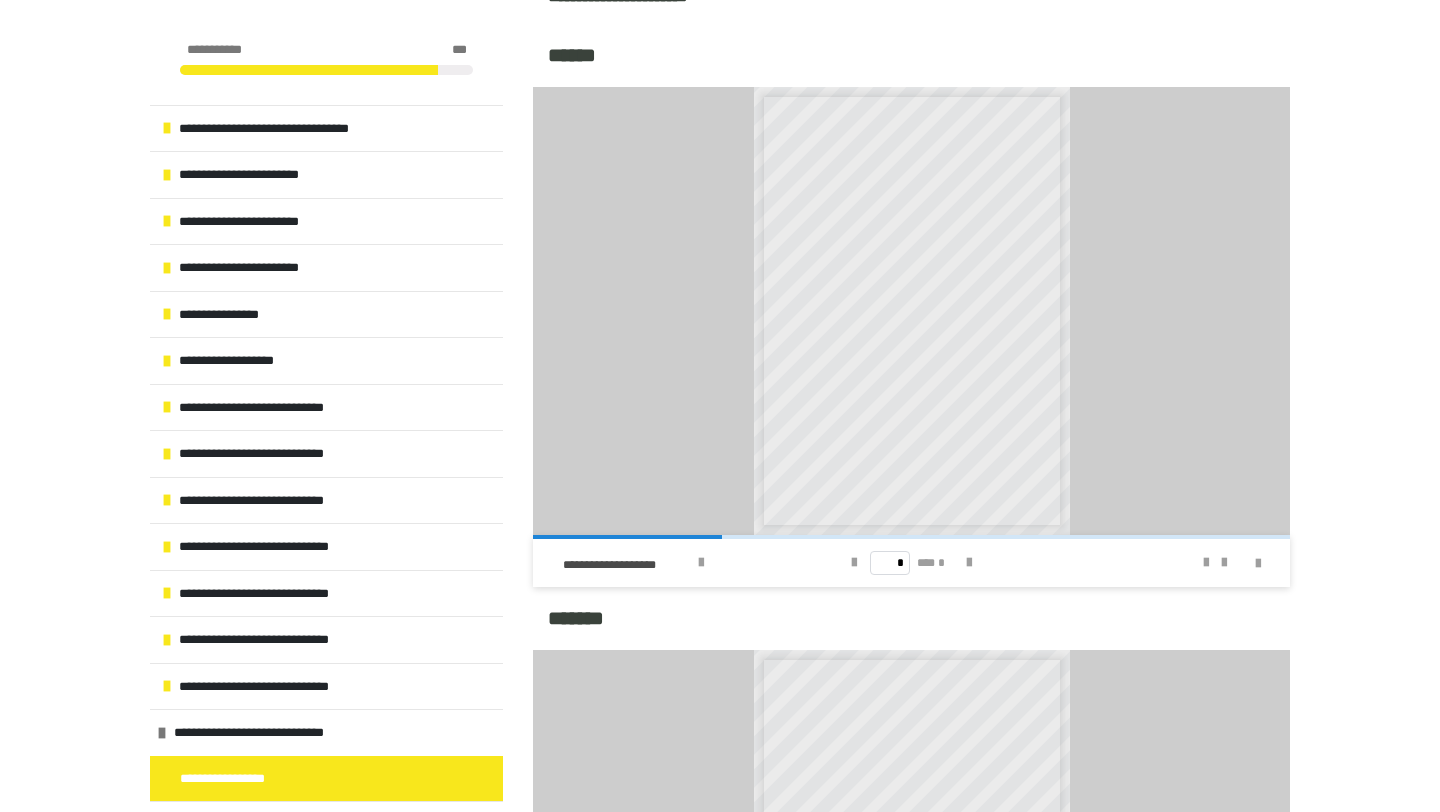 scroll, scrollTop: 1039, scrollLeft: 0, axis: vertical 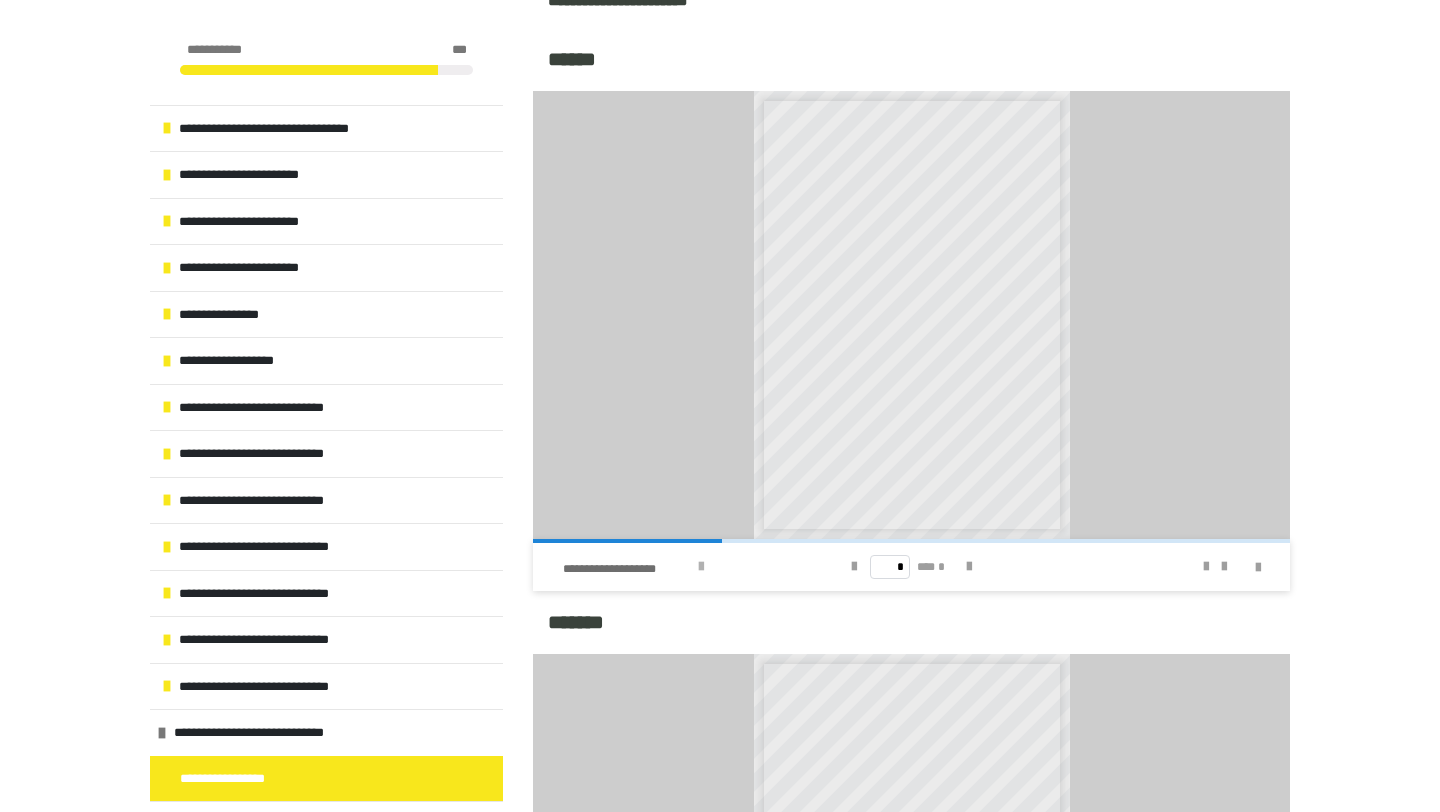 click at bounding box center (701, 567) 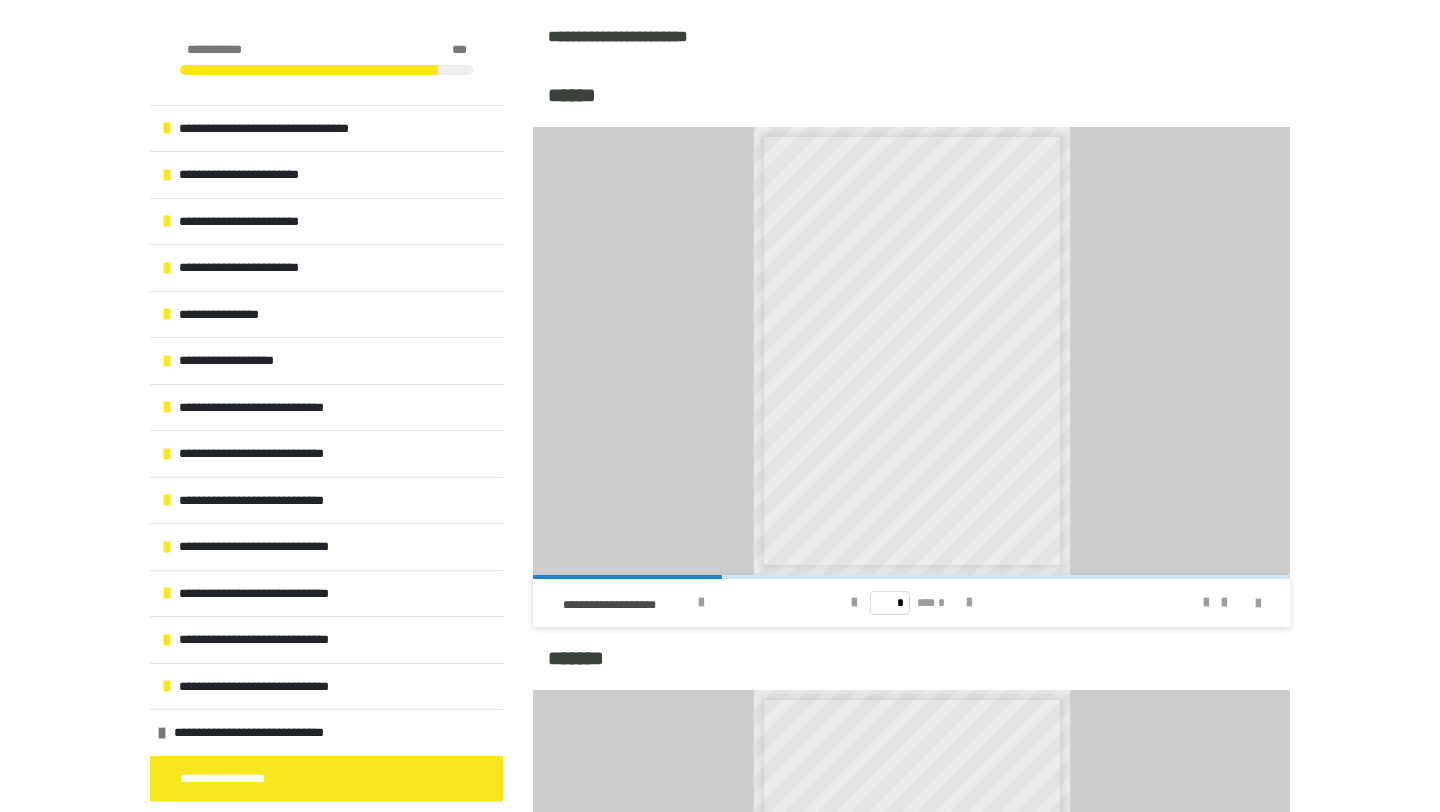 scroll, scrollTop: 1009, scrollLeft: 0, axis: vertical 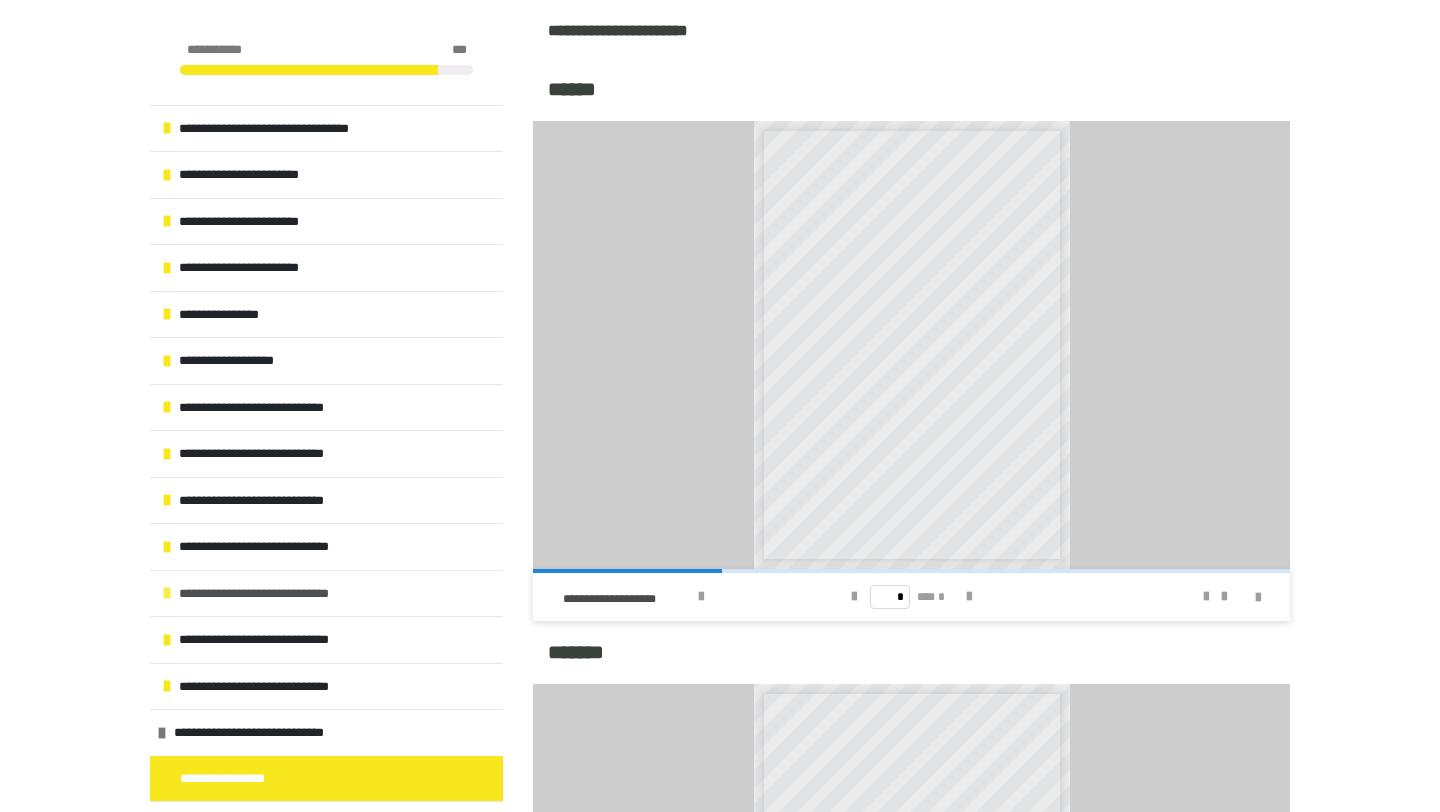 click on "**********" at bounding box center [275, 594] 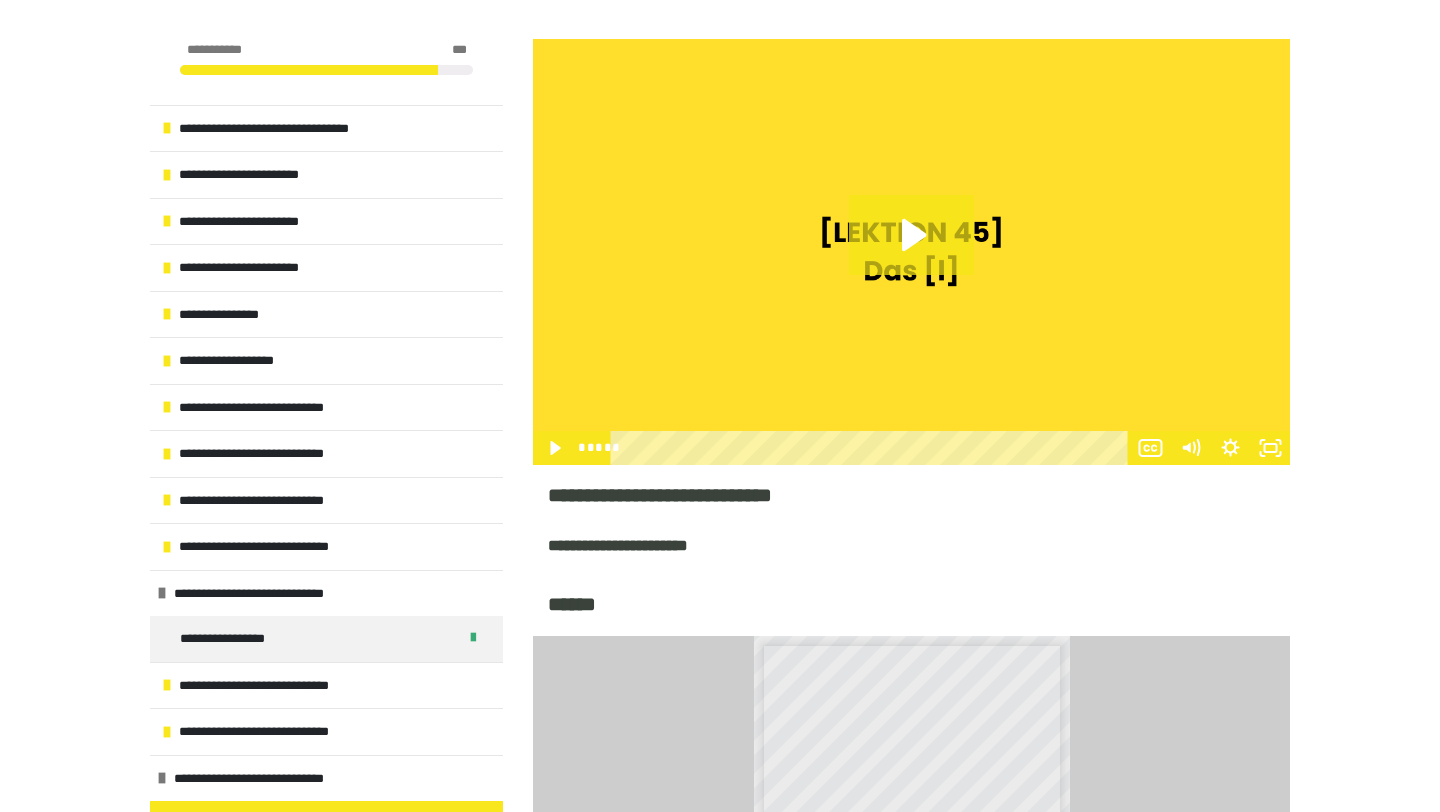 scroll, scrollTop: 536, scrollLeft: 0, axis: vertical 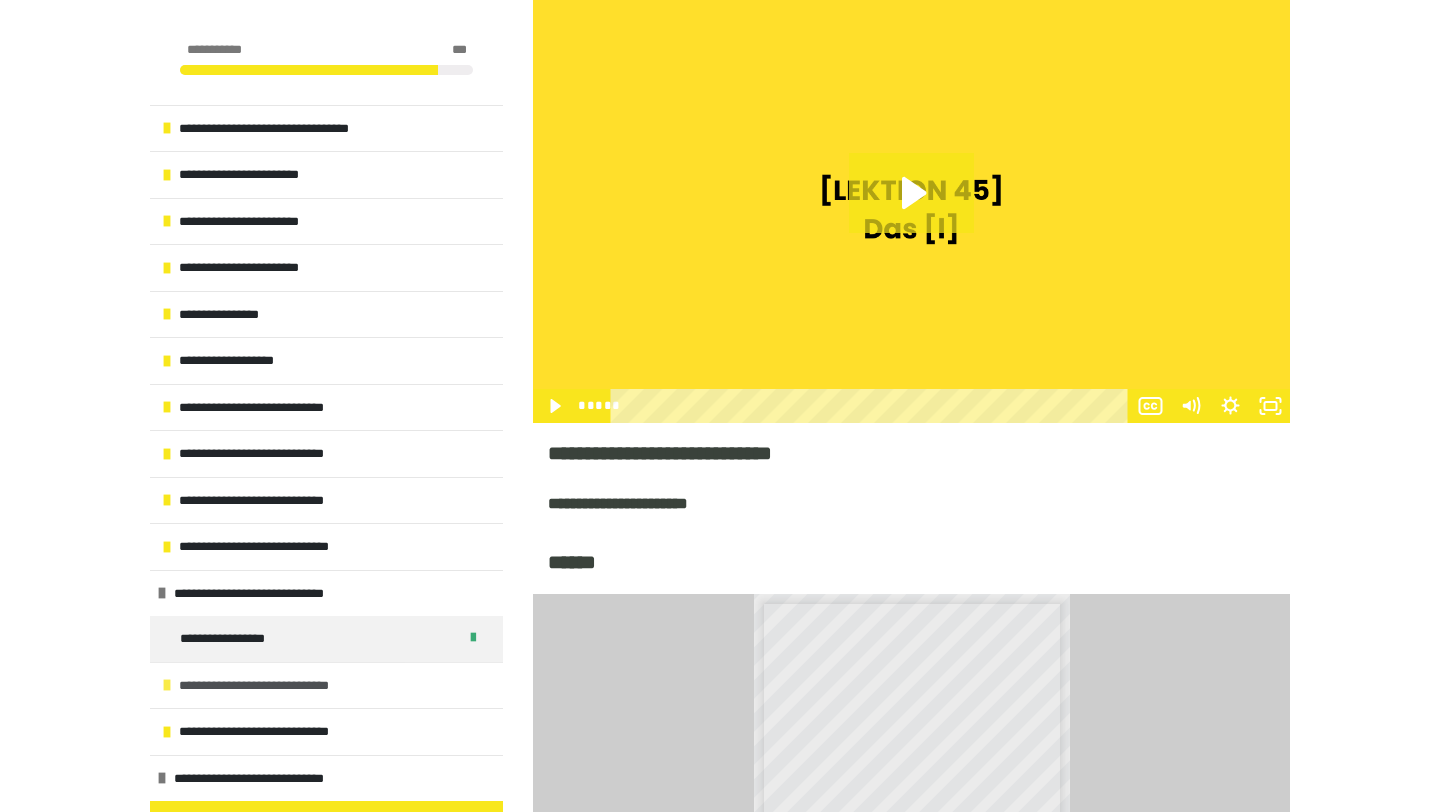 click on "**********" at bounding box center [276, 686] 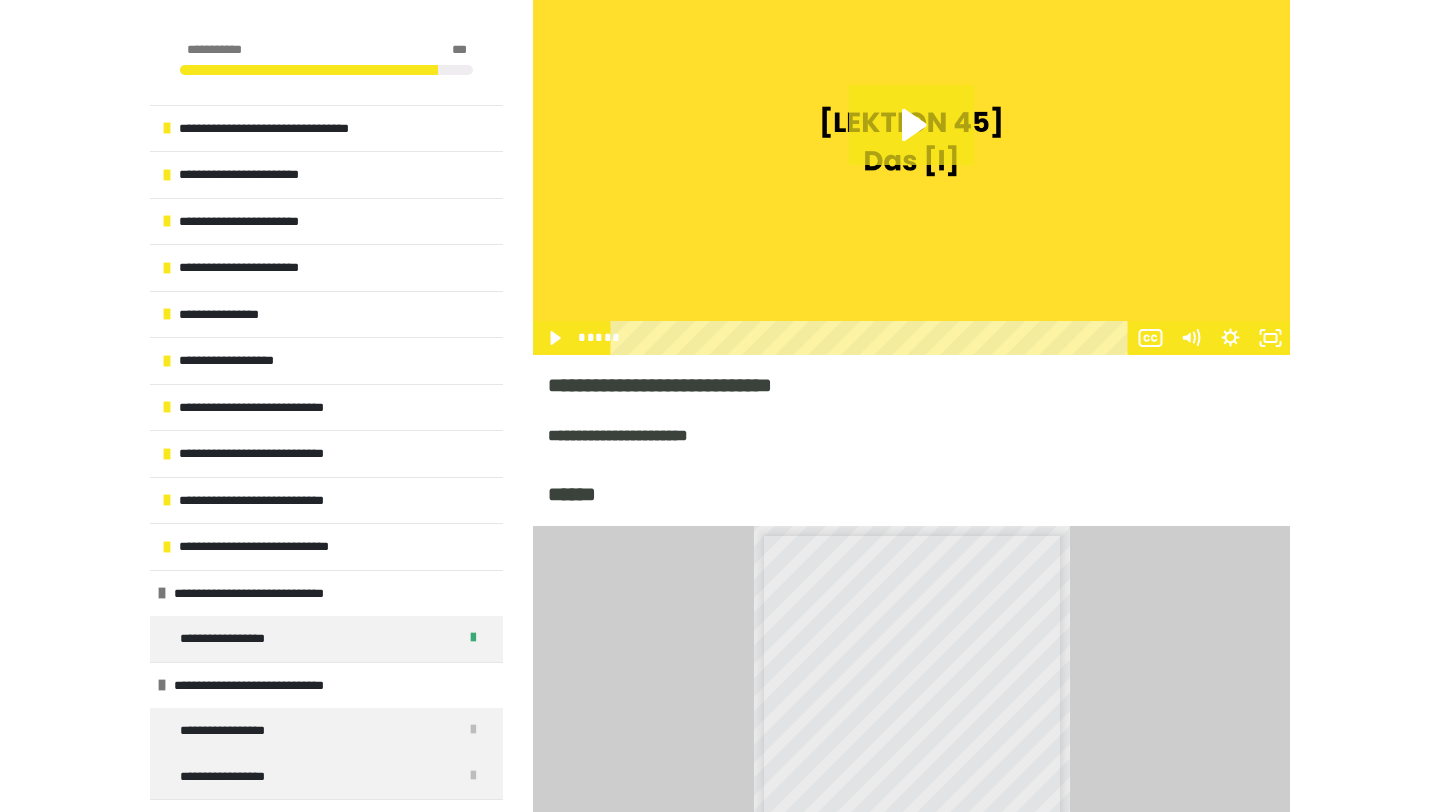 scroll, scrollTop: 609, scrollLeft: 0, axis: vertical 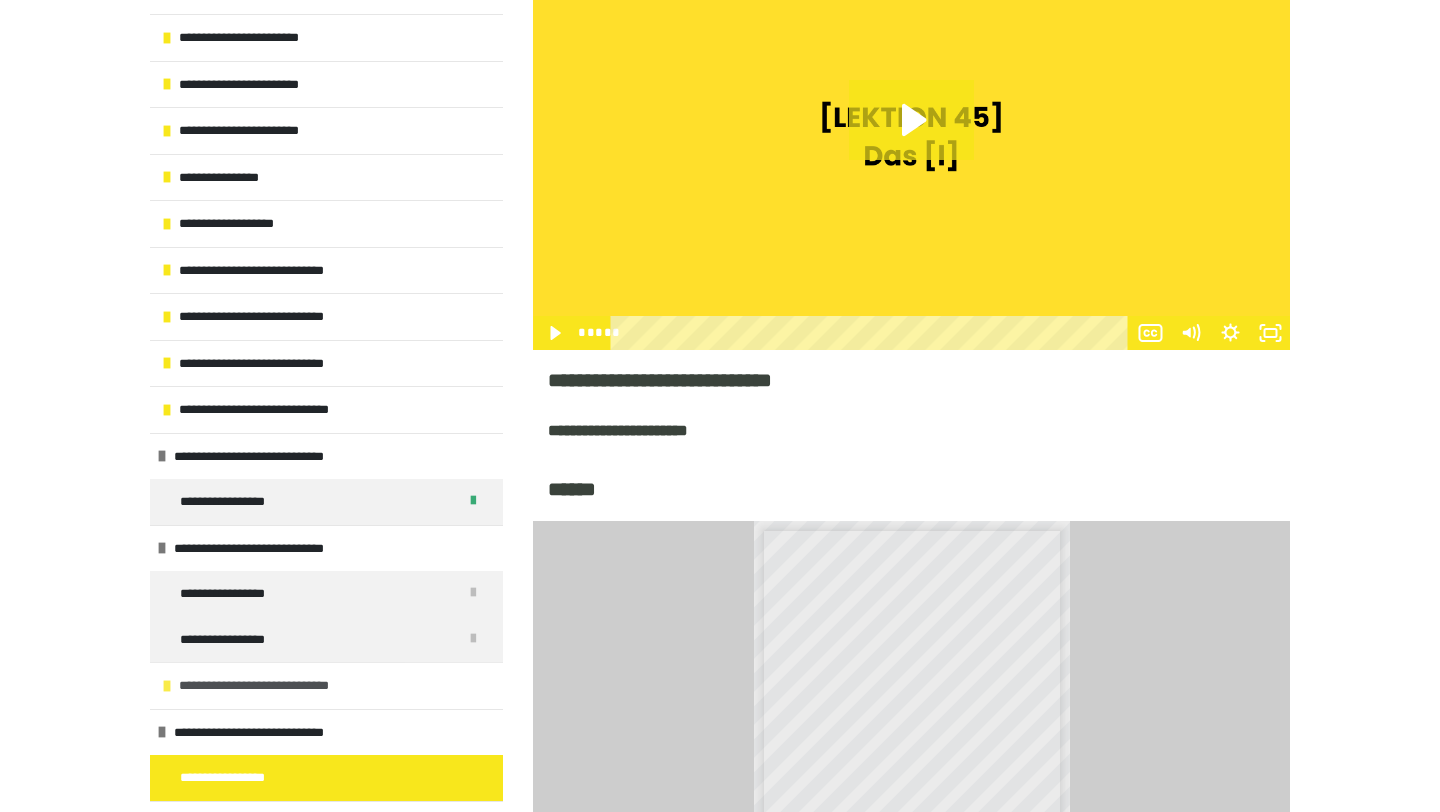 click on "**********" at bounding box center [276, 686] 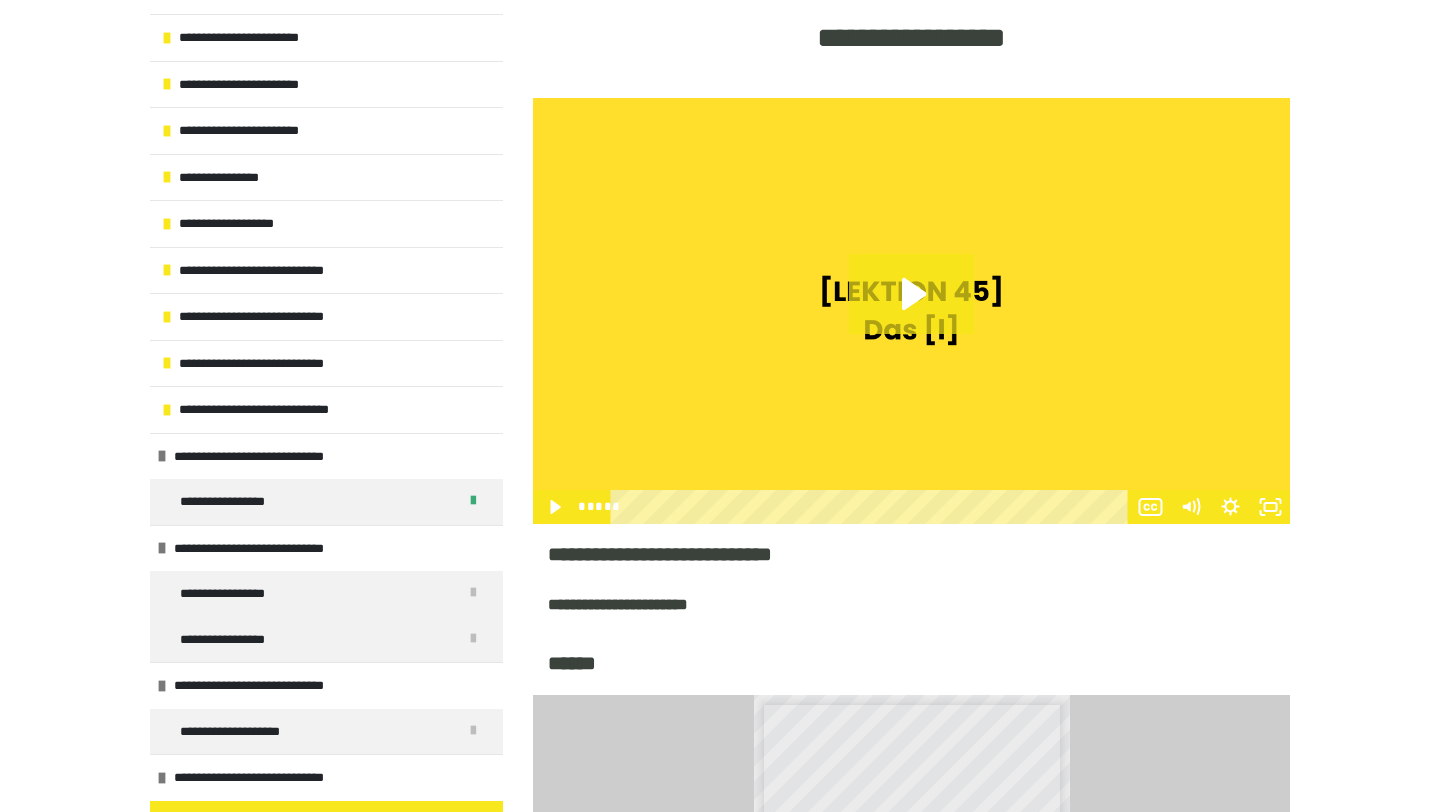 scroll, scrollTop: 434, scrollLeft: 0, axis: vertical 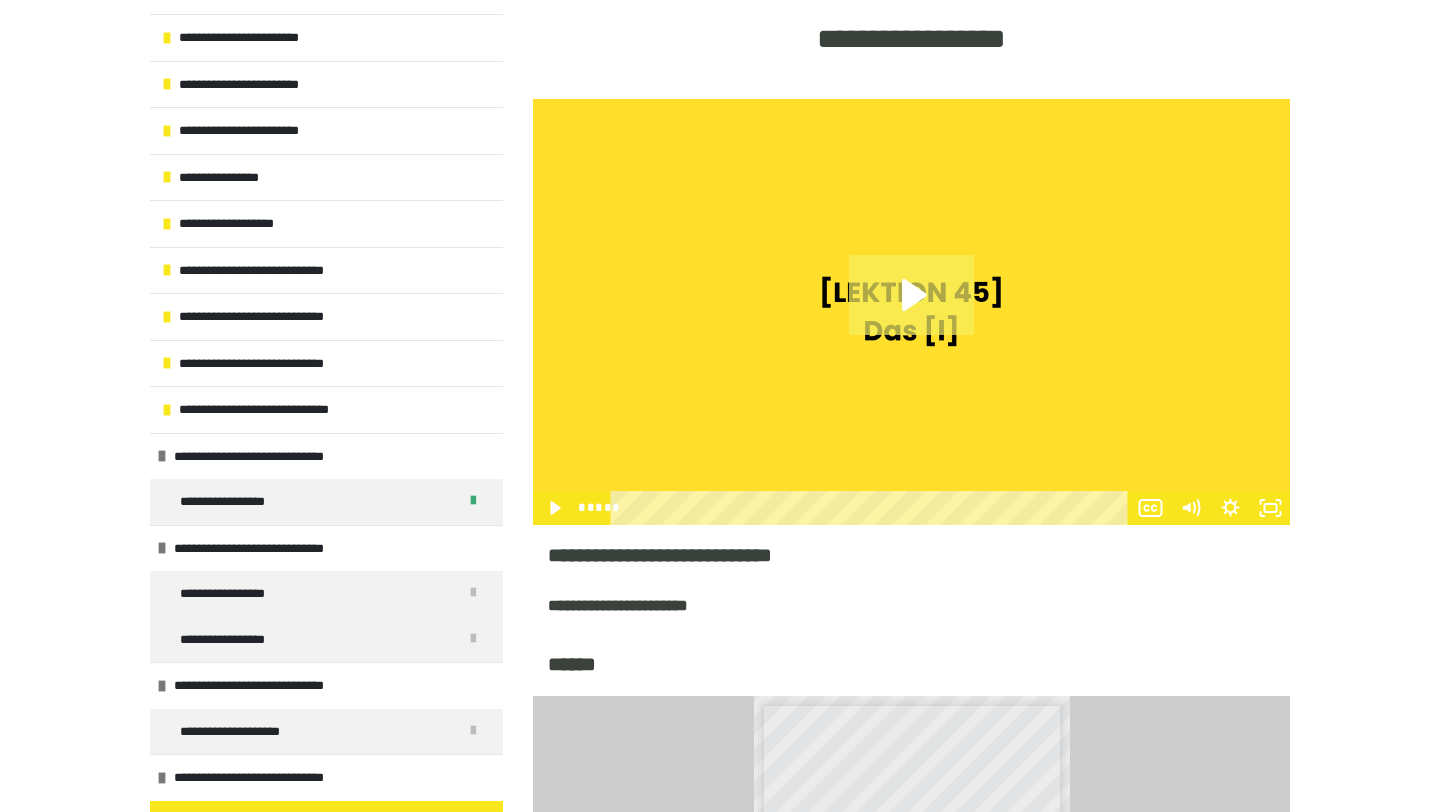 click 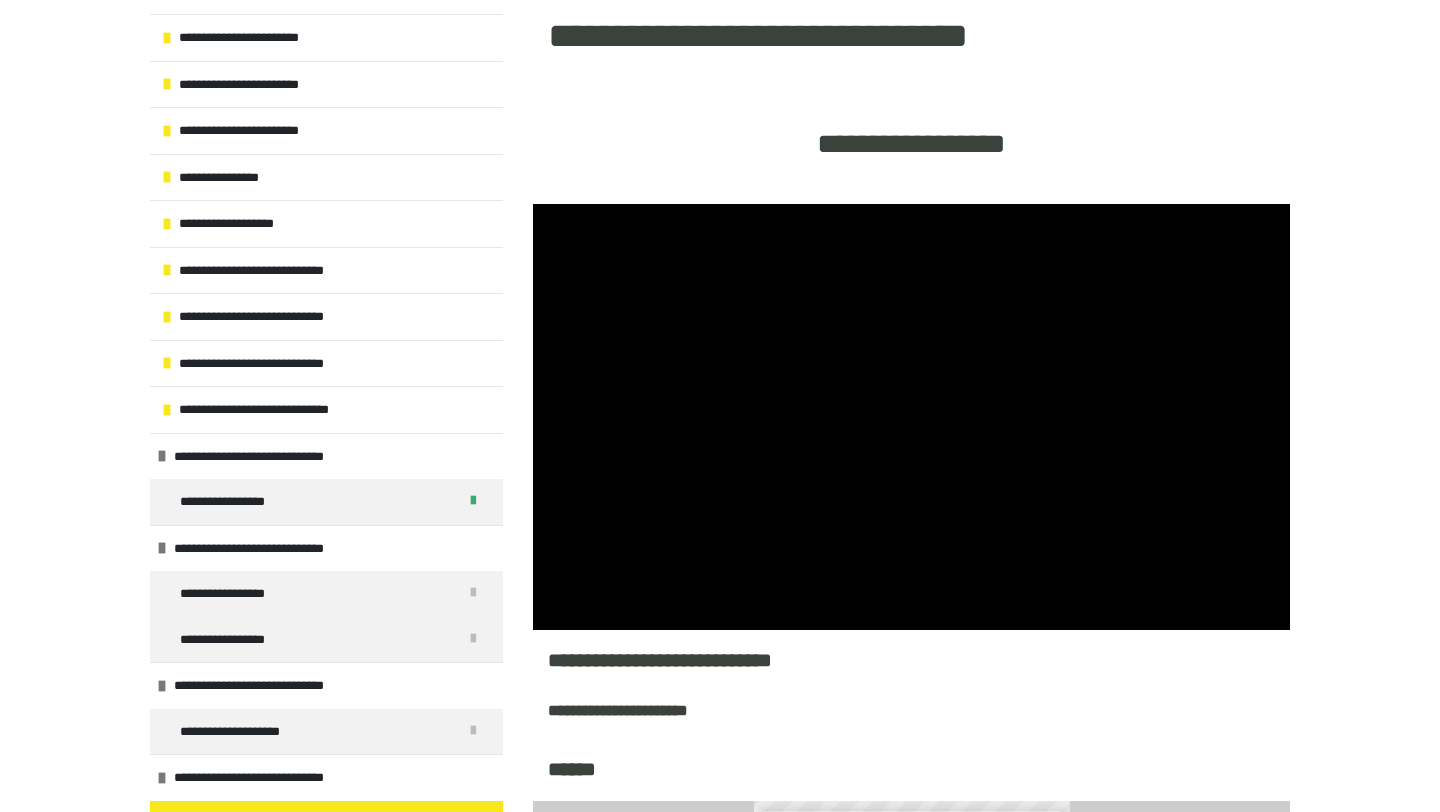 scroll, scrollTop: 109, scrollLeft: 0, axis: vertical 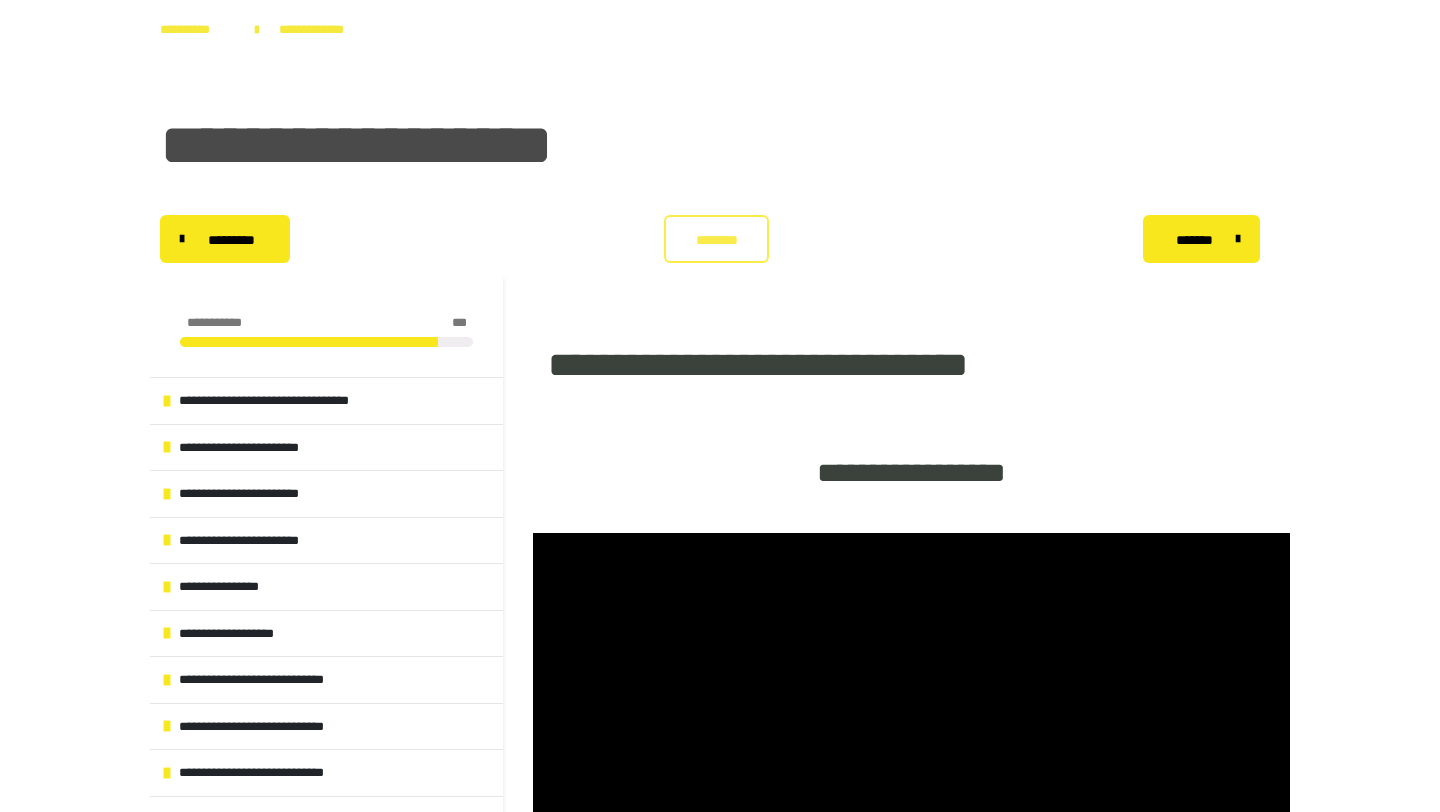 click on "********" at bounding box center [716, 239] 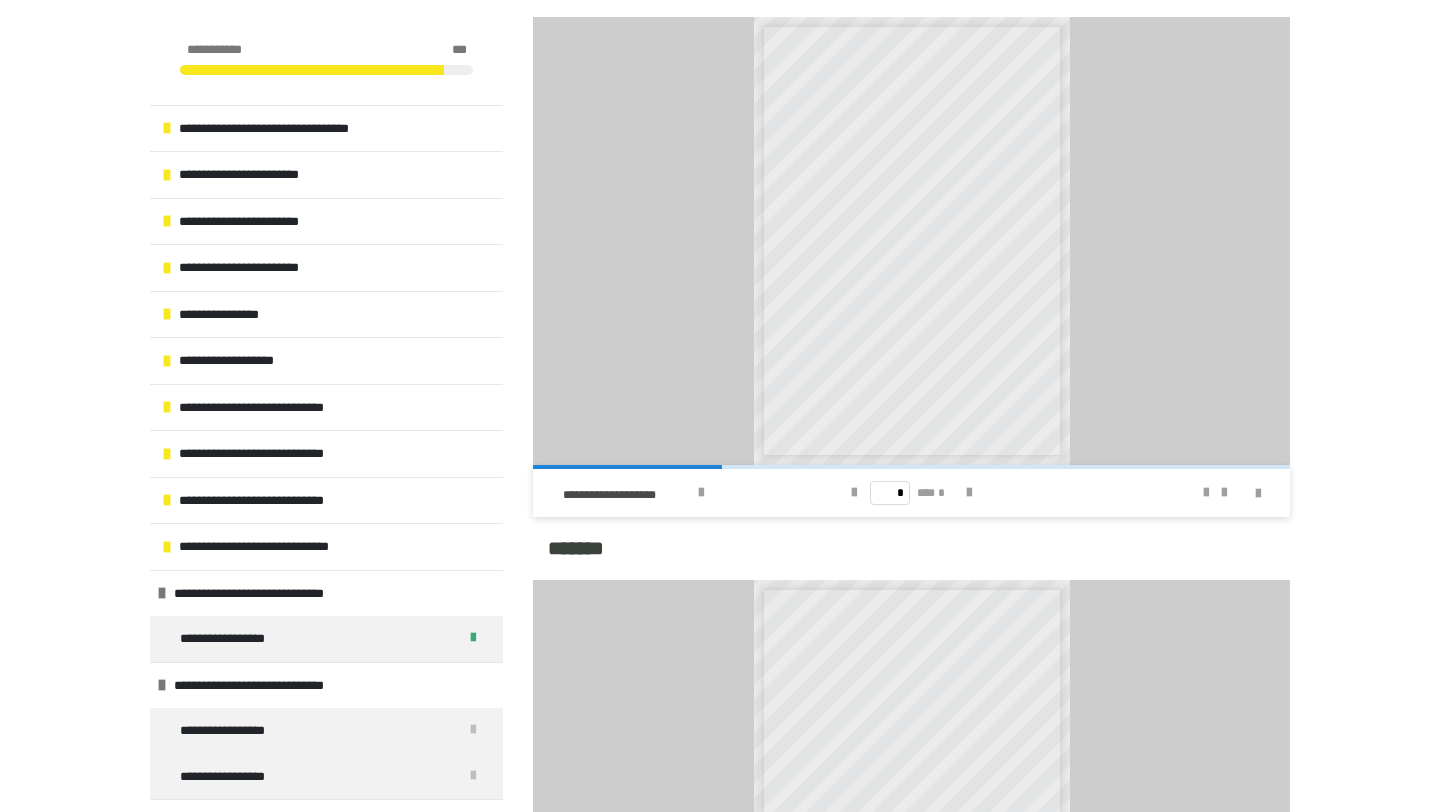 scroll, scrollTop: 1242, scrollLeft: 0, axis: vertical 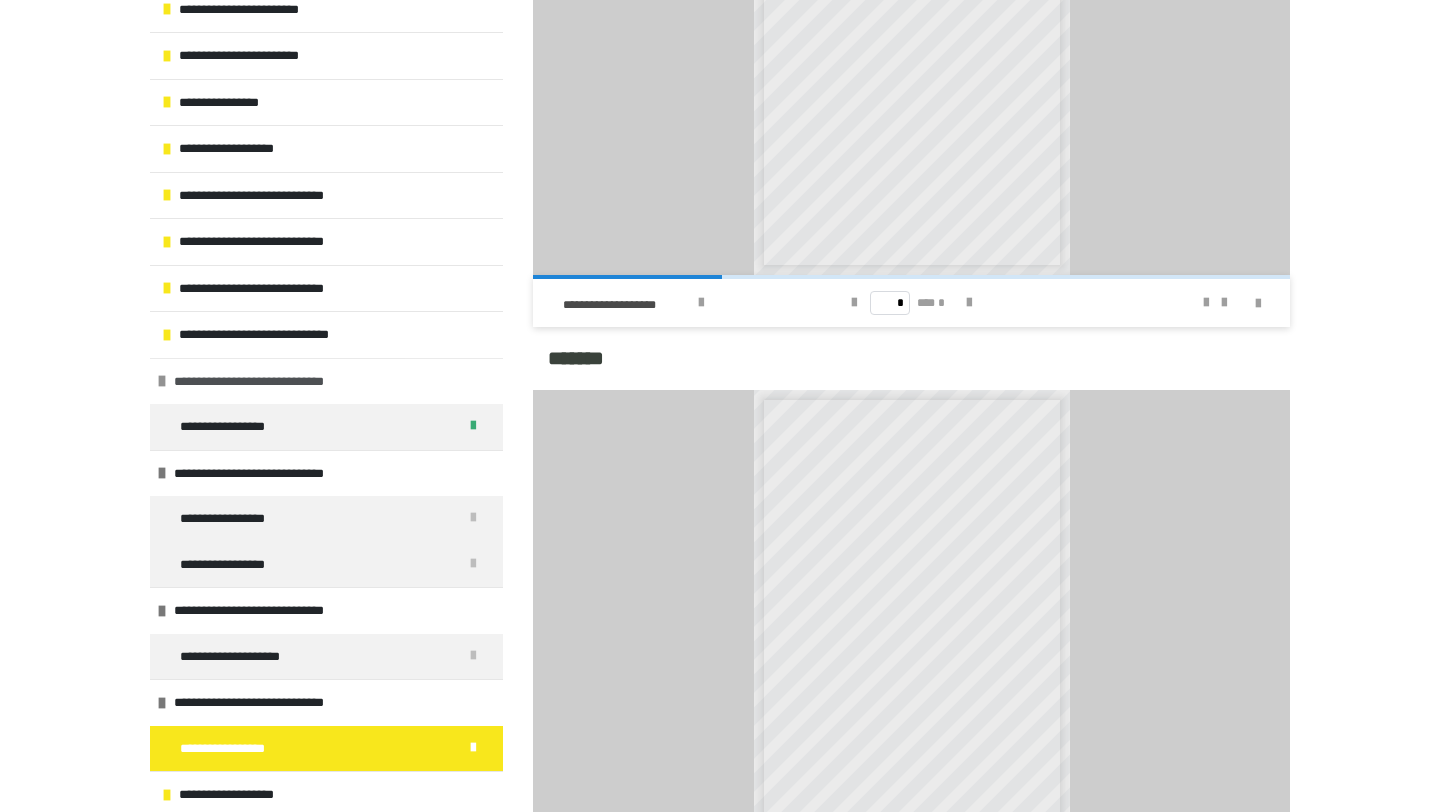 click on "**********" at bounding box center (270, 382) 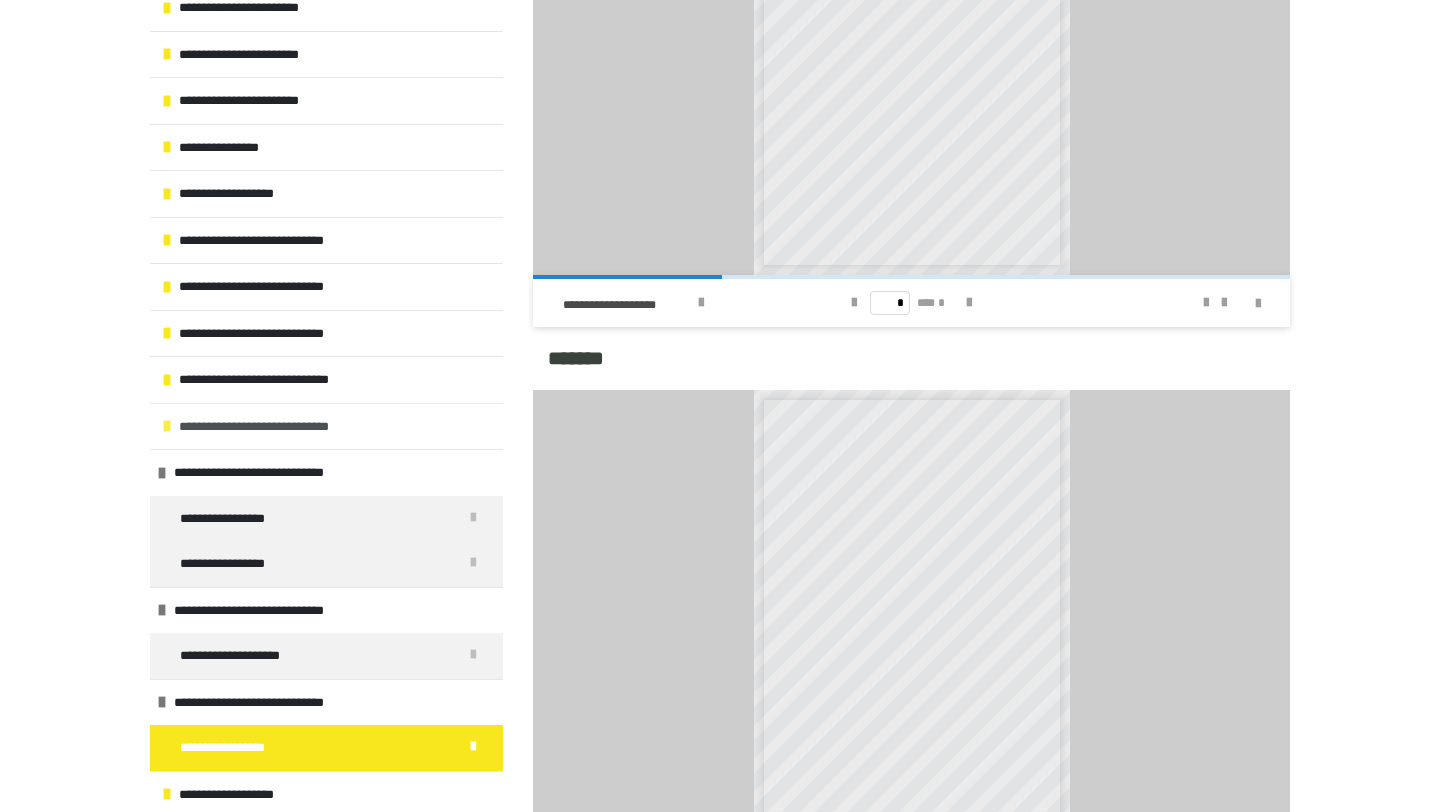 scroll, scrollTop: 167, scrollLeft: 0, axis: vertical 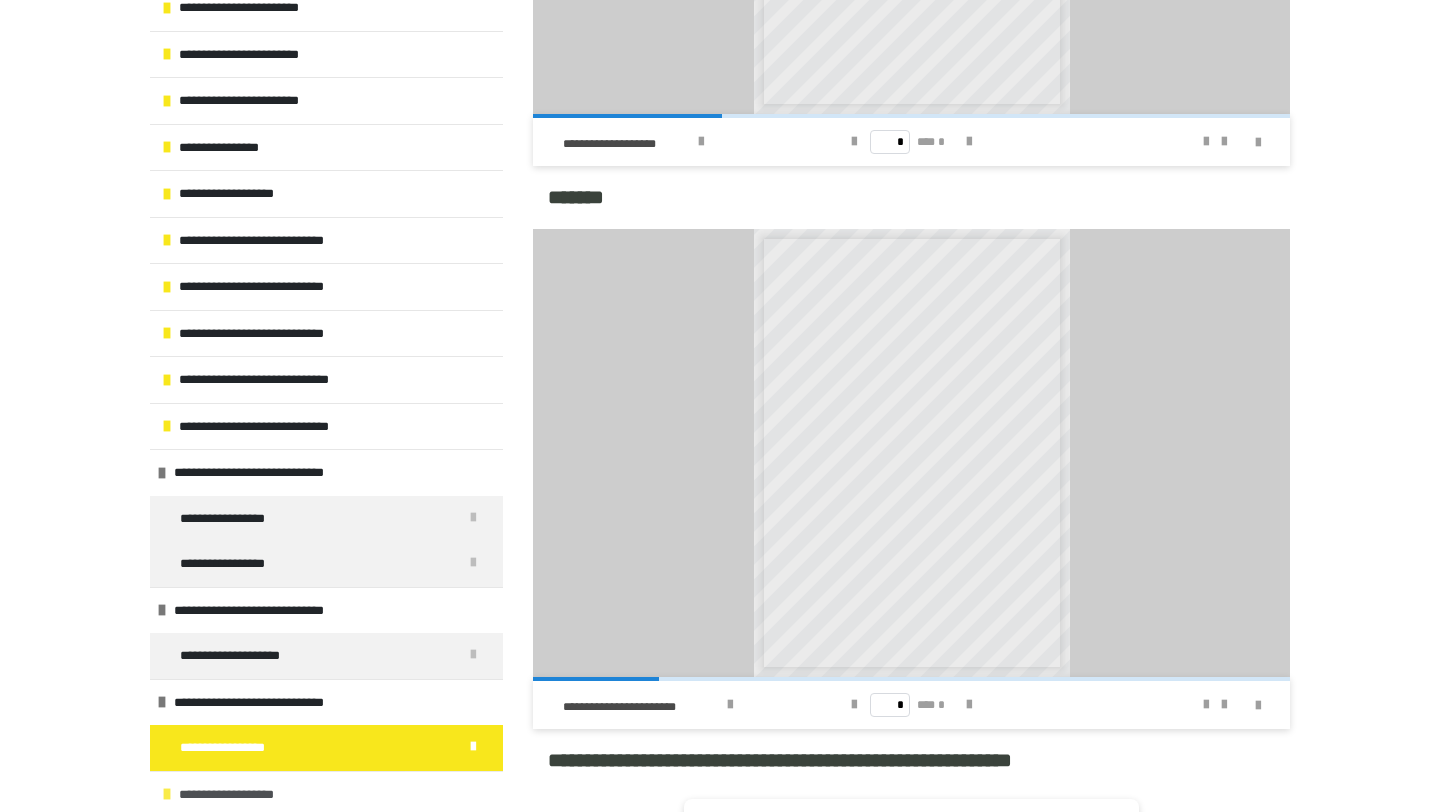 click on "**********" at bounding box center [243, 795] 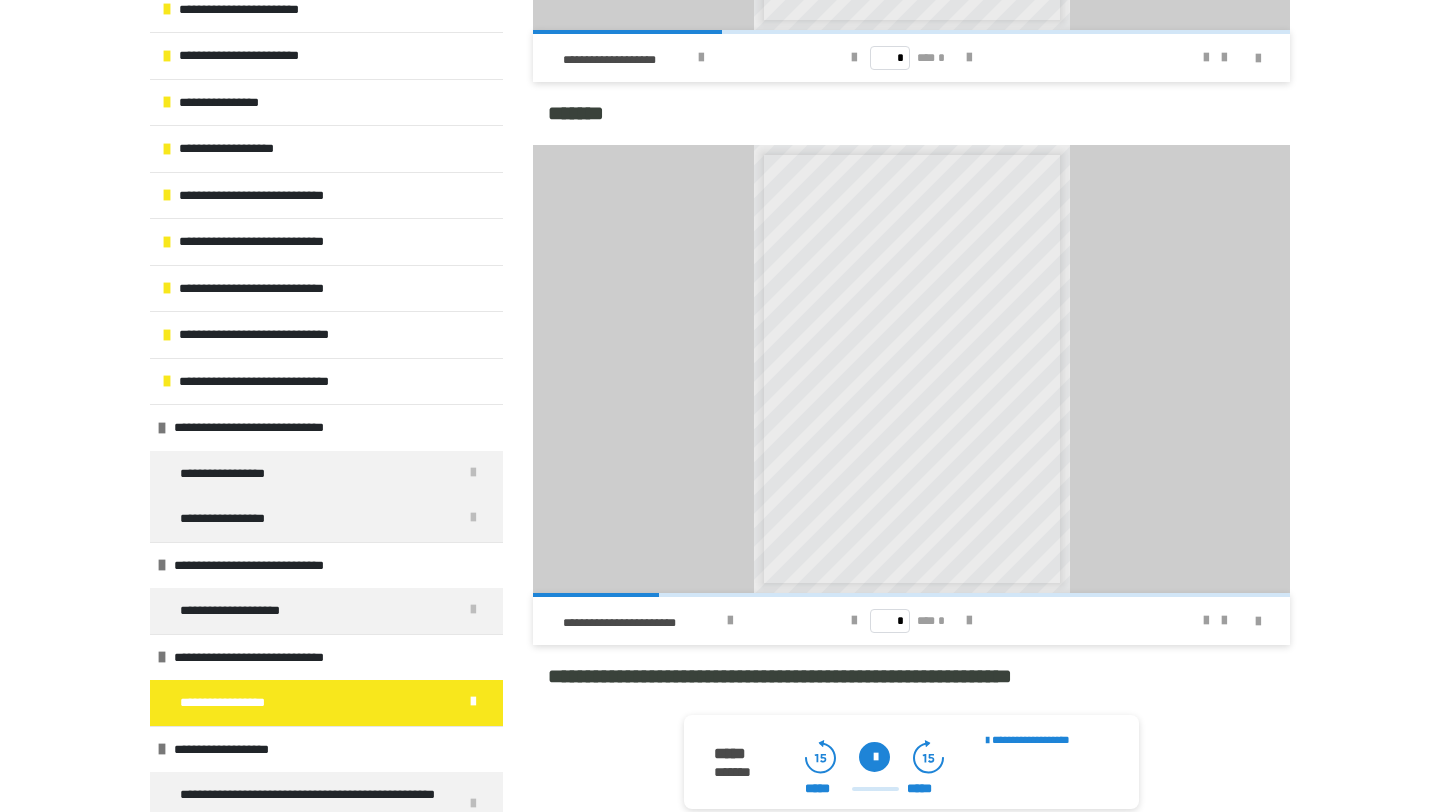 scroll, scrollTop: 1549, scrollLeft: 0, axis: vertical 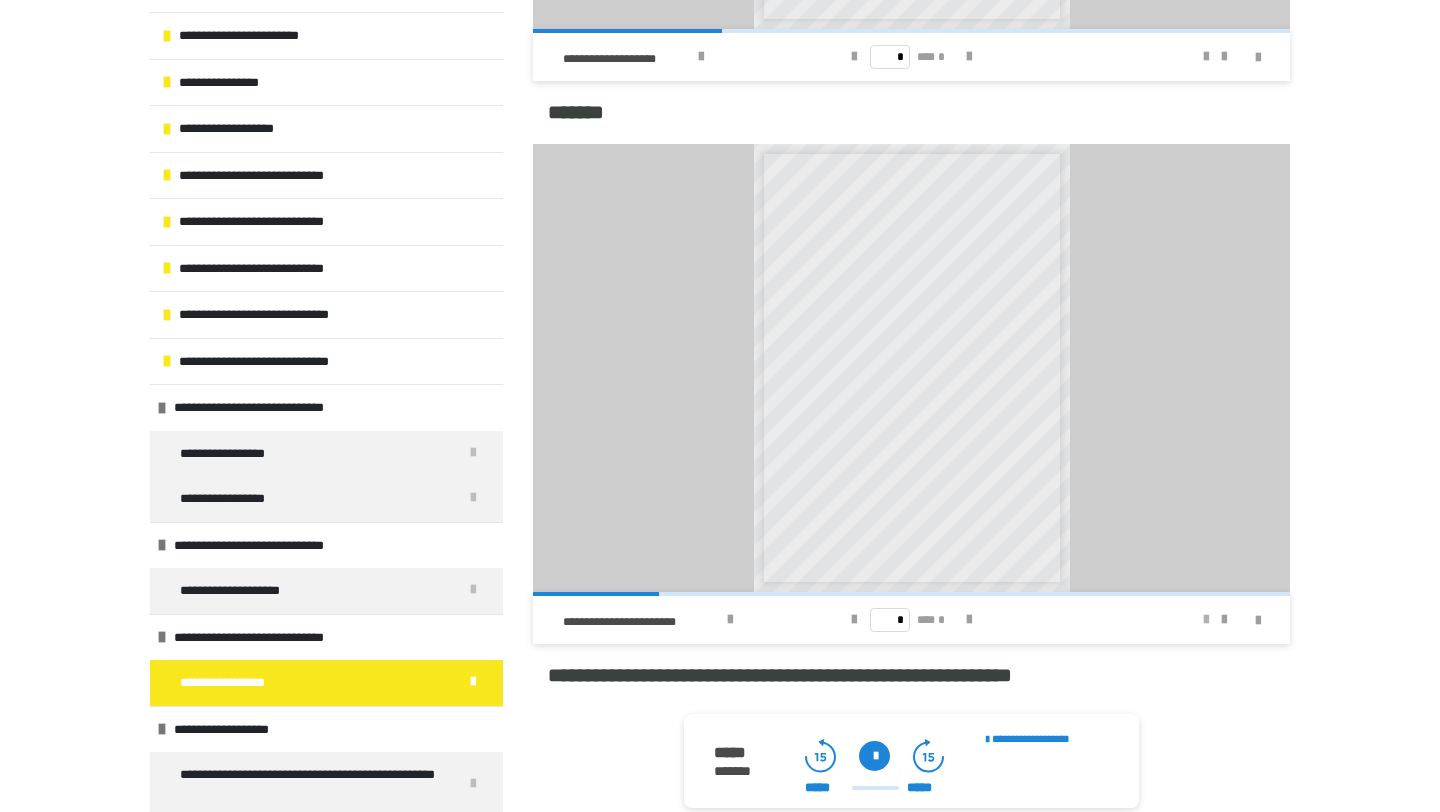 click at bounding box center [1206, 620] 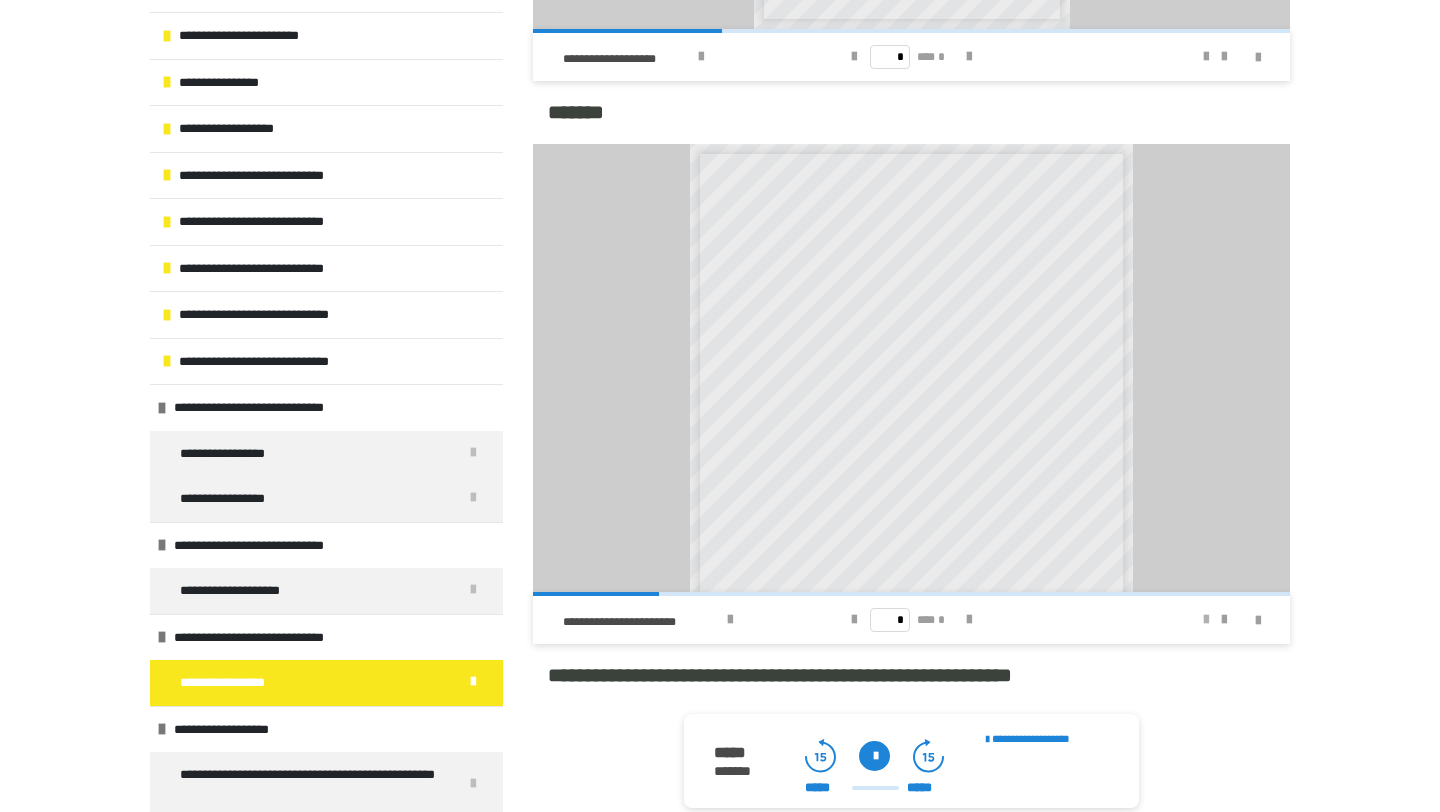 click at bounding box center [1206, 620] 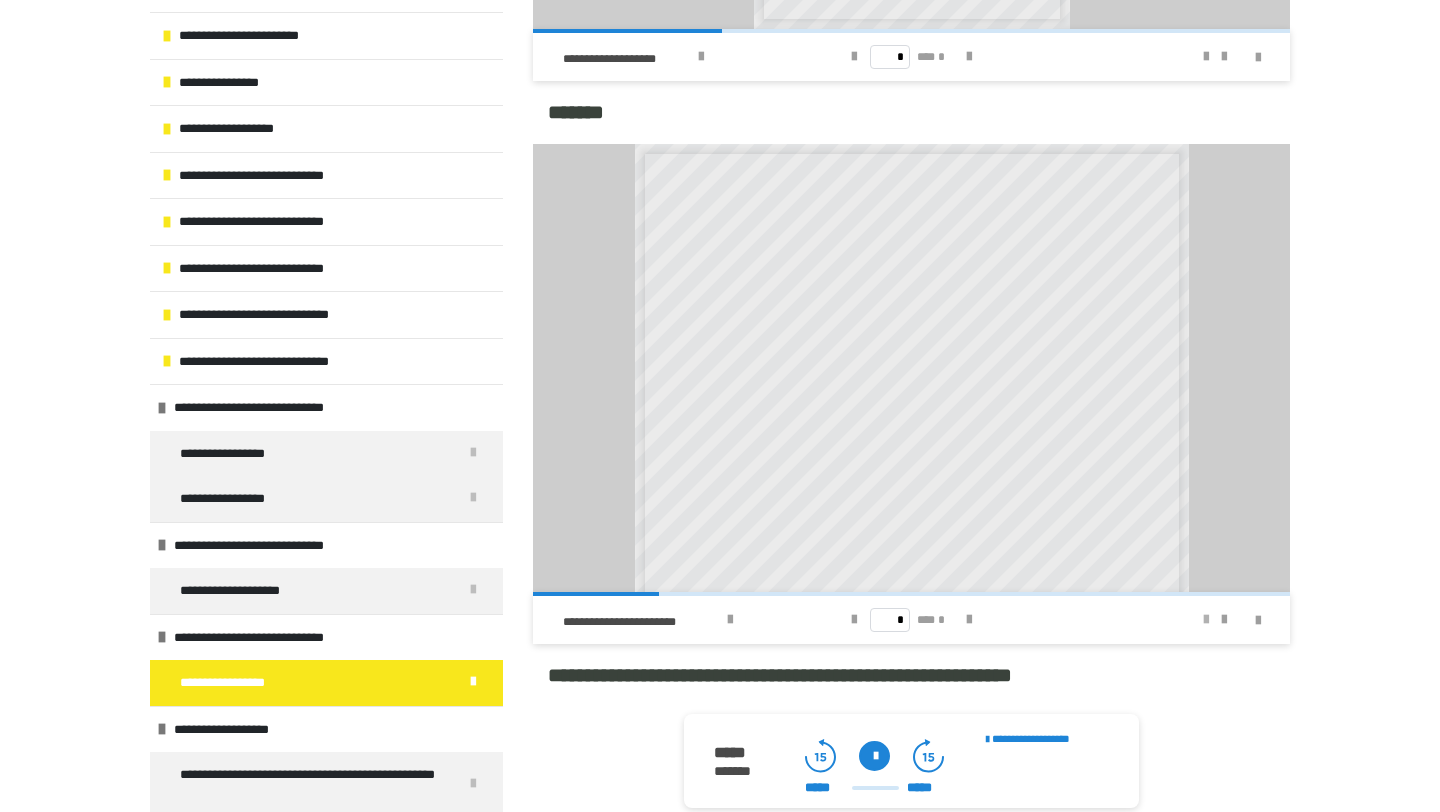 click at bounding box center (1206, 620) 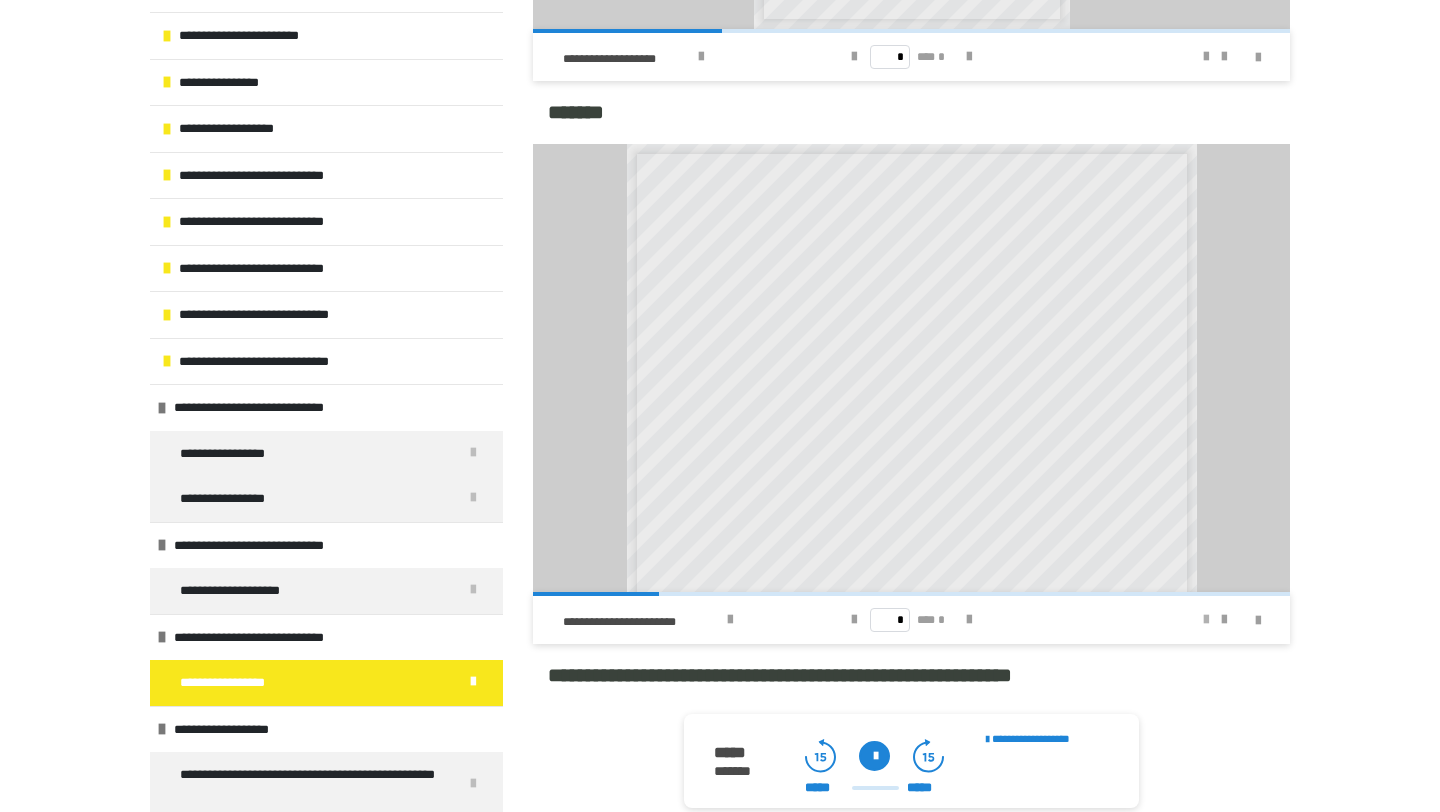 click at bounding box center [1206, 620] 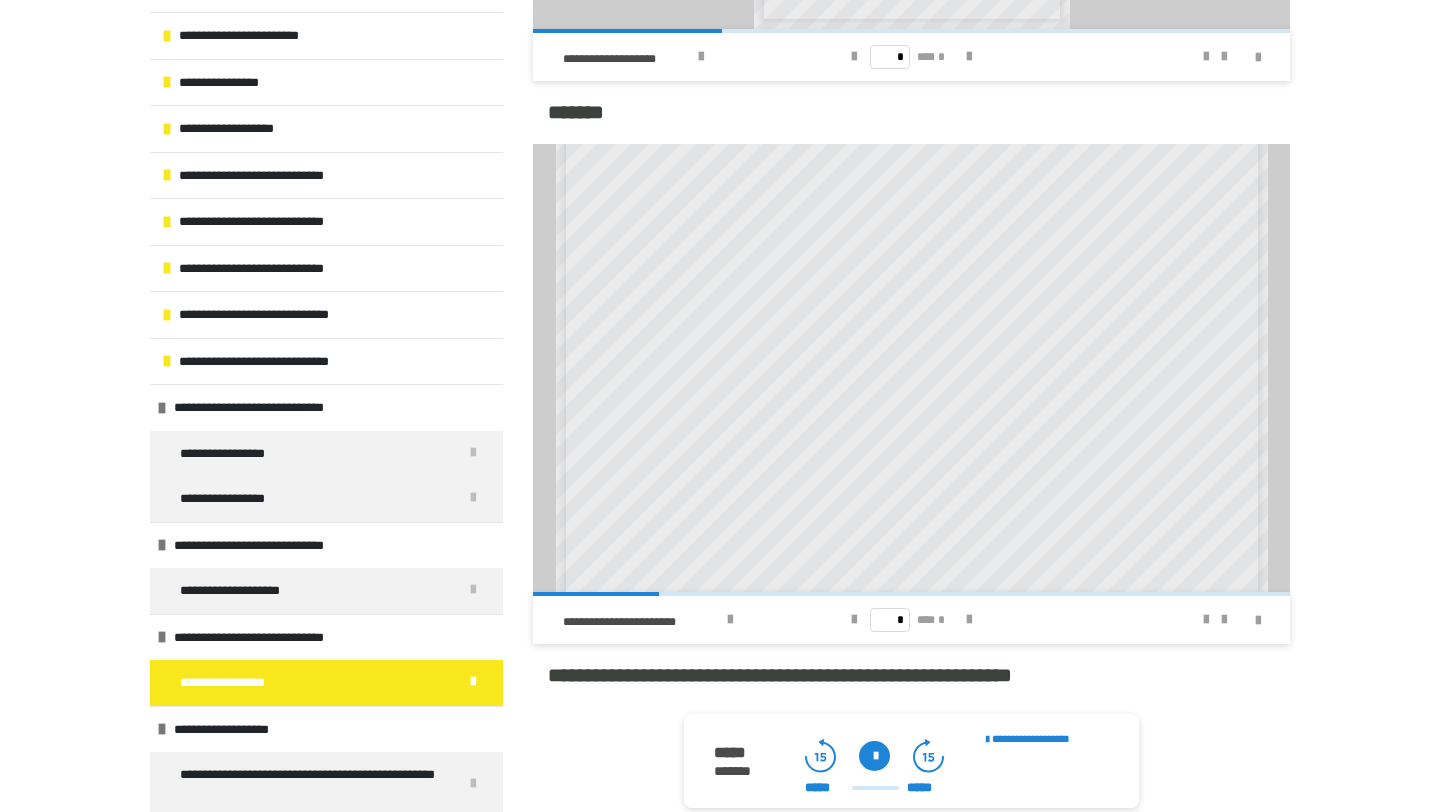 scroll, scrollTop: 112, scrollLeft: 0, axis: vertical 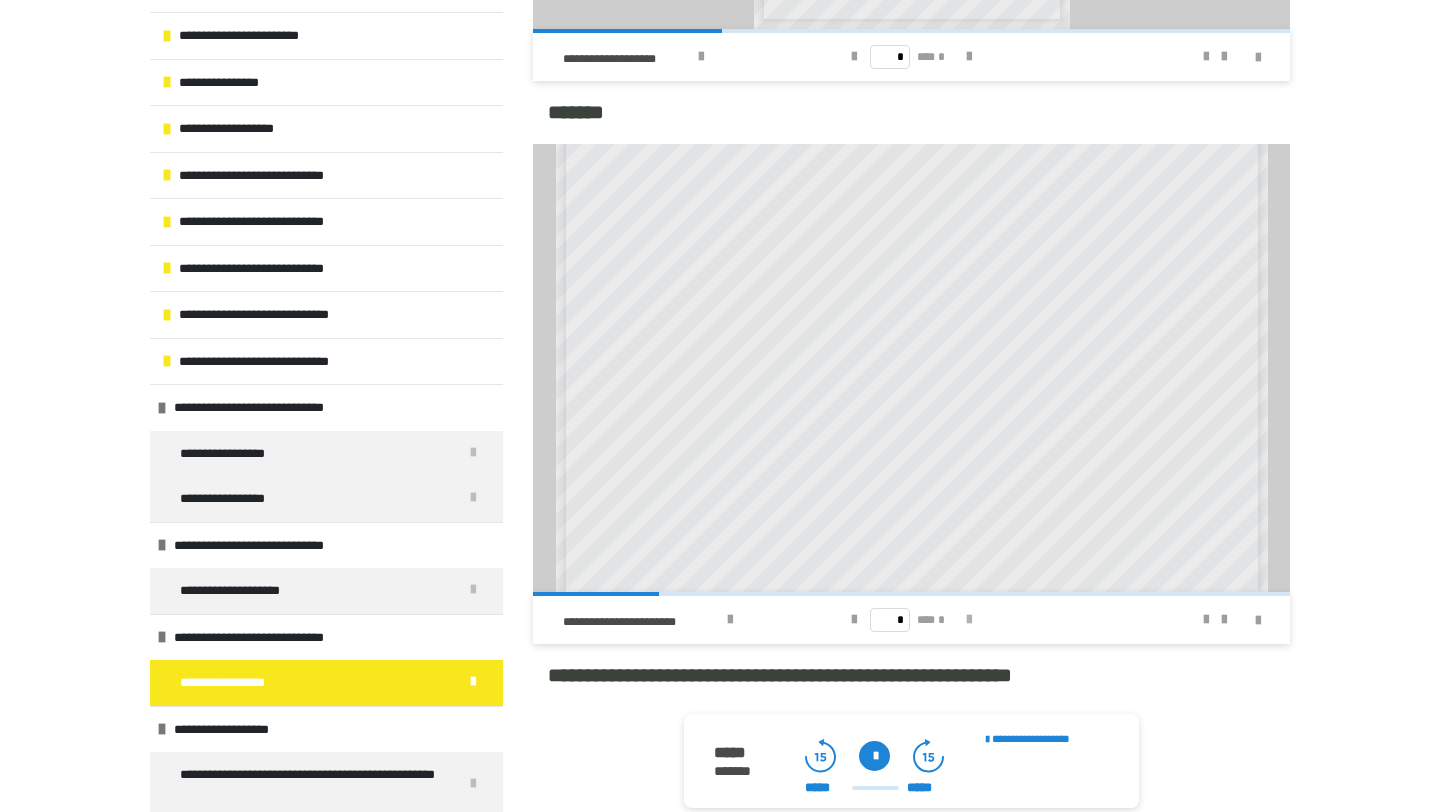 click at bounding box center (969, 620) 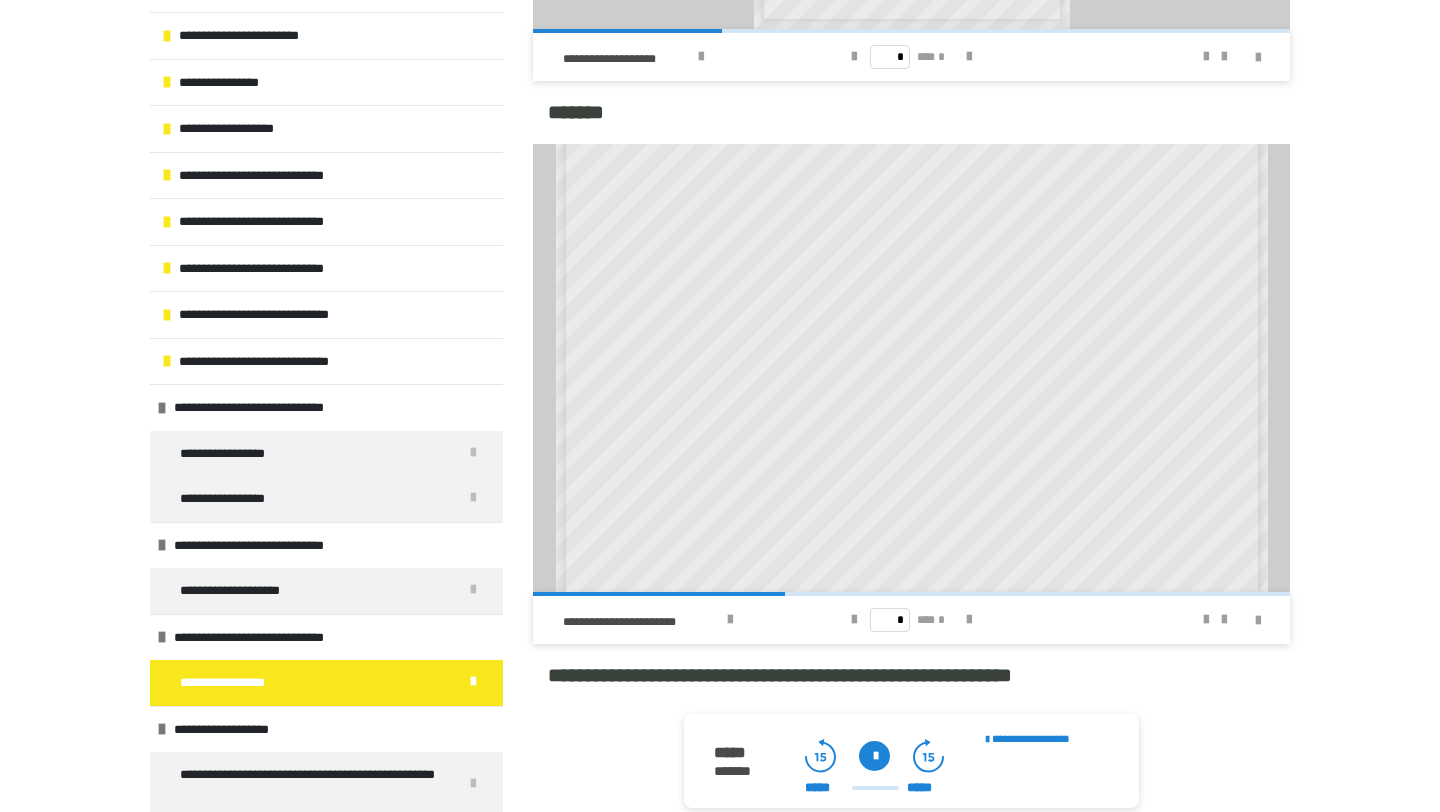 scroll, scrollTop: 312, scrollLeft: 0, axis: vertical 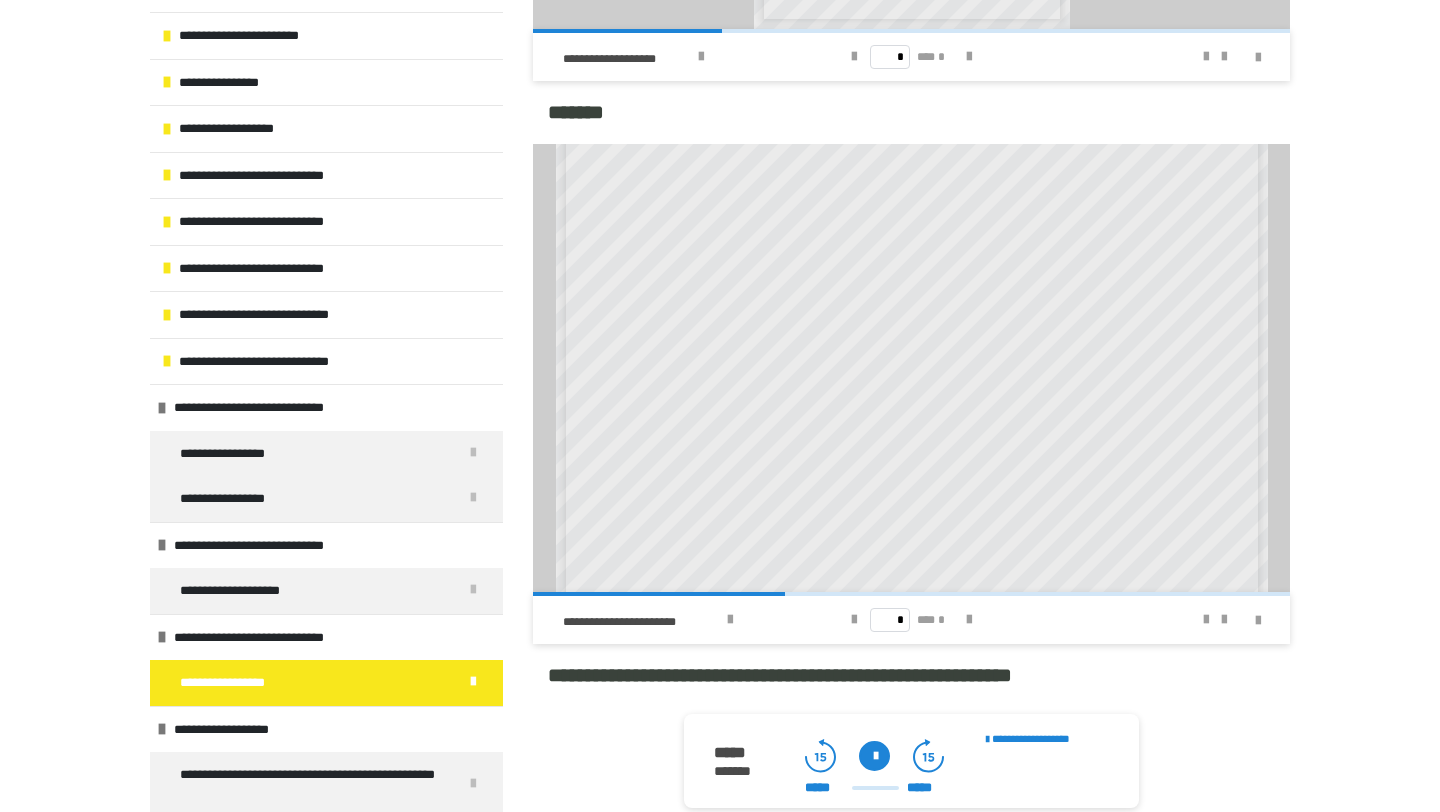 click at bounding box center (874, 756) 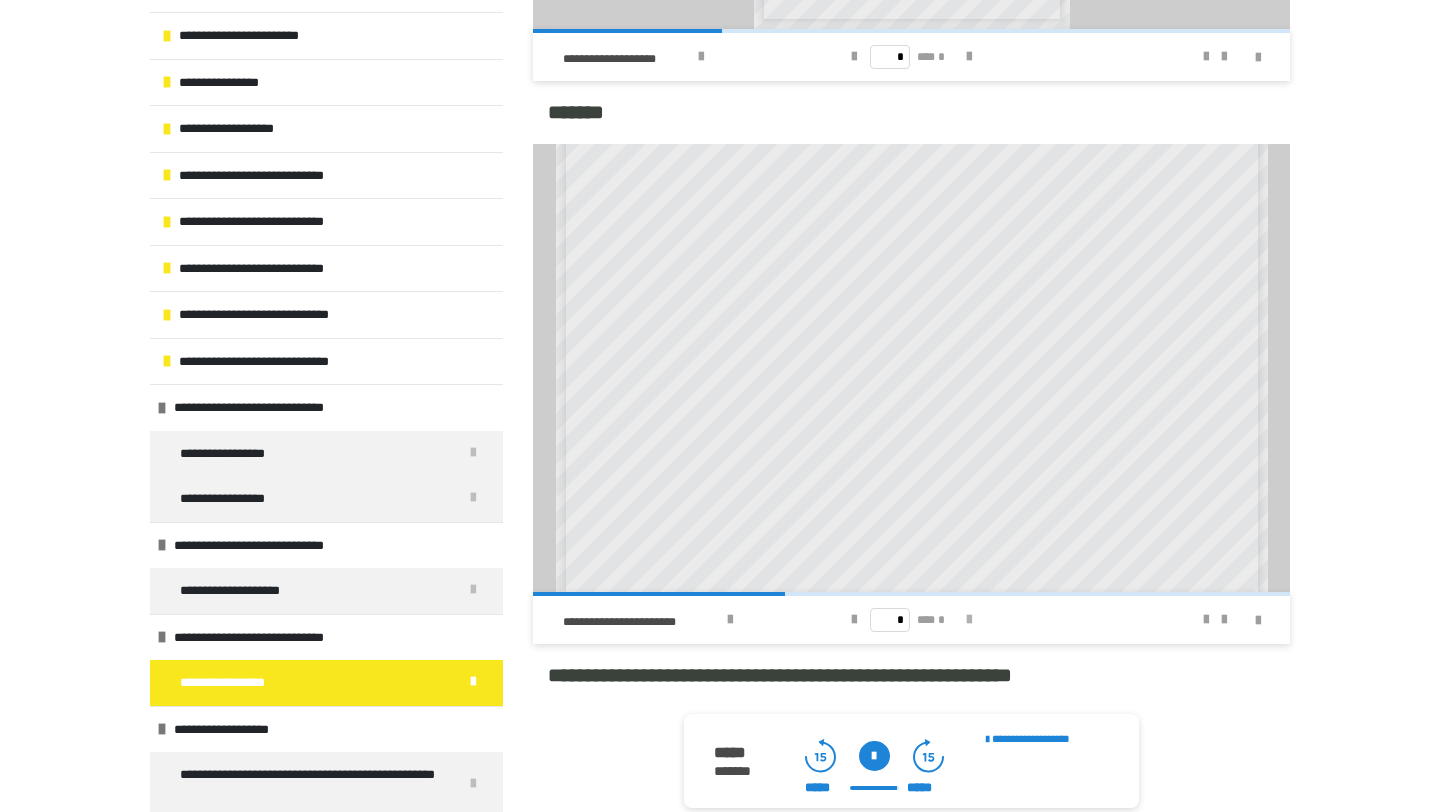 click at bounding box center [969, 620] 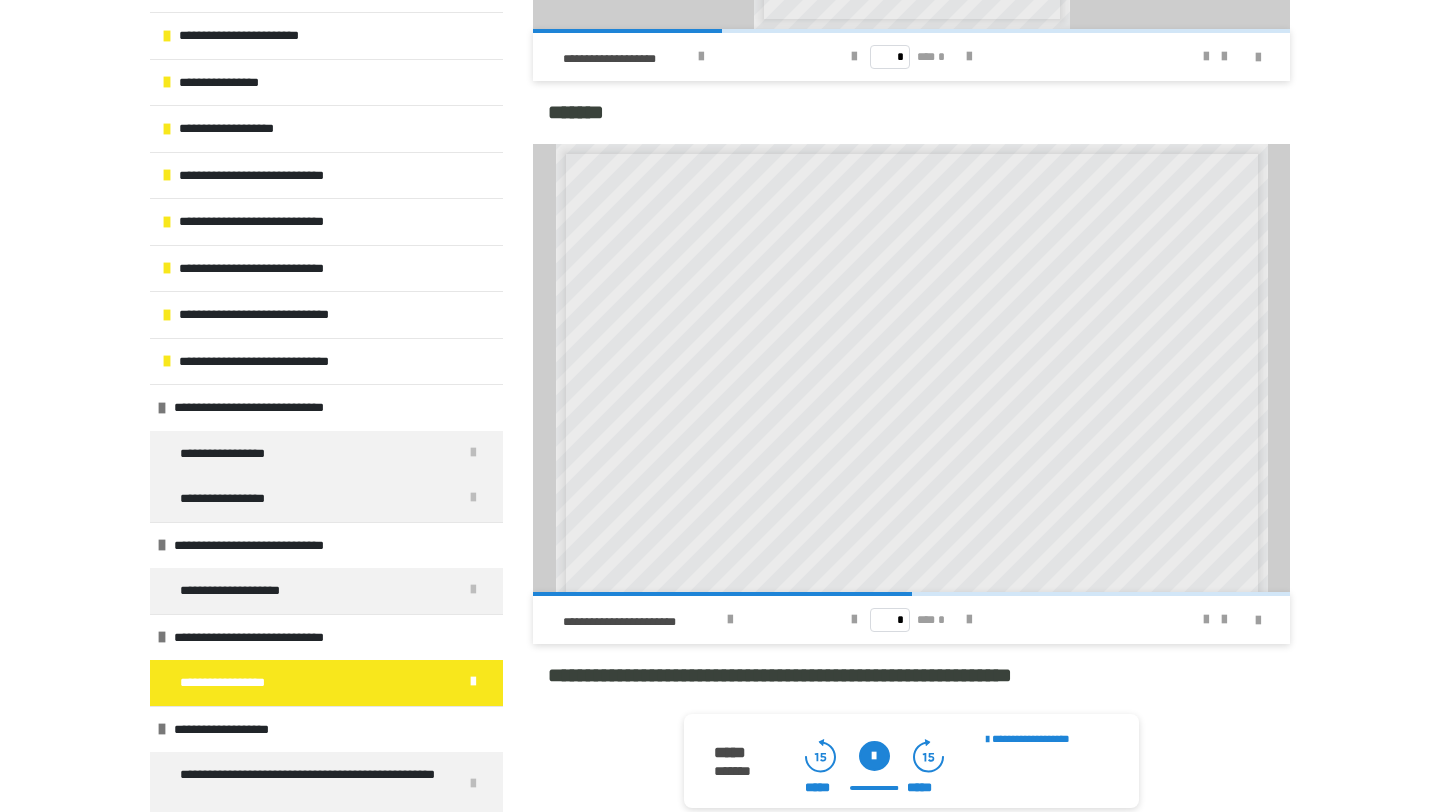 scroll, scrollTop: 78, scrollLeft: 0, axis: vertical 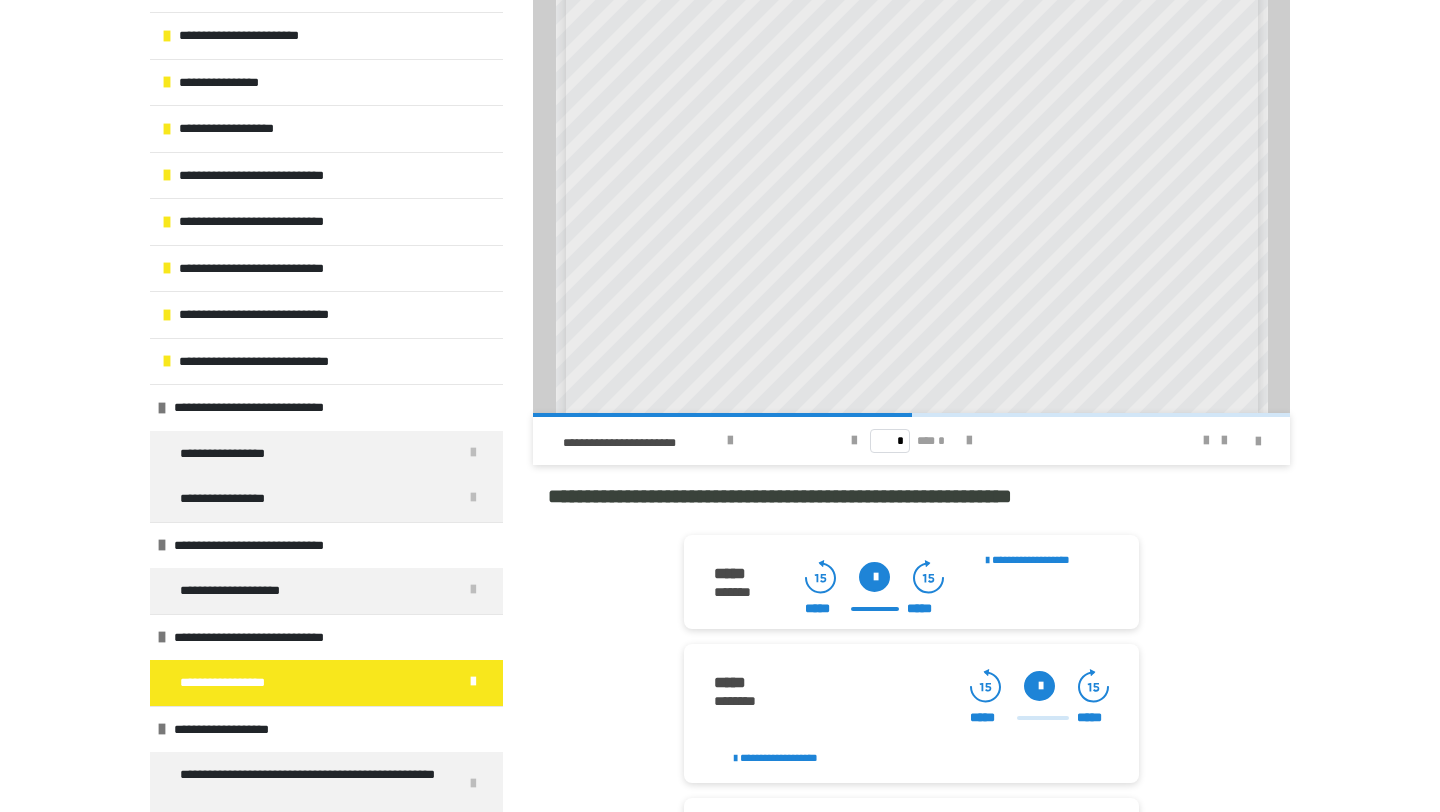 click at bounding box center [1039, 686] 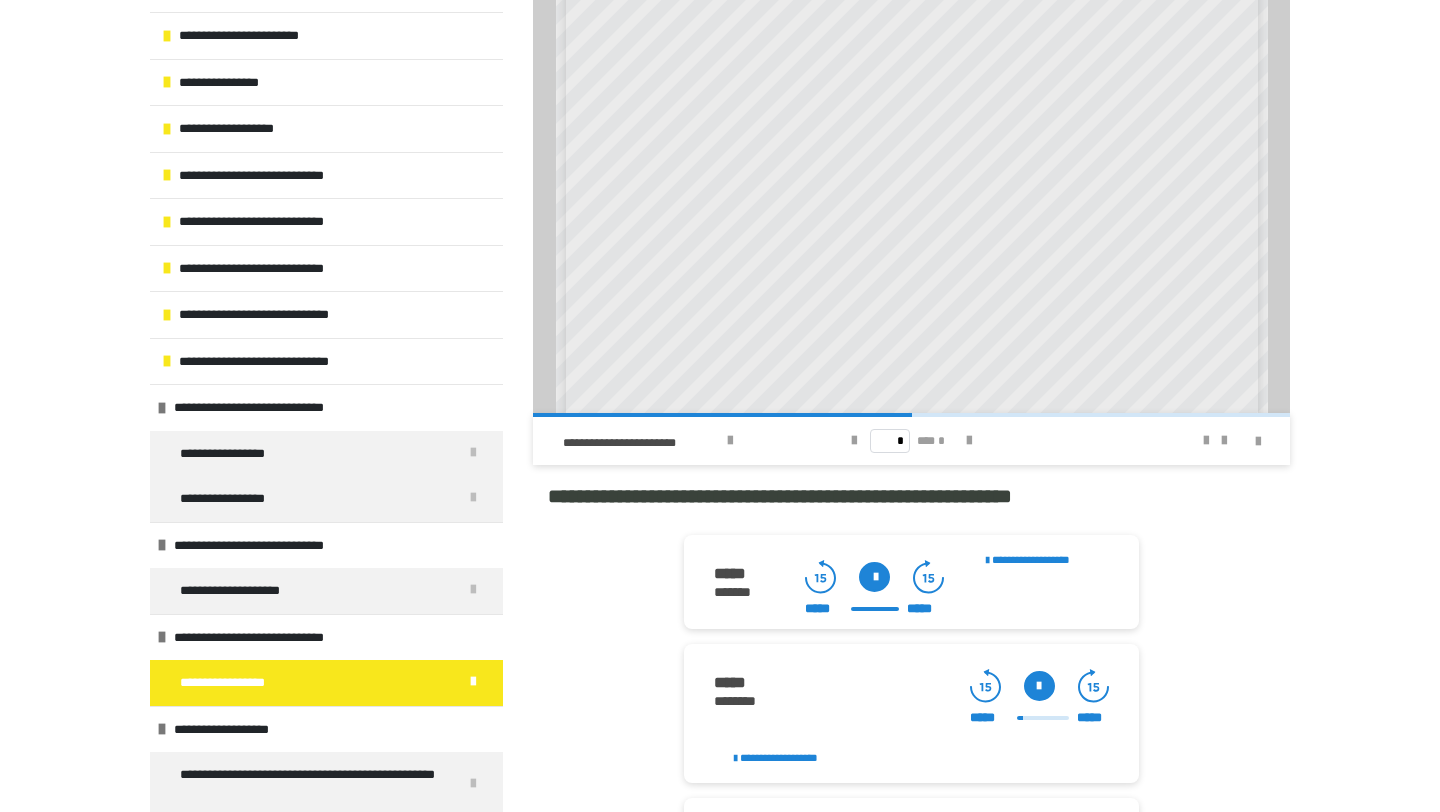 scroll, scrollTop: 217, scrollLeft: 0, axis: vertical 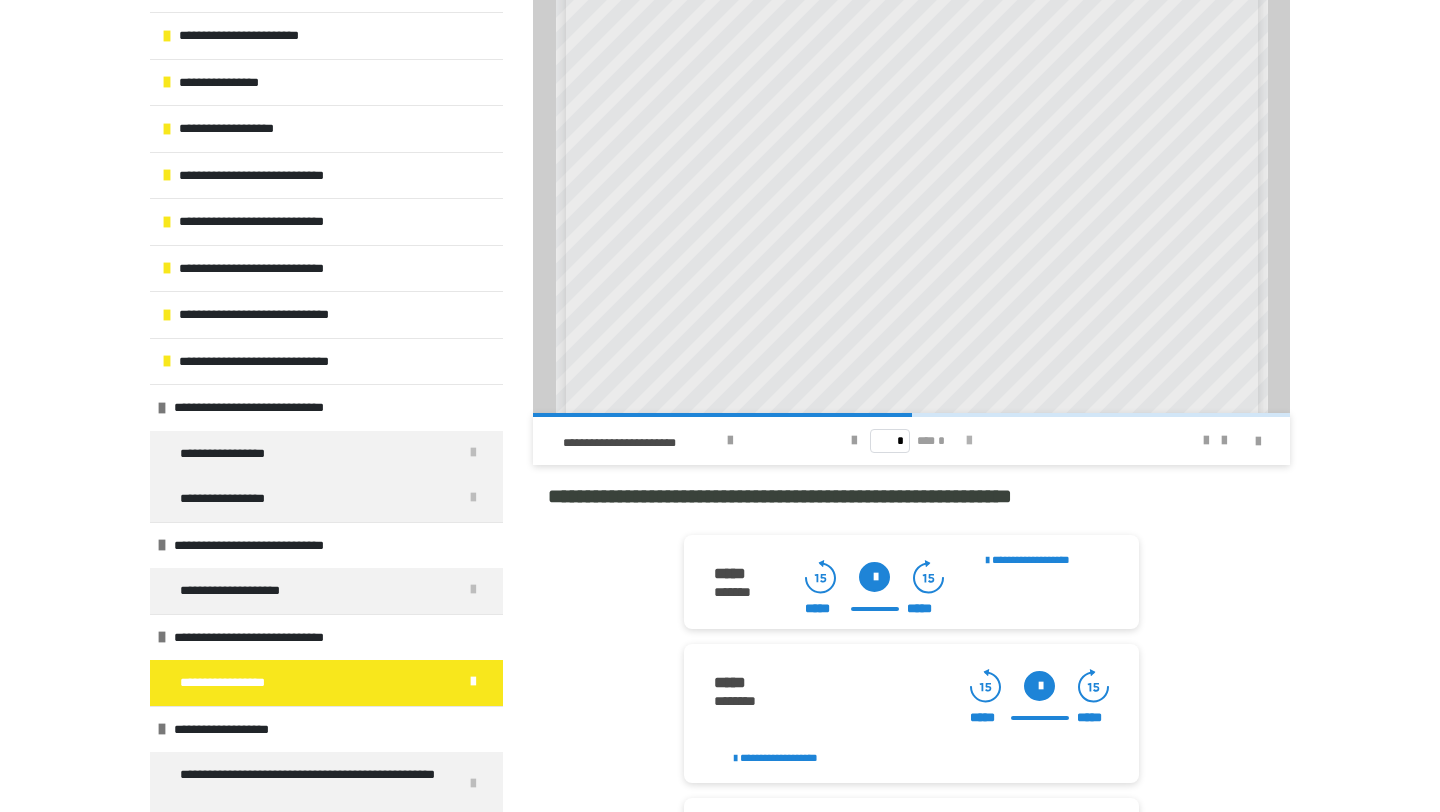 click at bounding box center (969, 441) 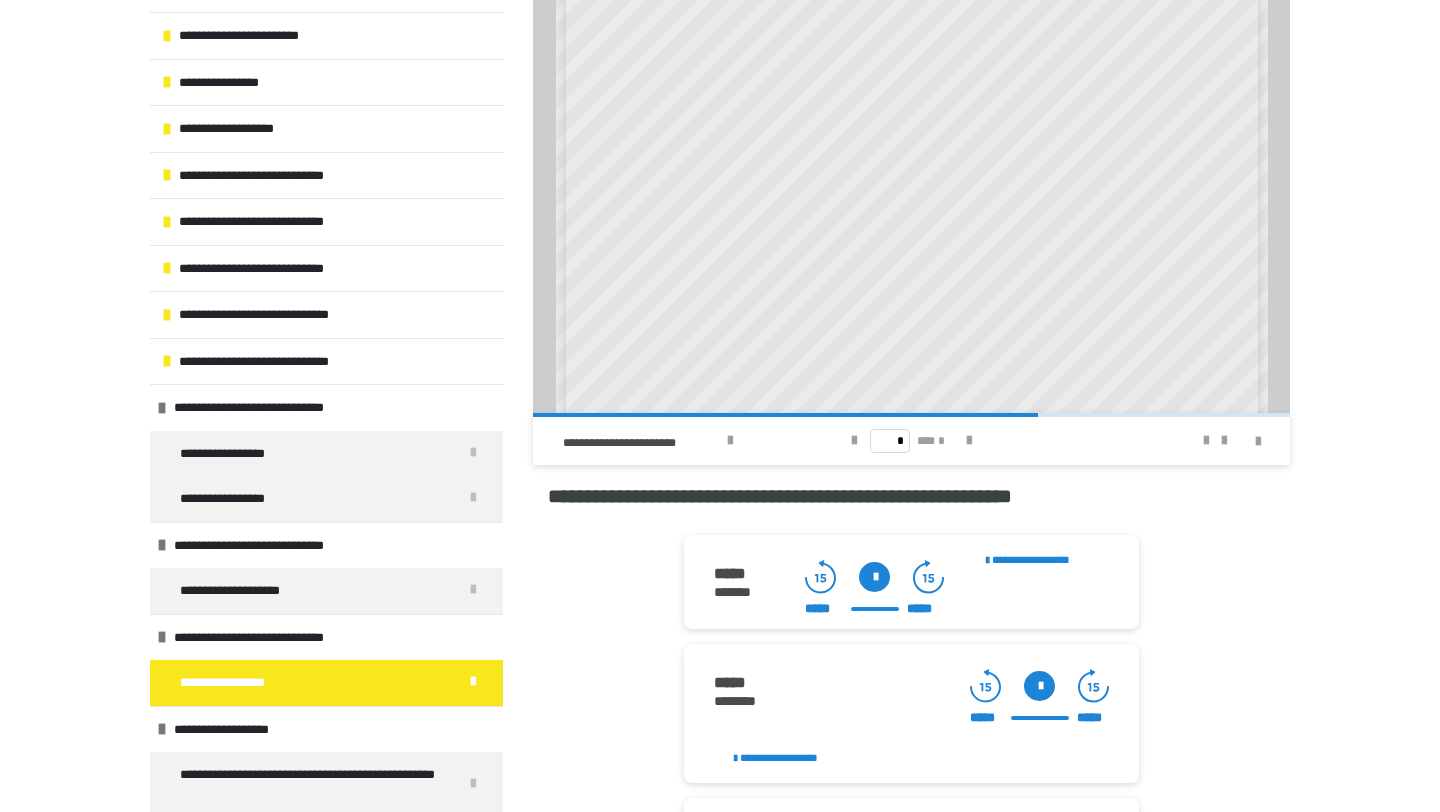 scroll, scrollTop: 276, scrollLeft: 0, axis: vertical 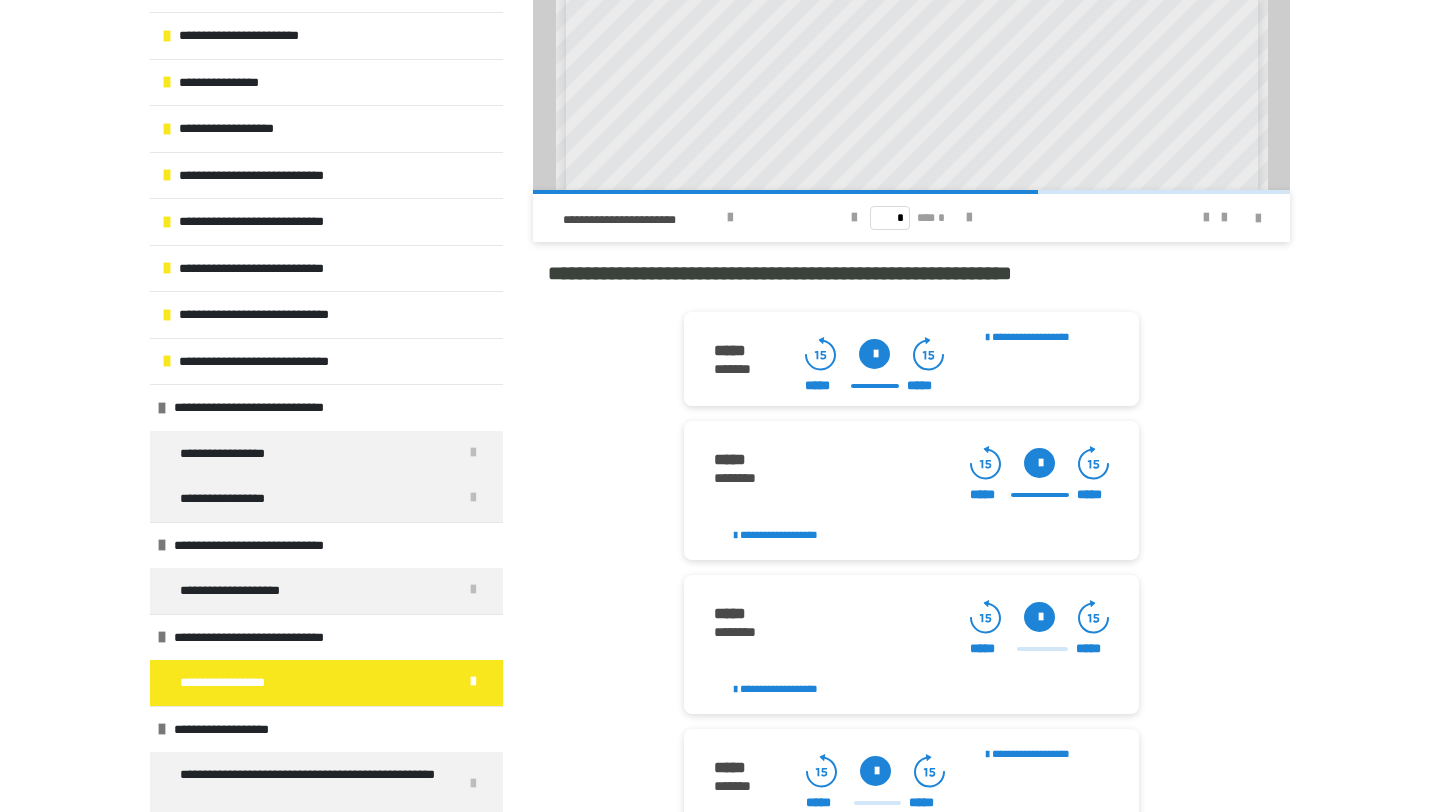 click at bounding box center (1039, 617) 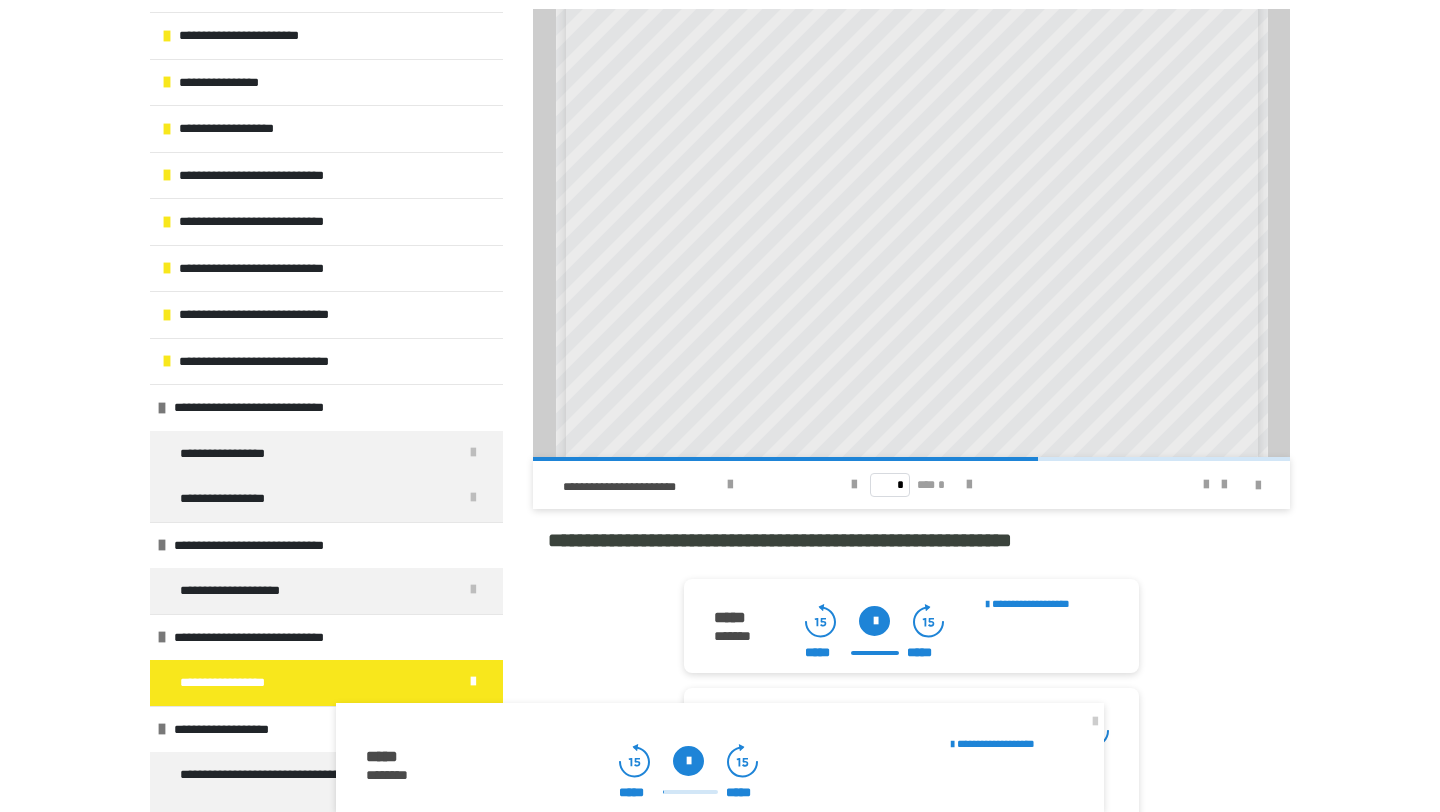 scroll, scrollTop: 1685, scrollLeft: 0, axis: vertical 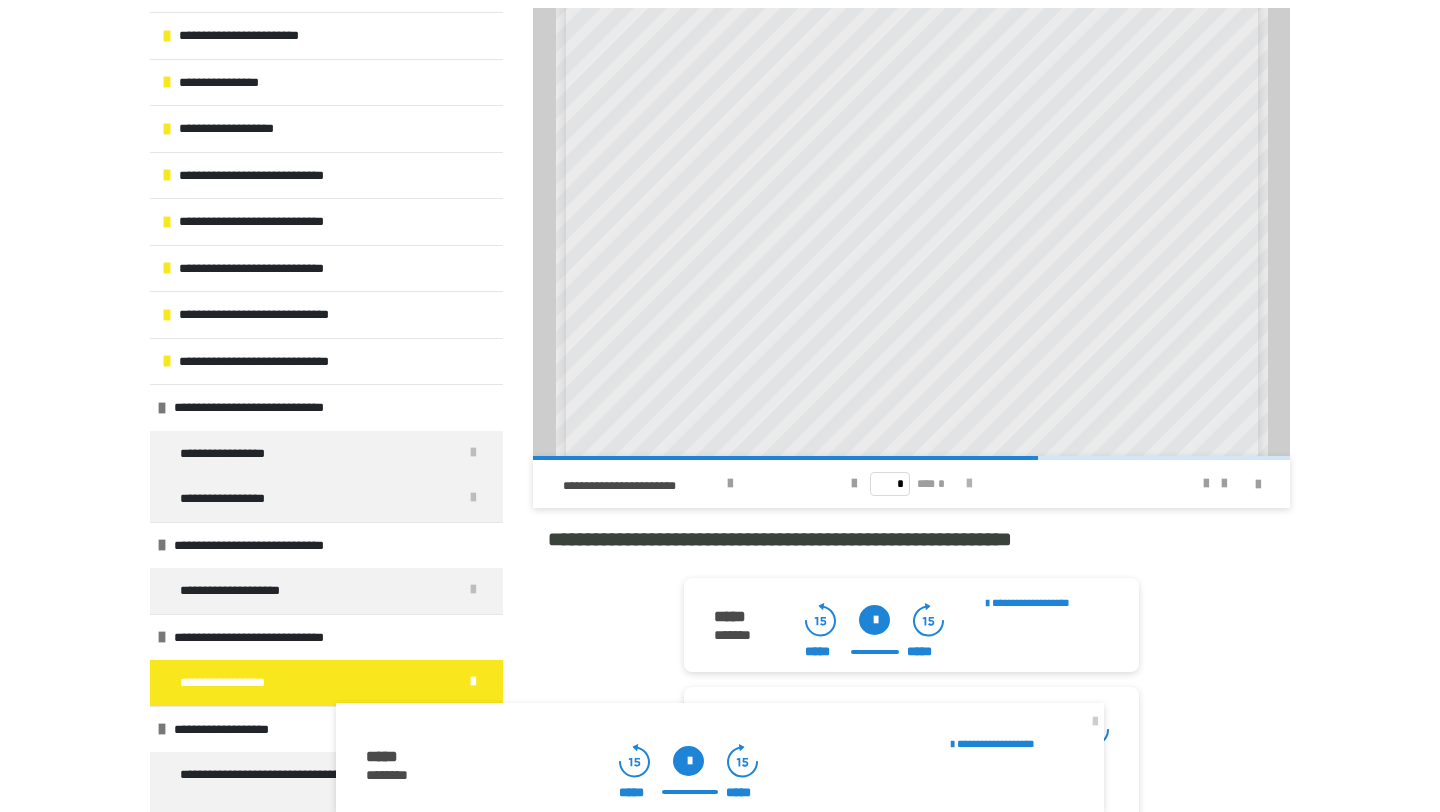 click at bounding box center [969, 484] 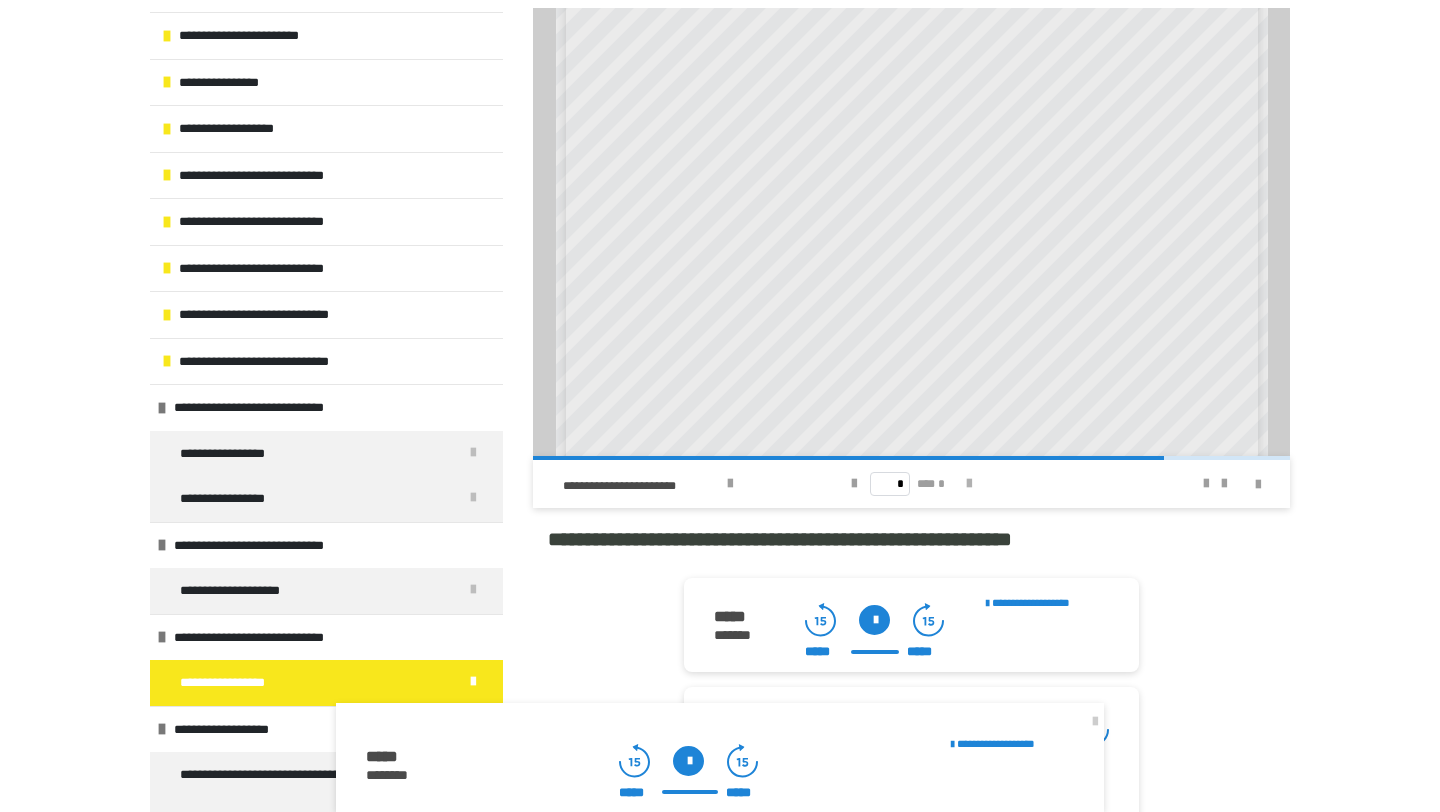 scroll, scrollTop: 0, scrollLeft: 0, axis: both 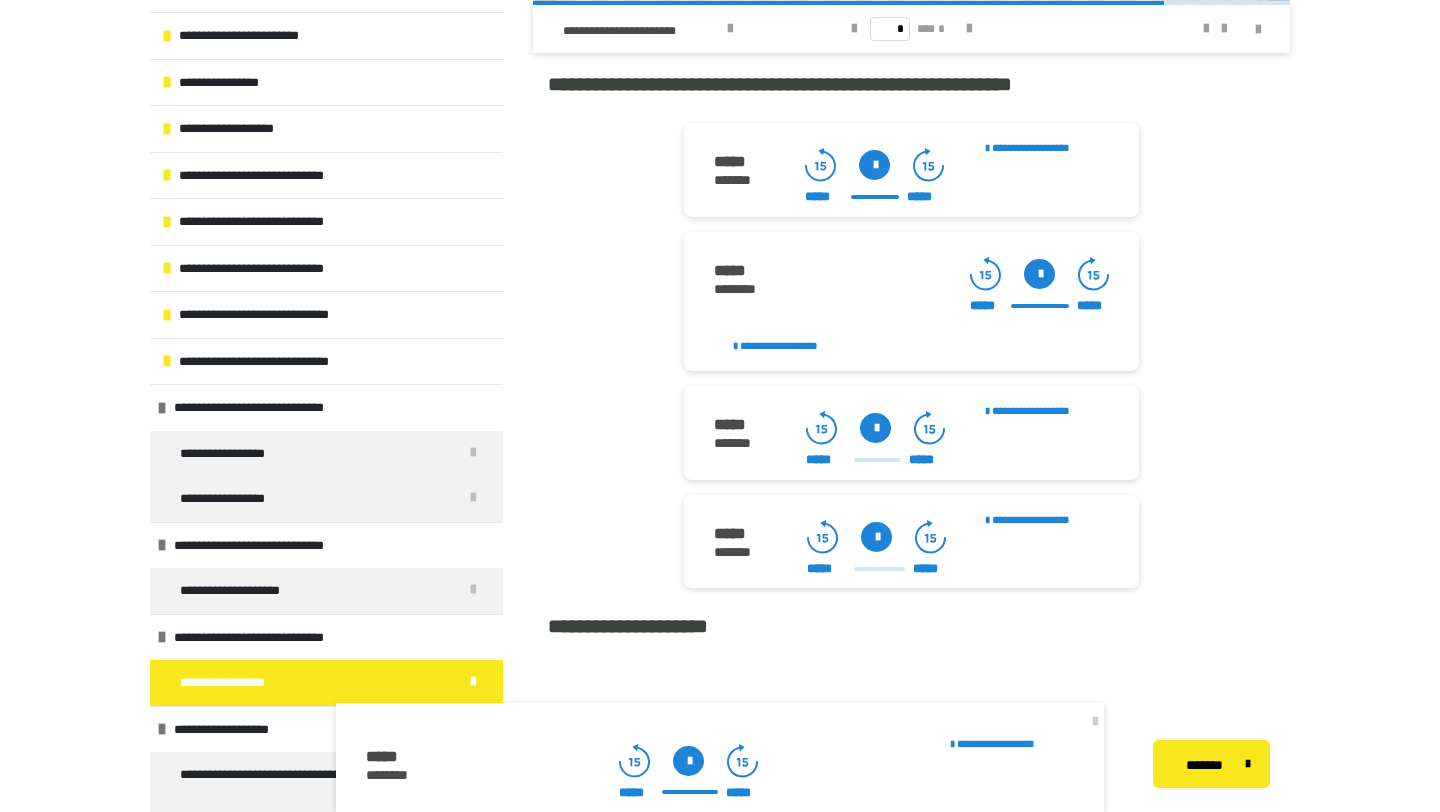 click at bounding box center [875, 428] 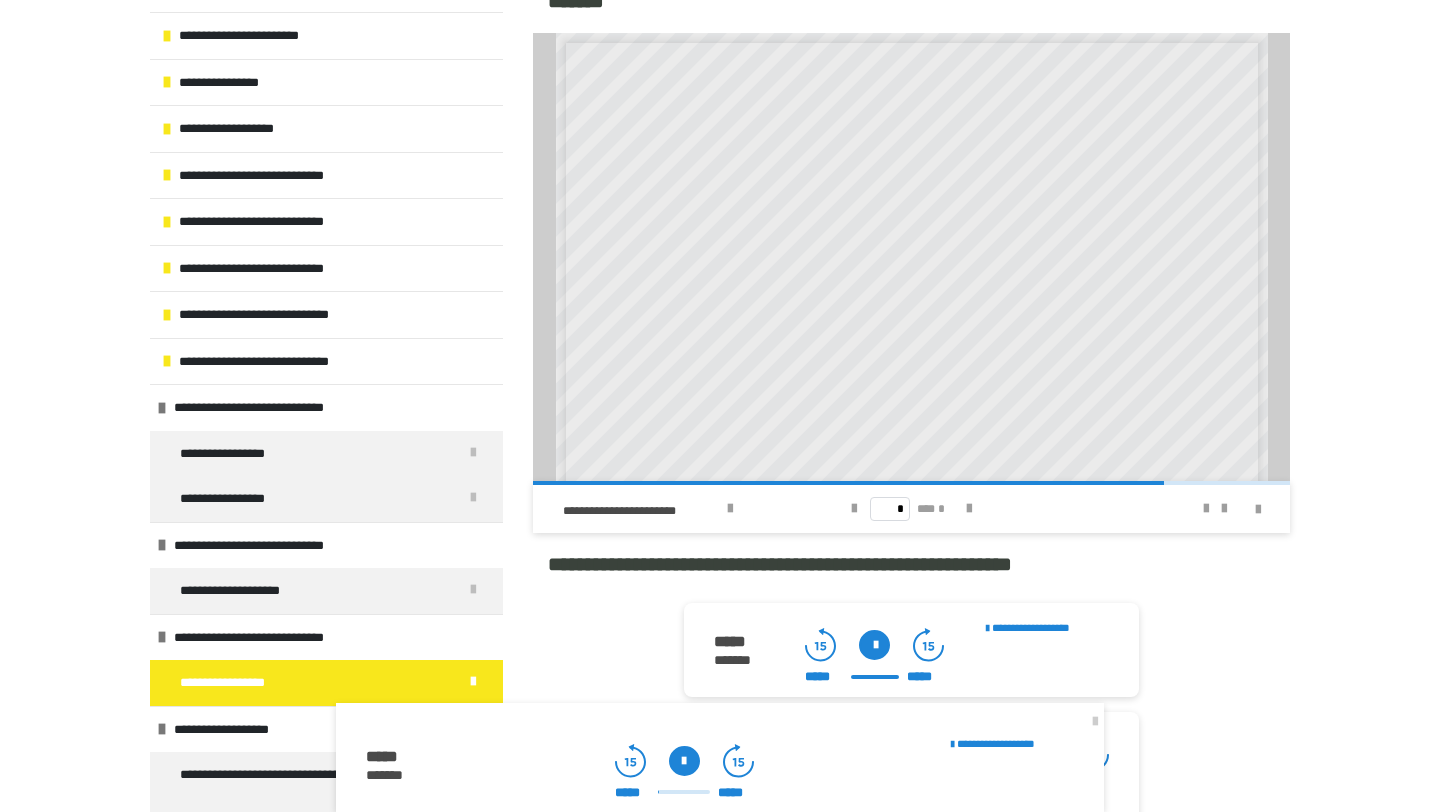 scroll, scrollTop: 1659, scrollLeft: 0, axis: vertical 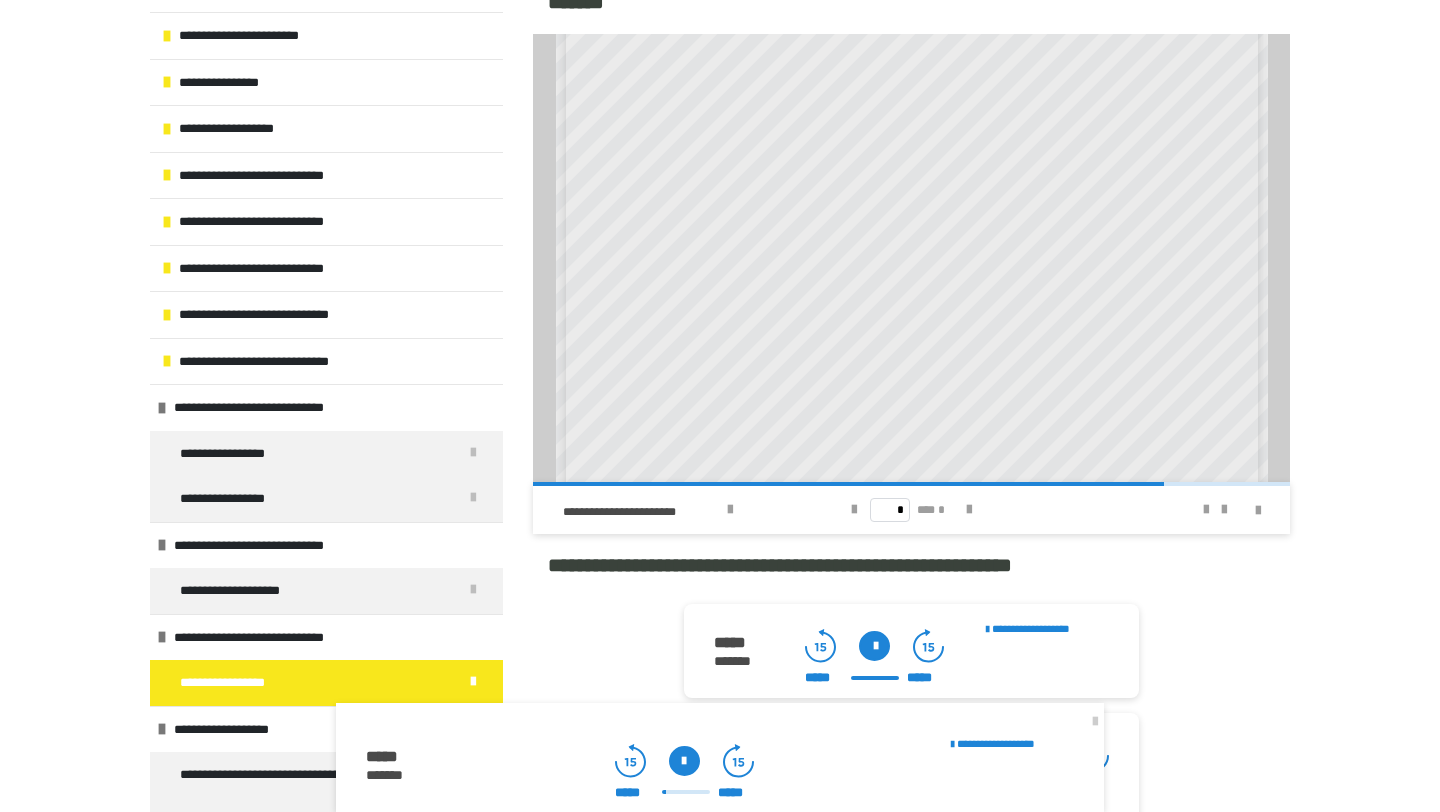 click at bounding box center [684, 761] 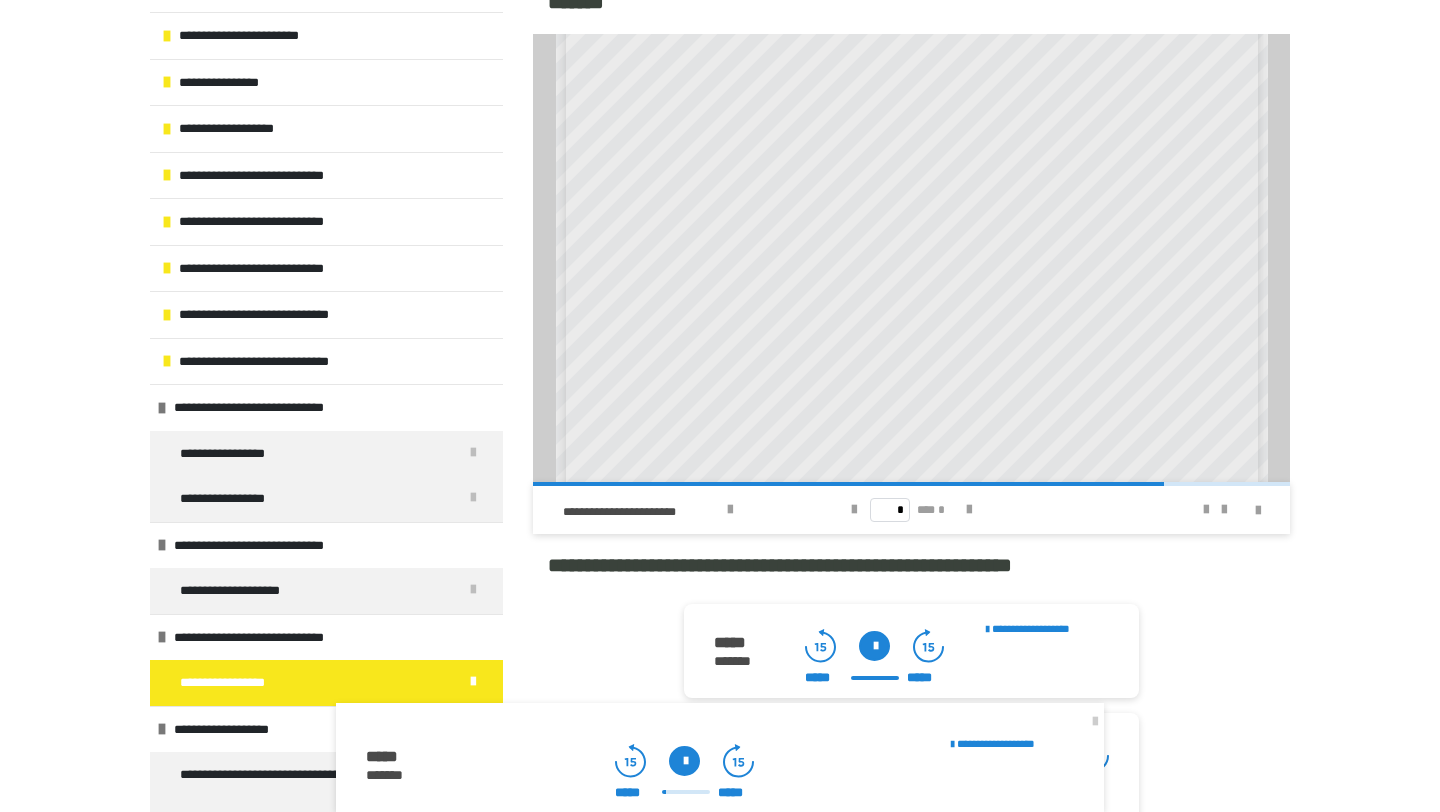 click at bounding box center [684, 761] 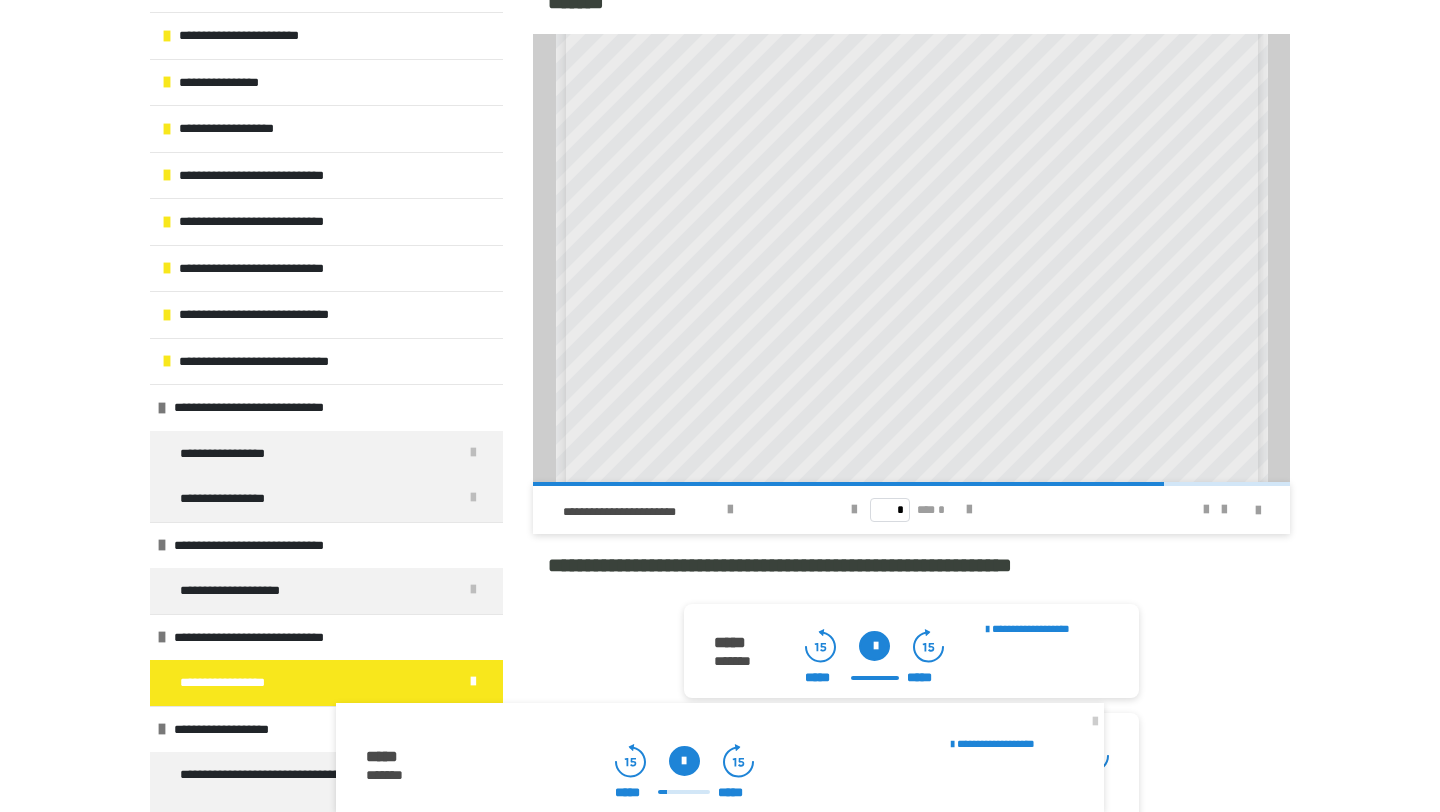 click at bounding box center [684, 761] 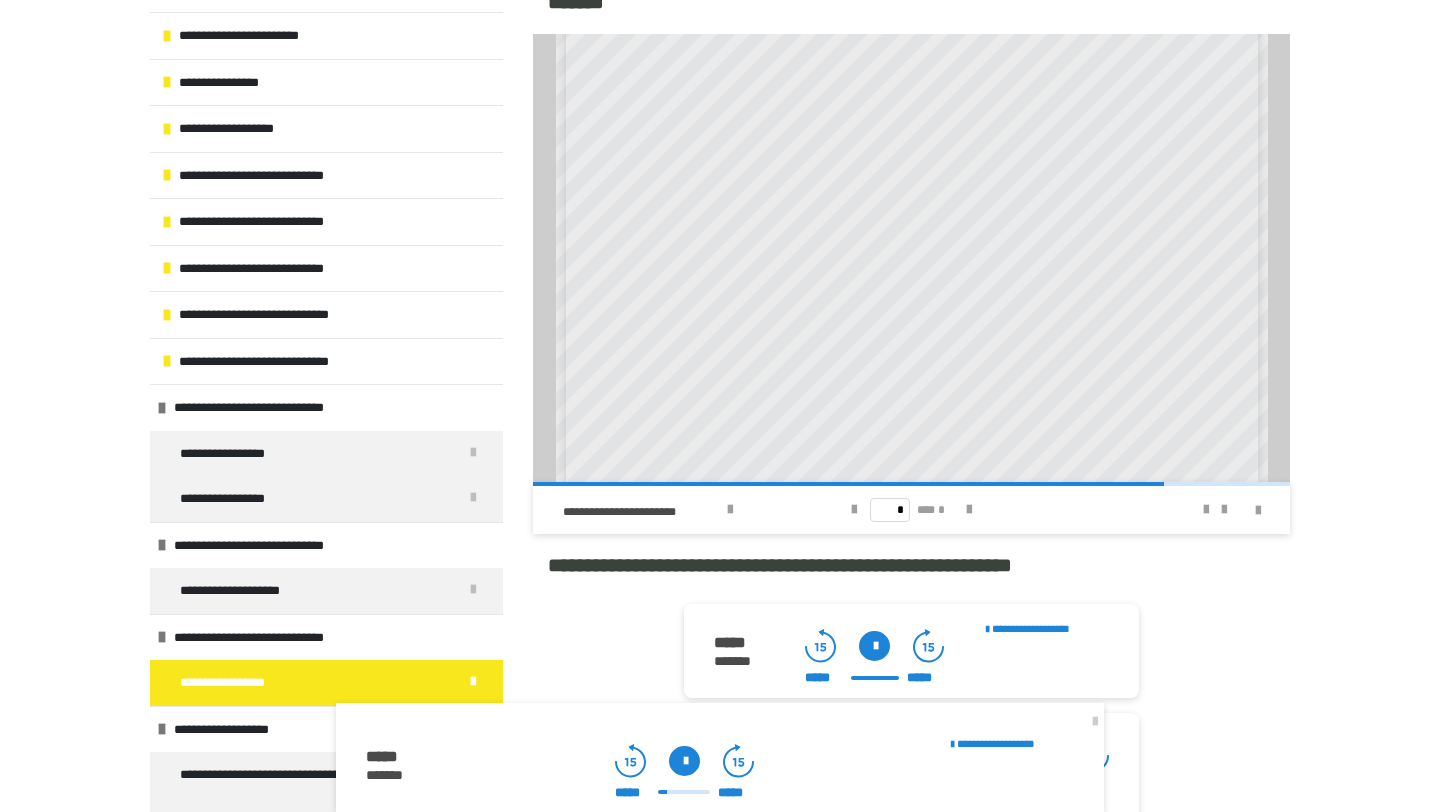 click at bounding box center (684, 761) 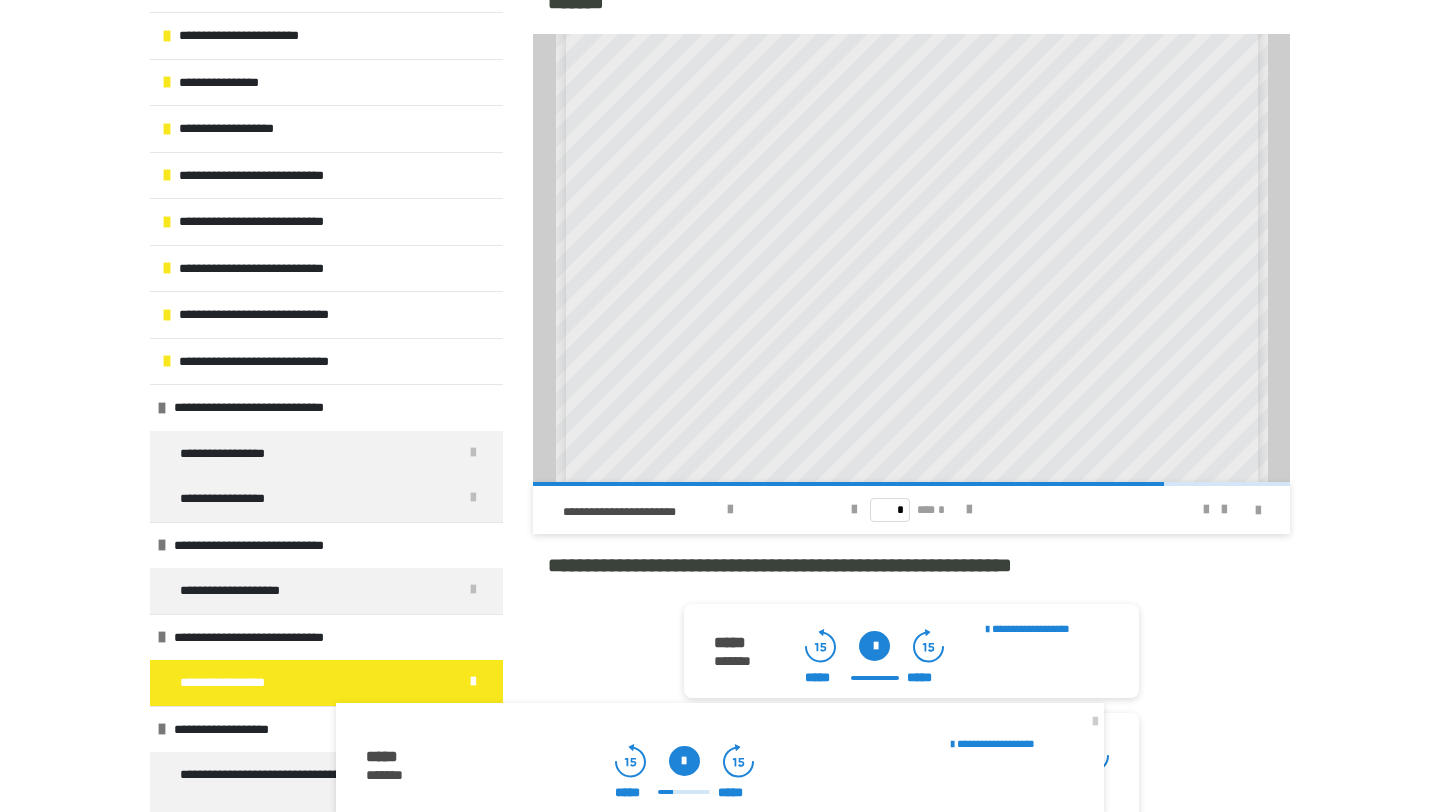 click at bounding box center (684, 761) 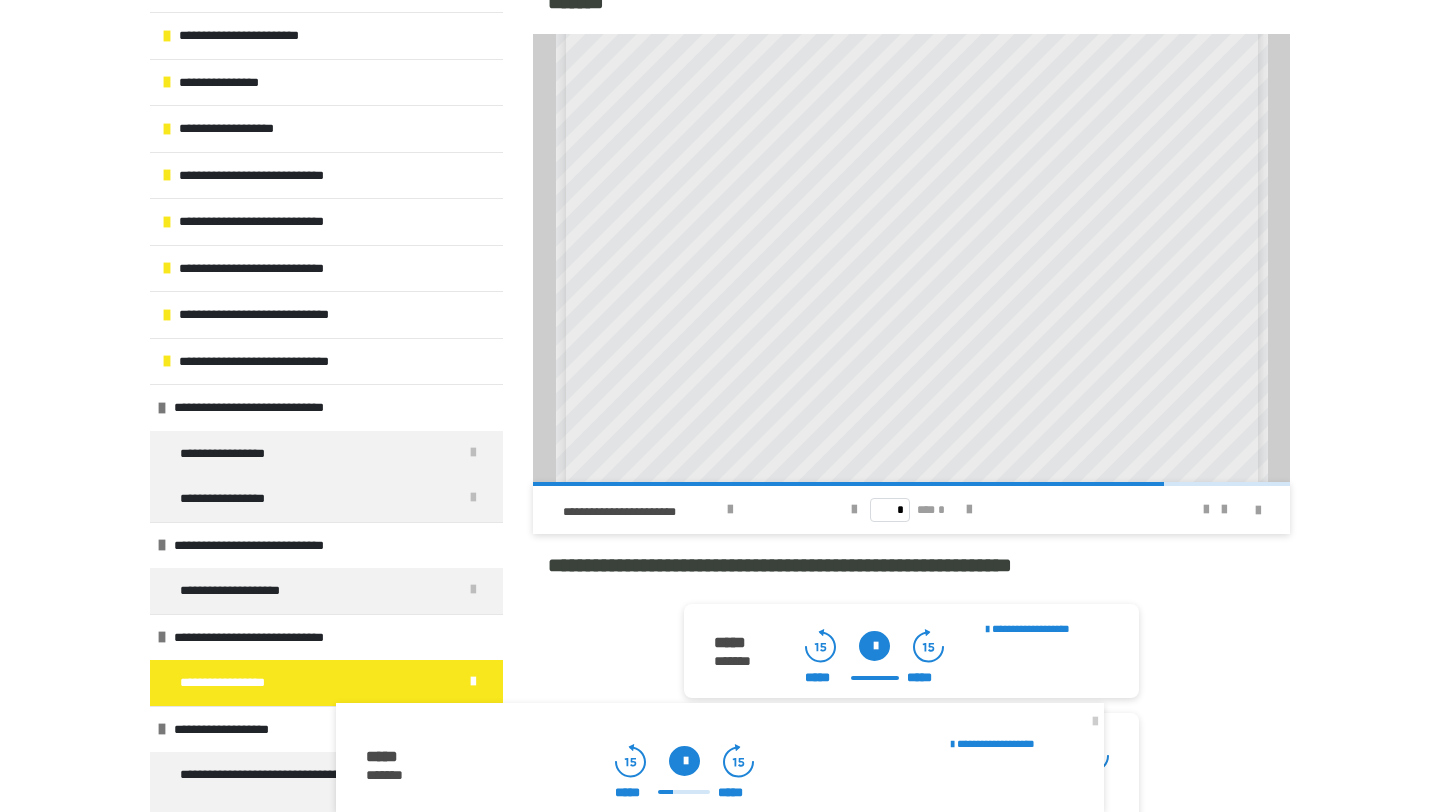 click at bounding box center (684, 761) 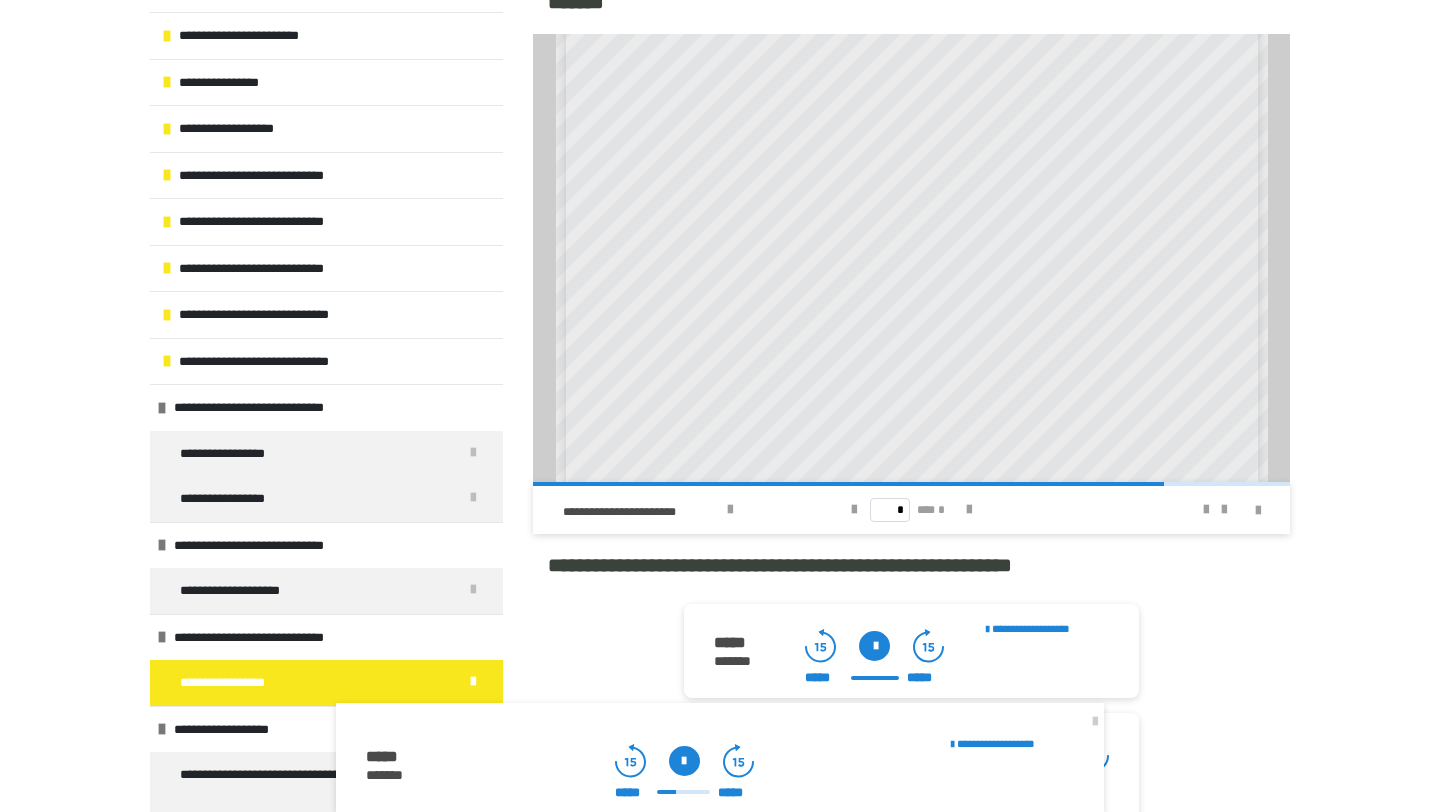 click at bounding box center [684, 761] 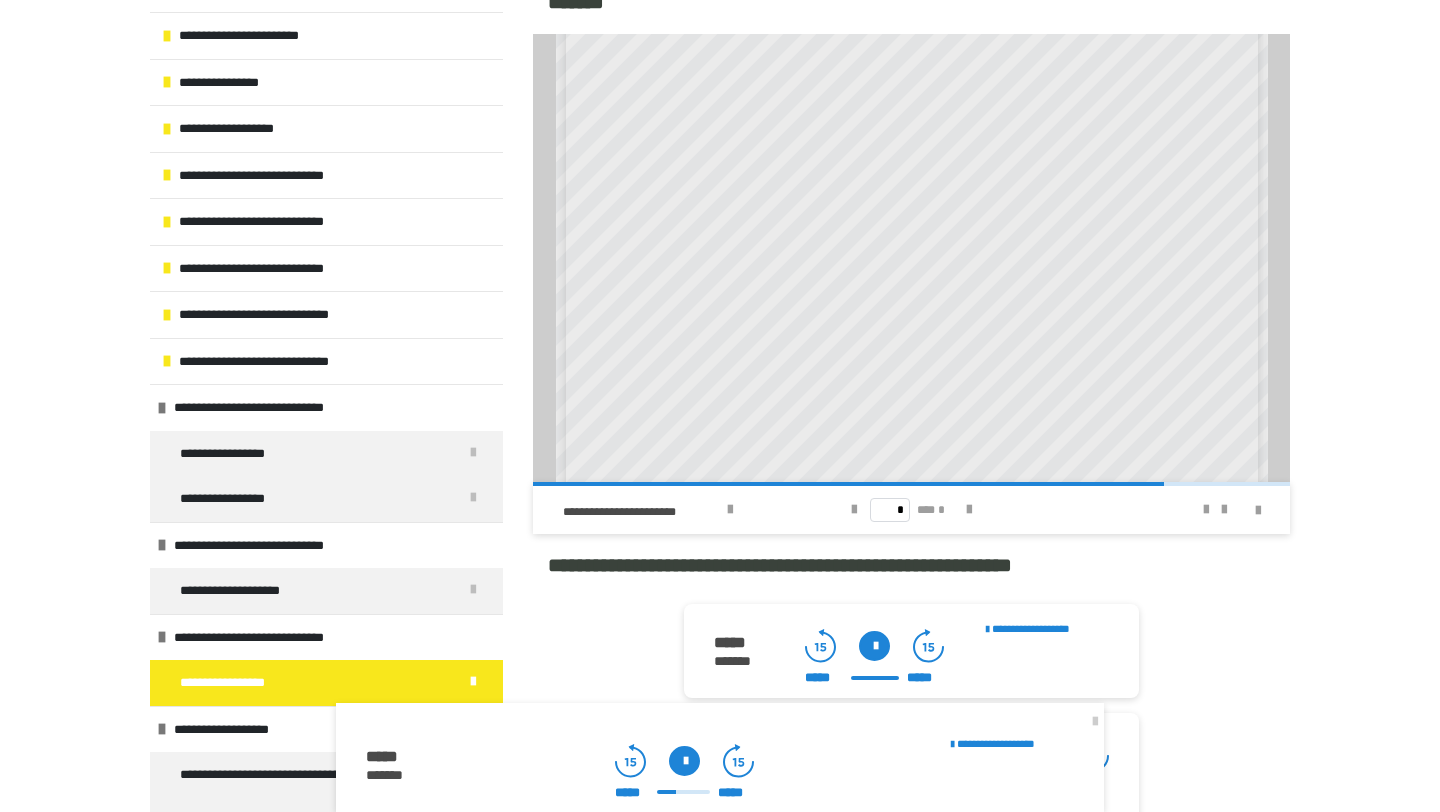 click at bounding box center [684, 761] 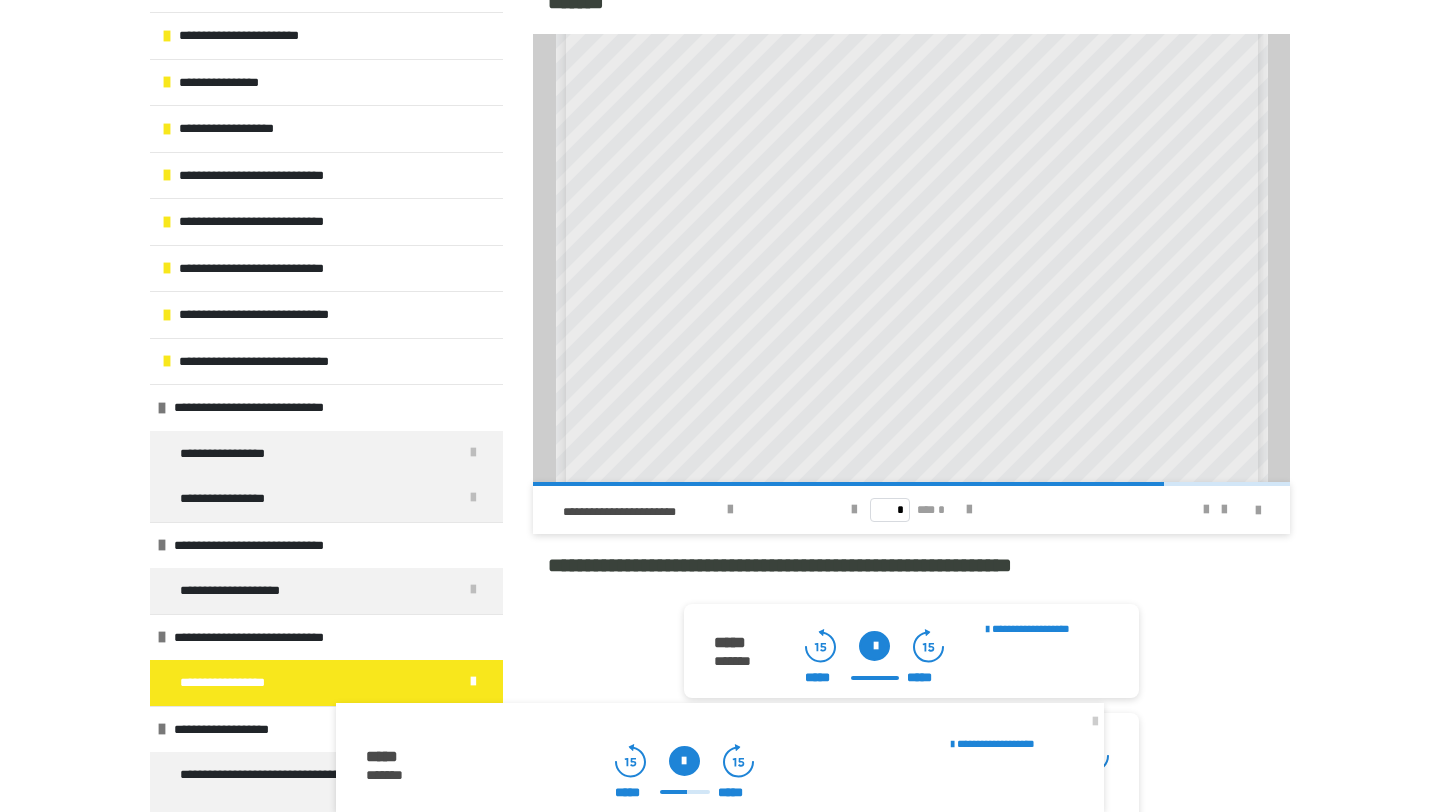 click at bounding box center (684, 761) 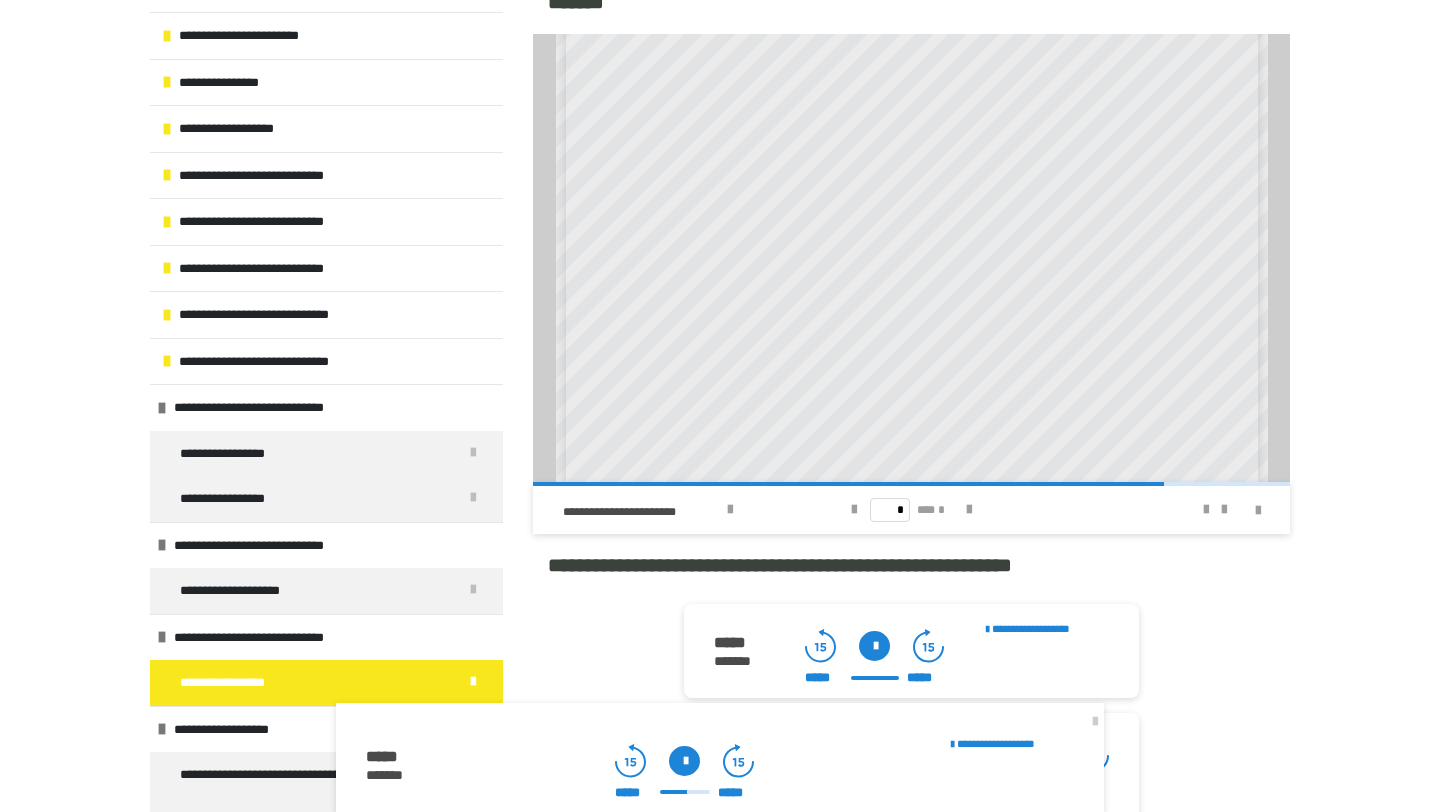 click at bounding box center [684, 761] 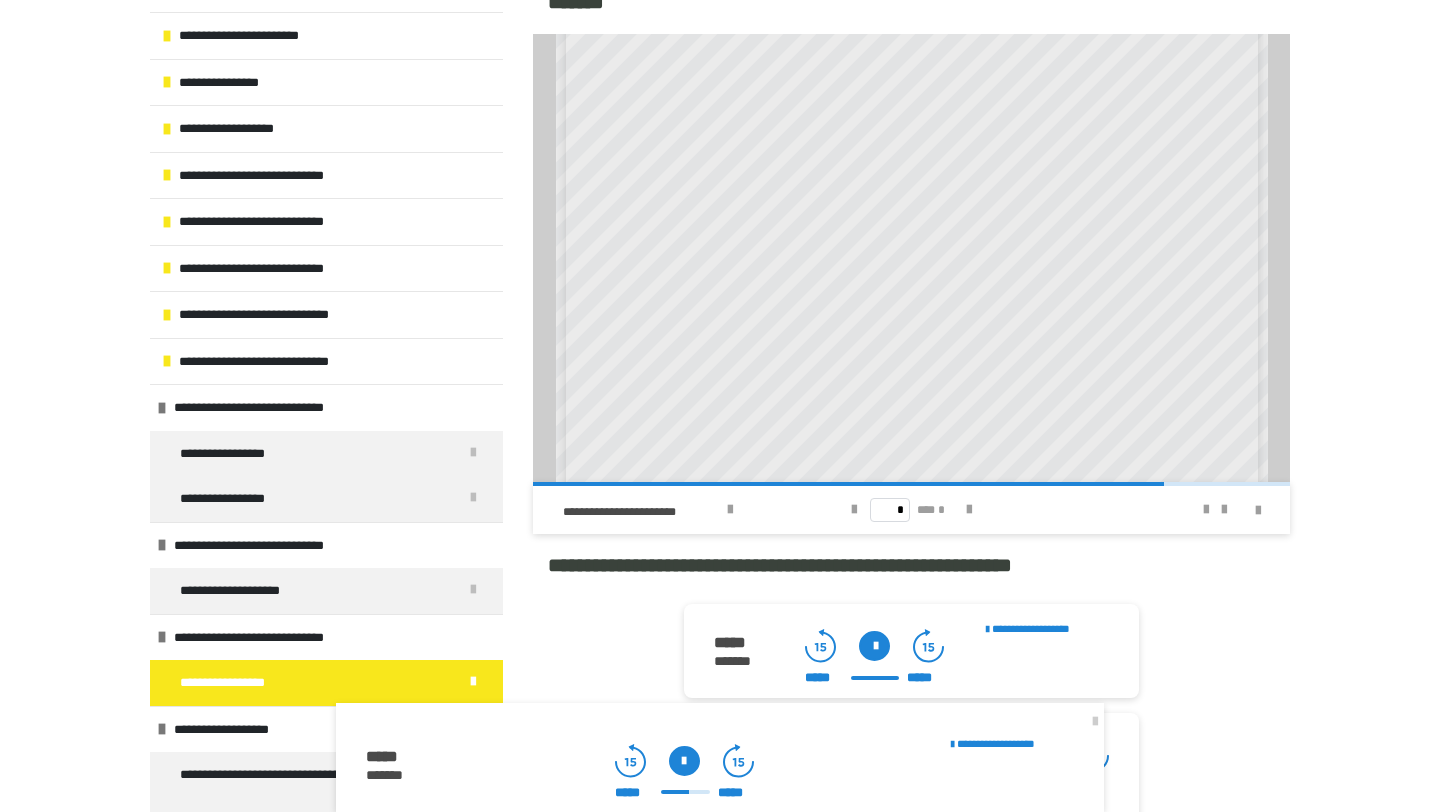 click at bounding box center (684, 761) 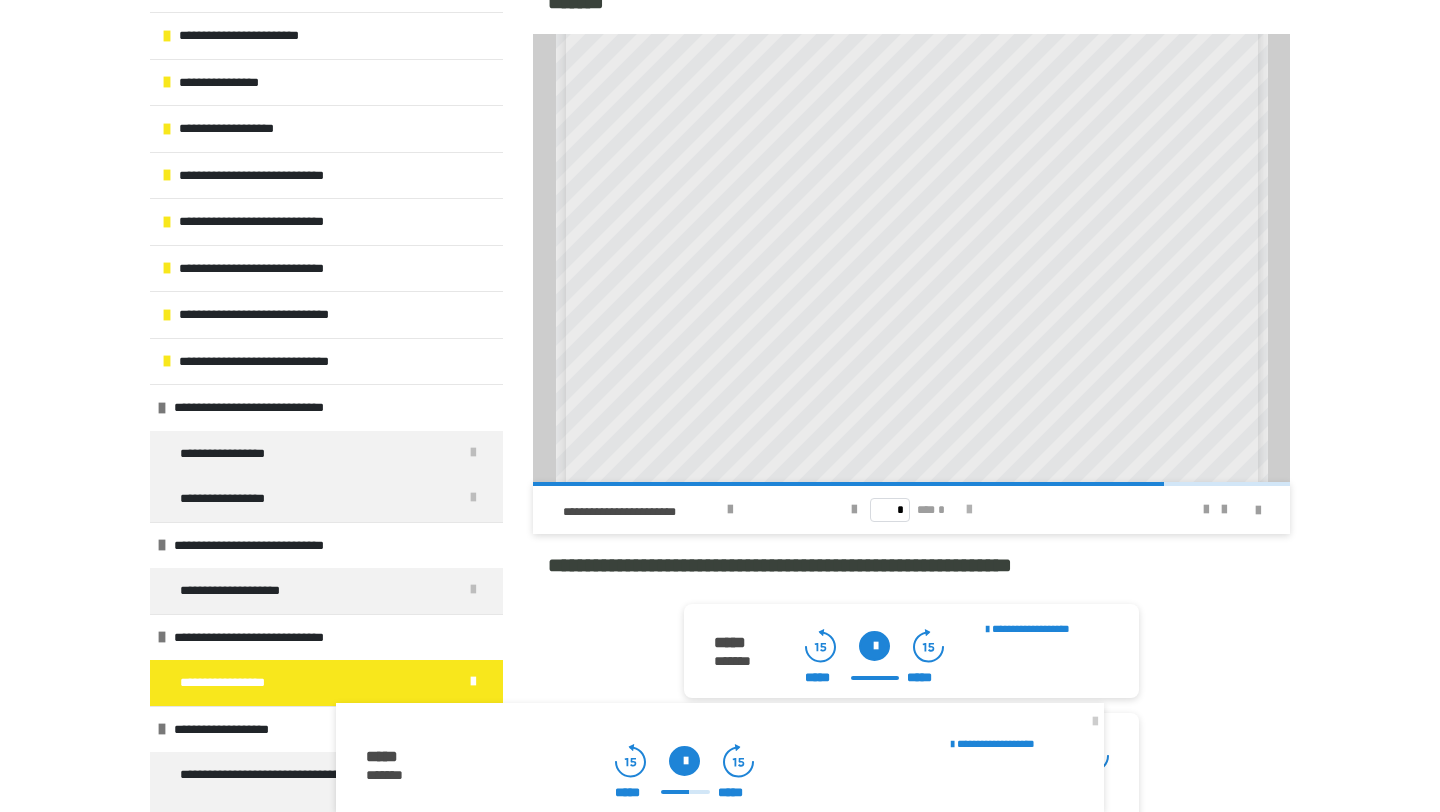 click at bounding box center [969, 510] 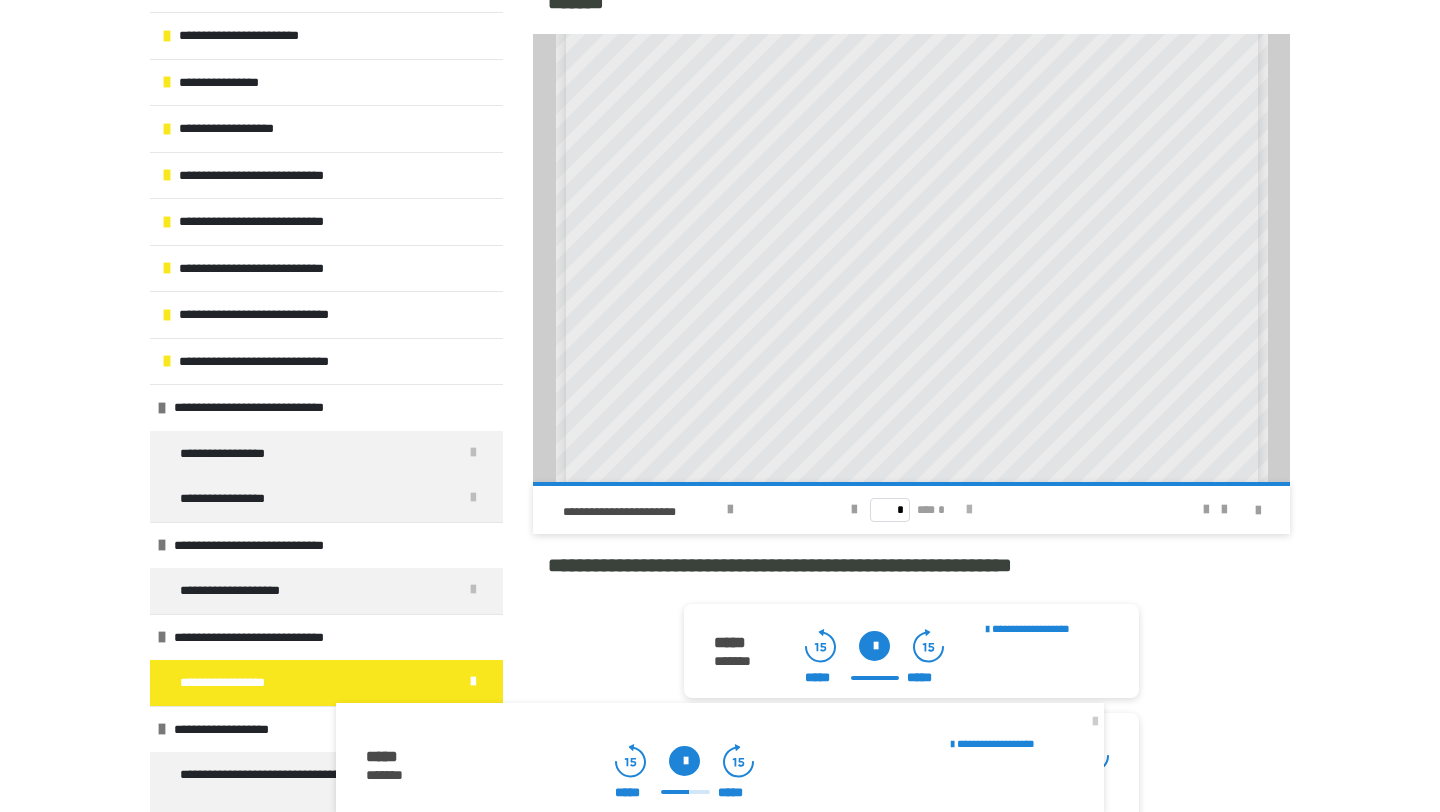 scroll, scrollTop: 0, scrollLeft: 0, axis: both 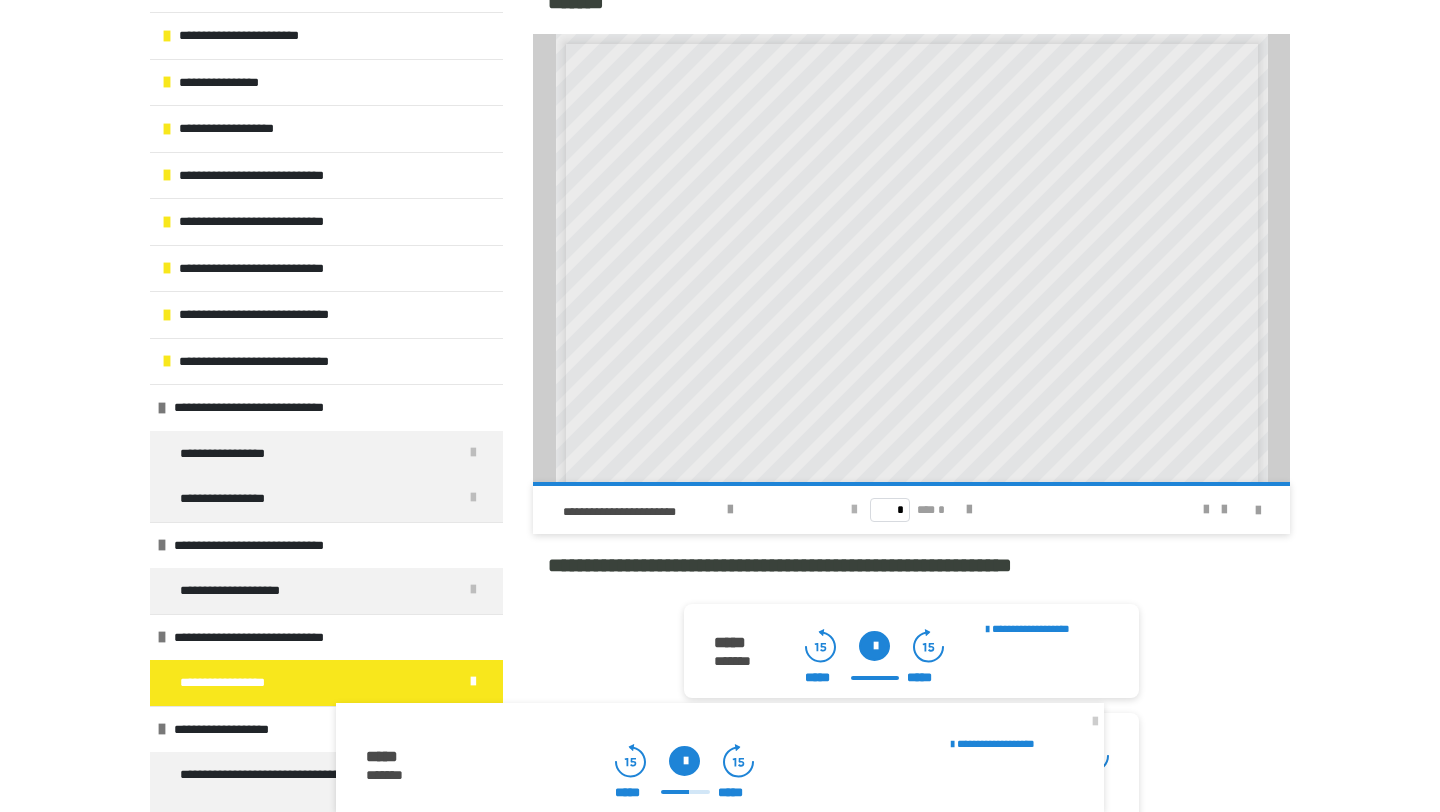click at bounding box center [854, 510] 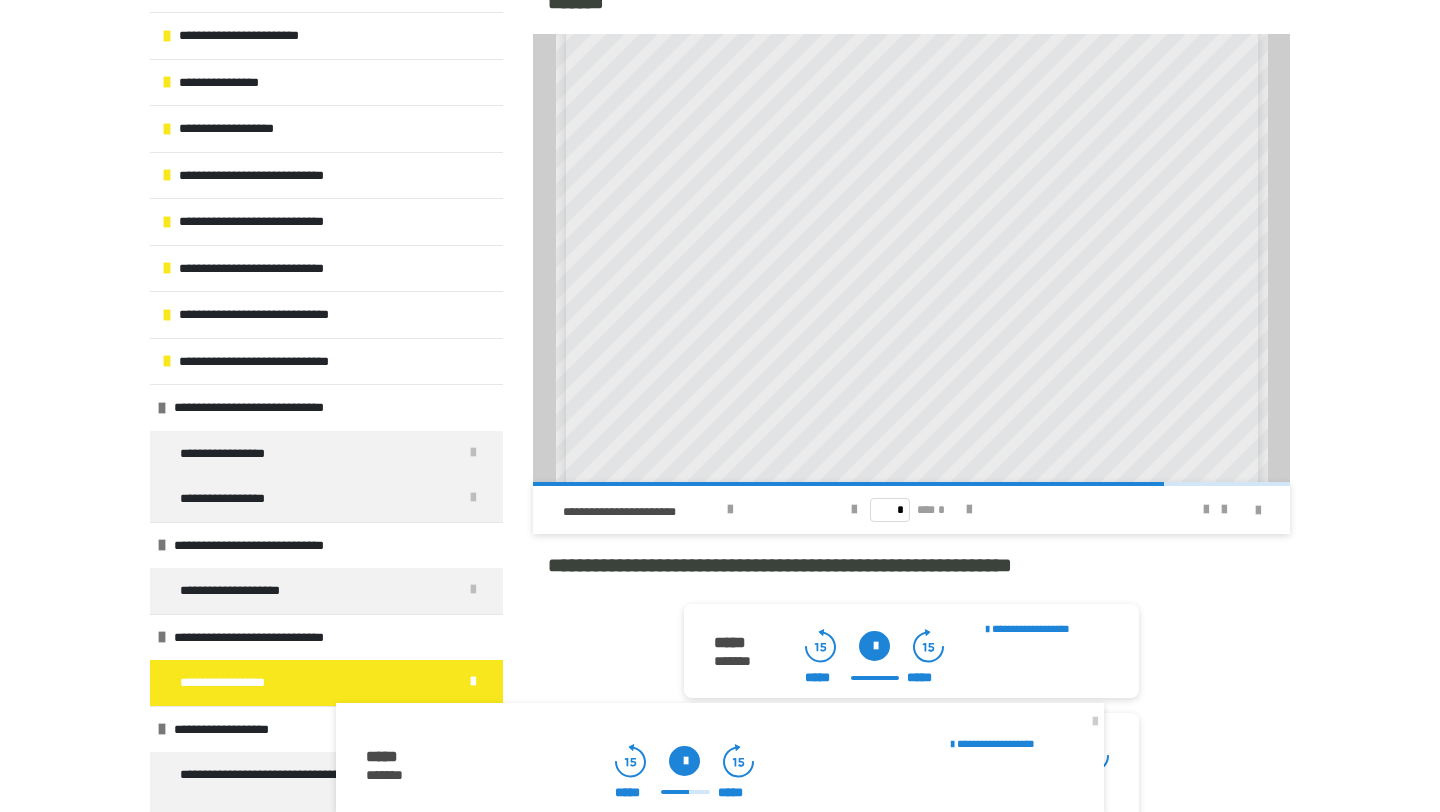 scroll, scrollTop: 339, scrollLeft: 0, axis: vertical 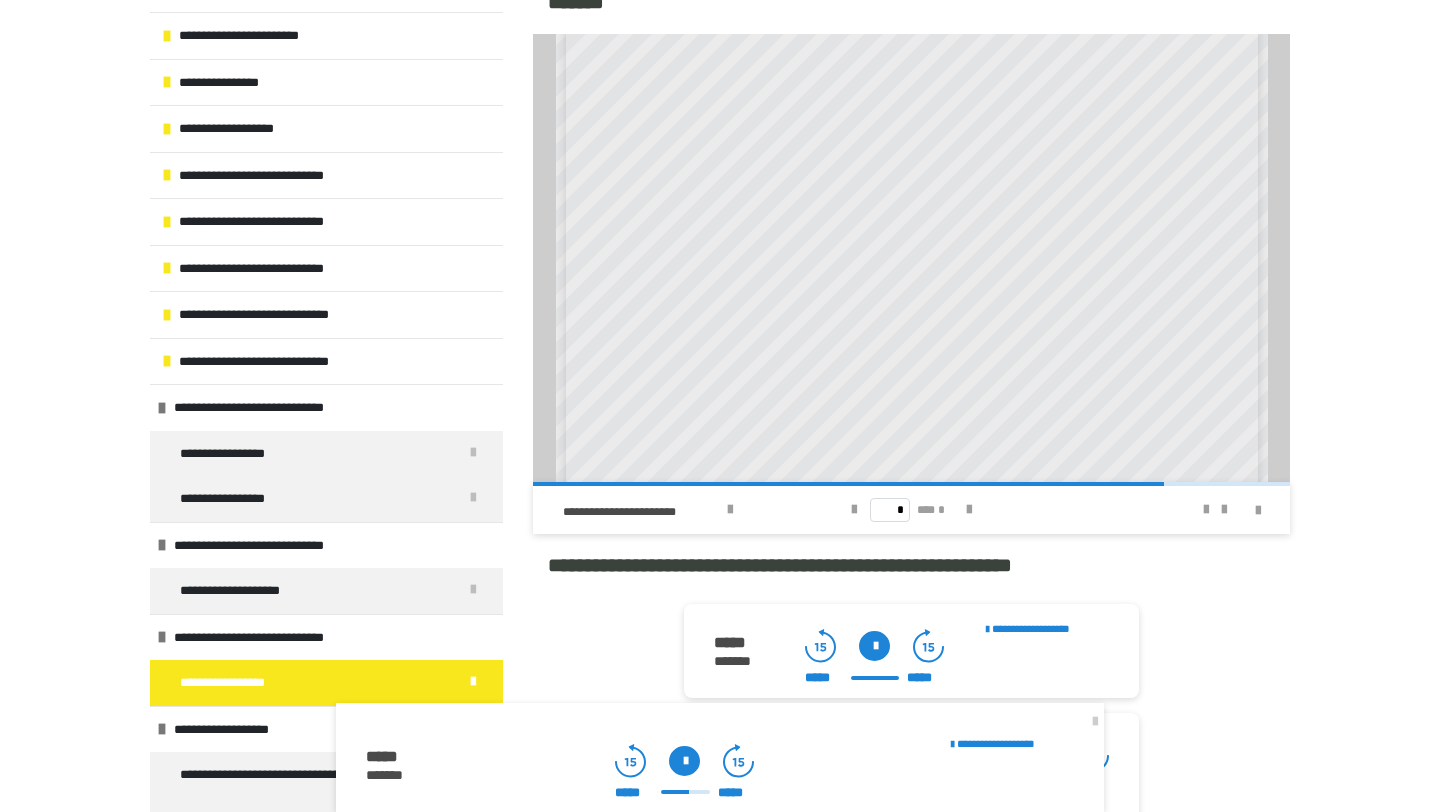 click at bounding box center [684, 761] 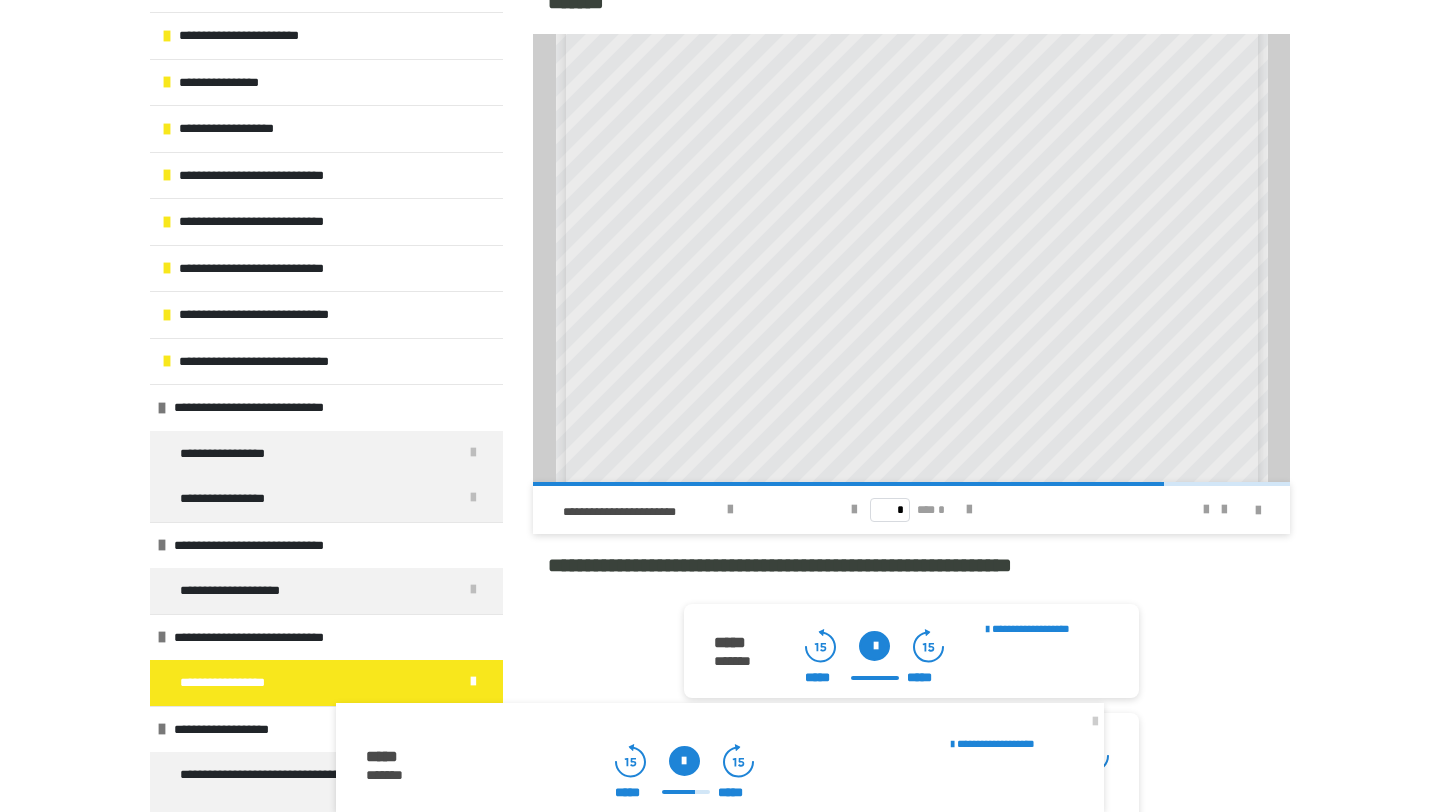 click at bounding box center (684, 761) 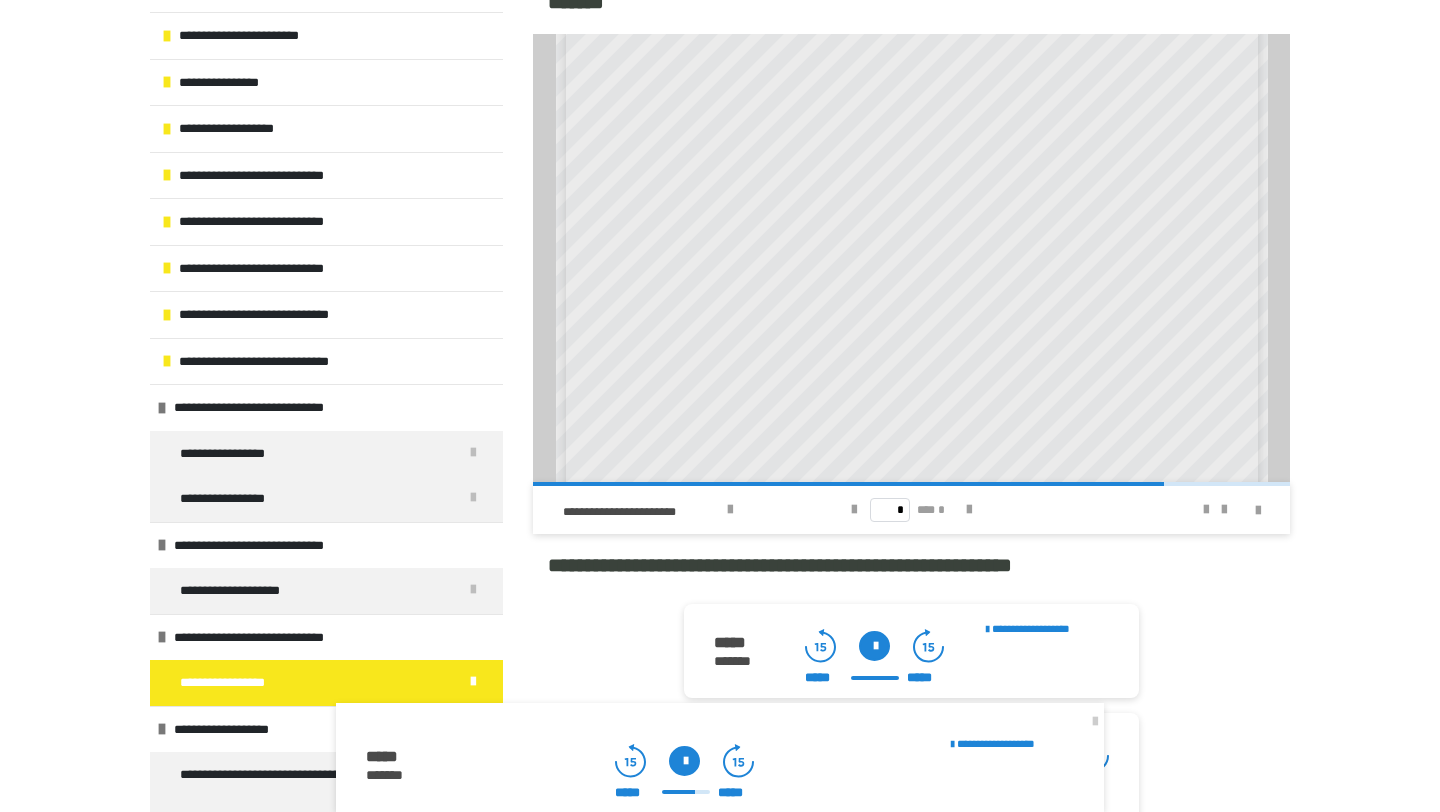 click at bounding box center (684, 761) 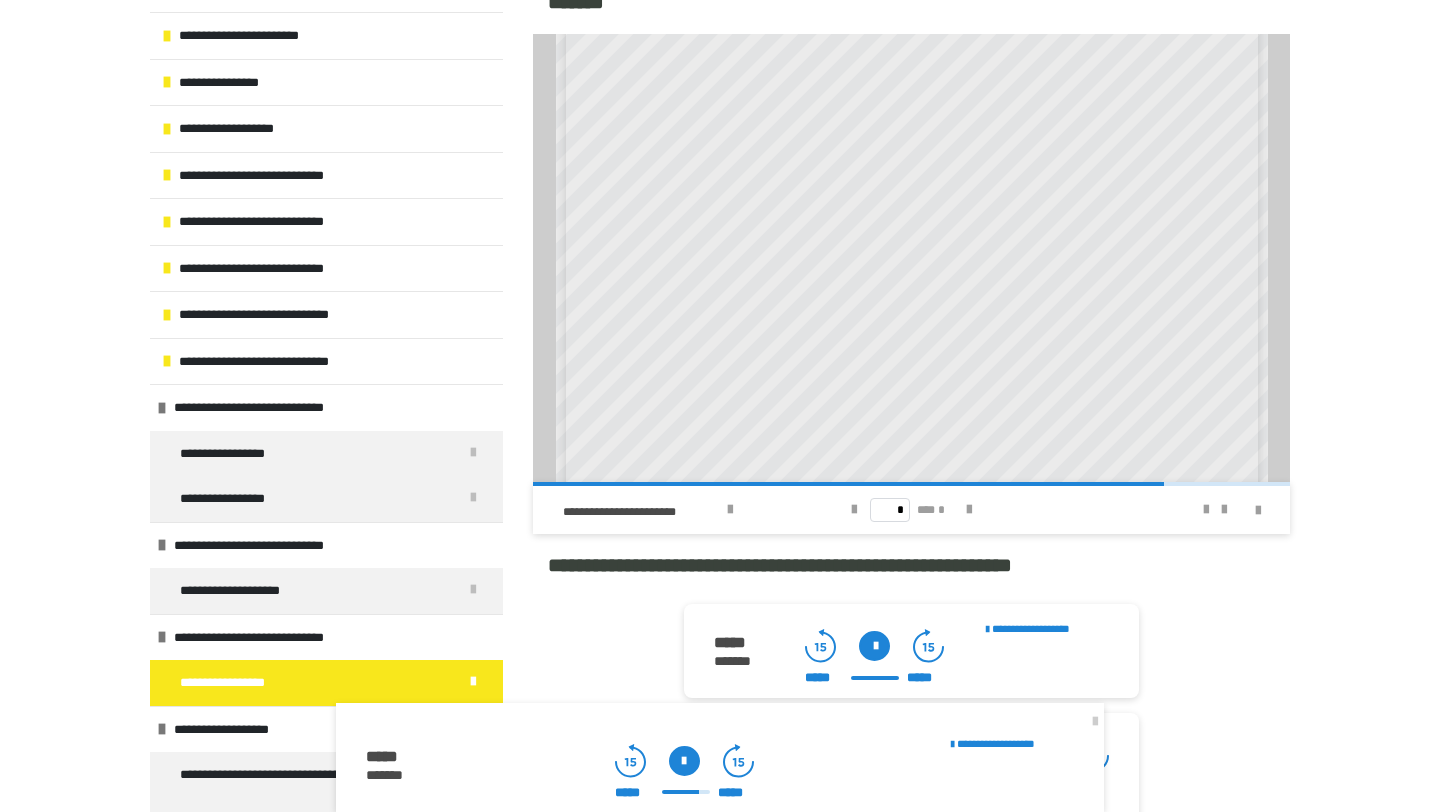 click at bounding box center (684, 761) 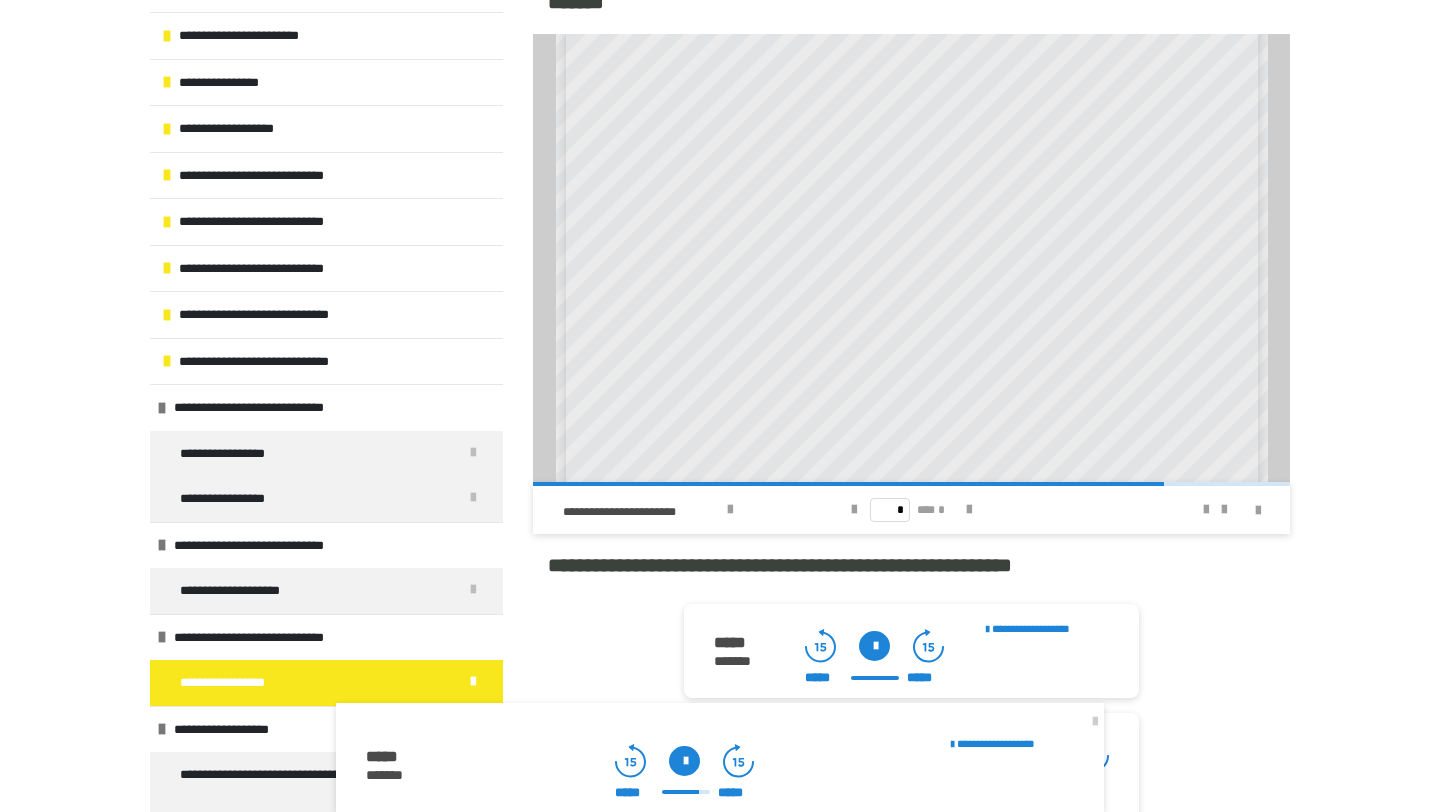 click at bounding box center (684, 761) 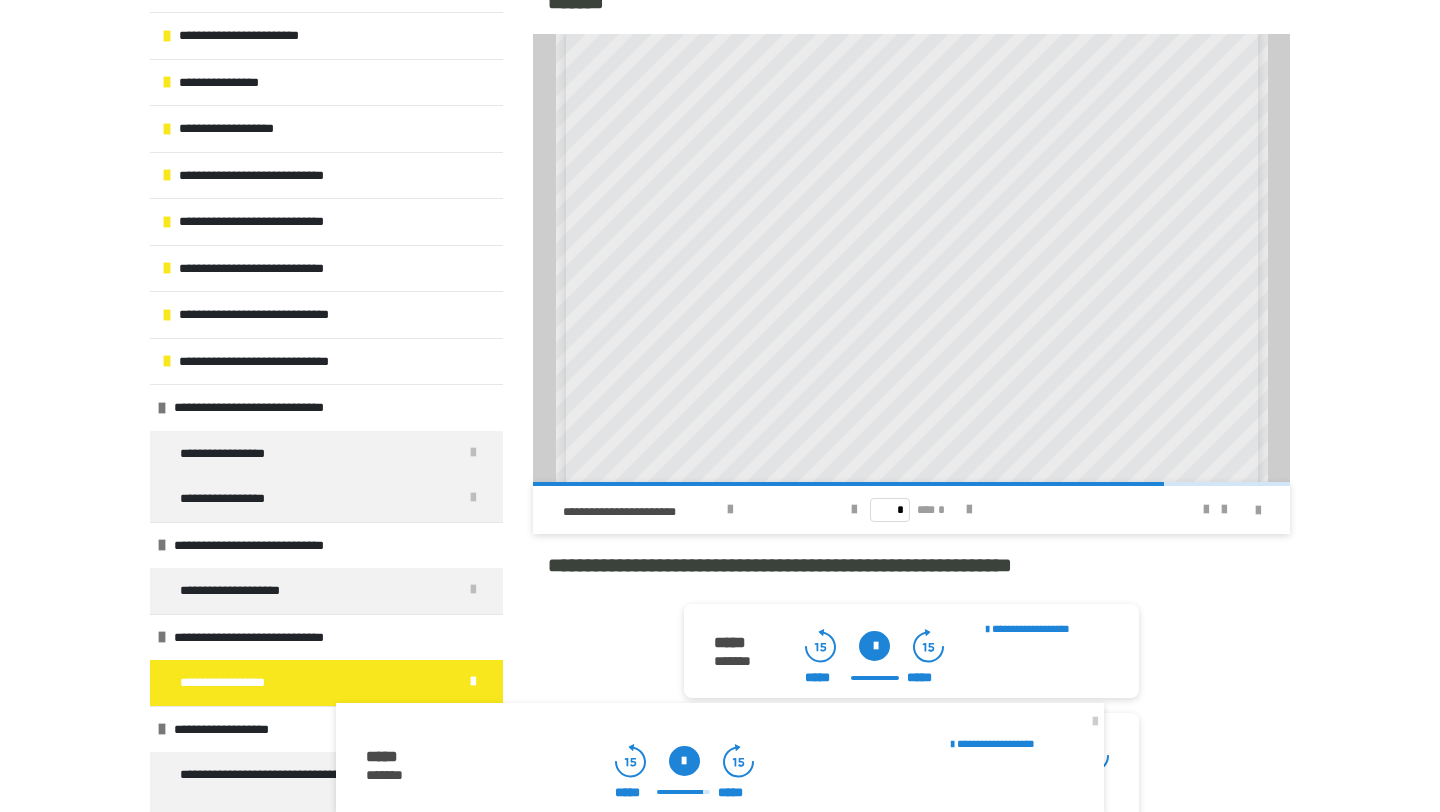 click at bounding box center [684, 761] 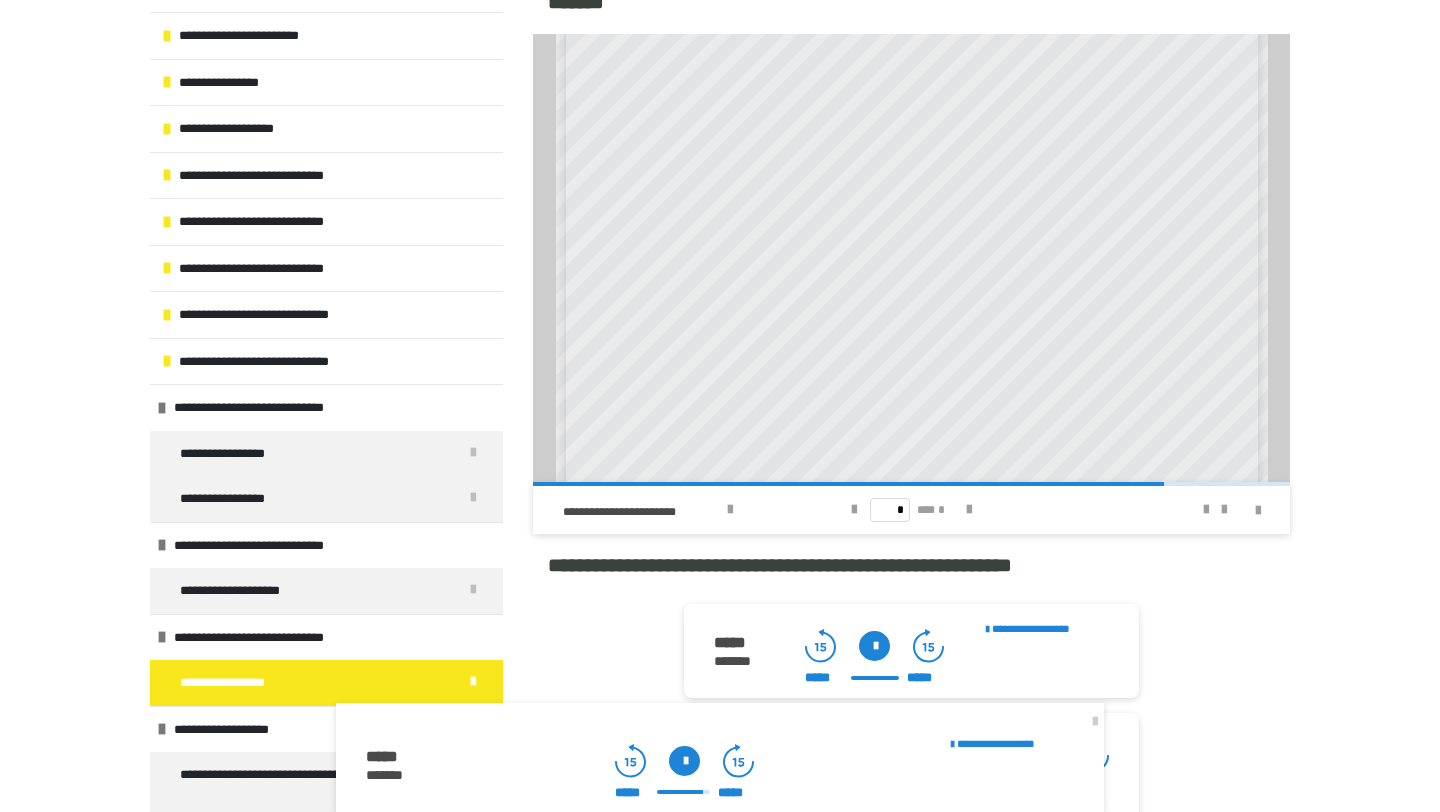 click at bounding box center (684, 761) 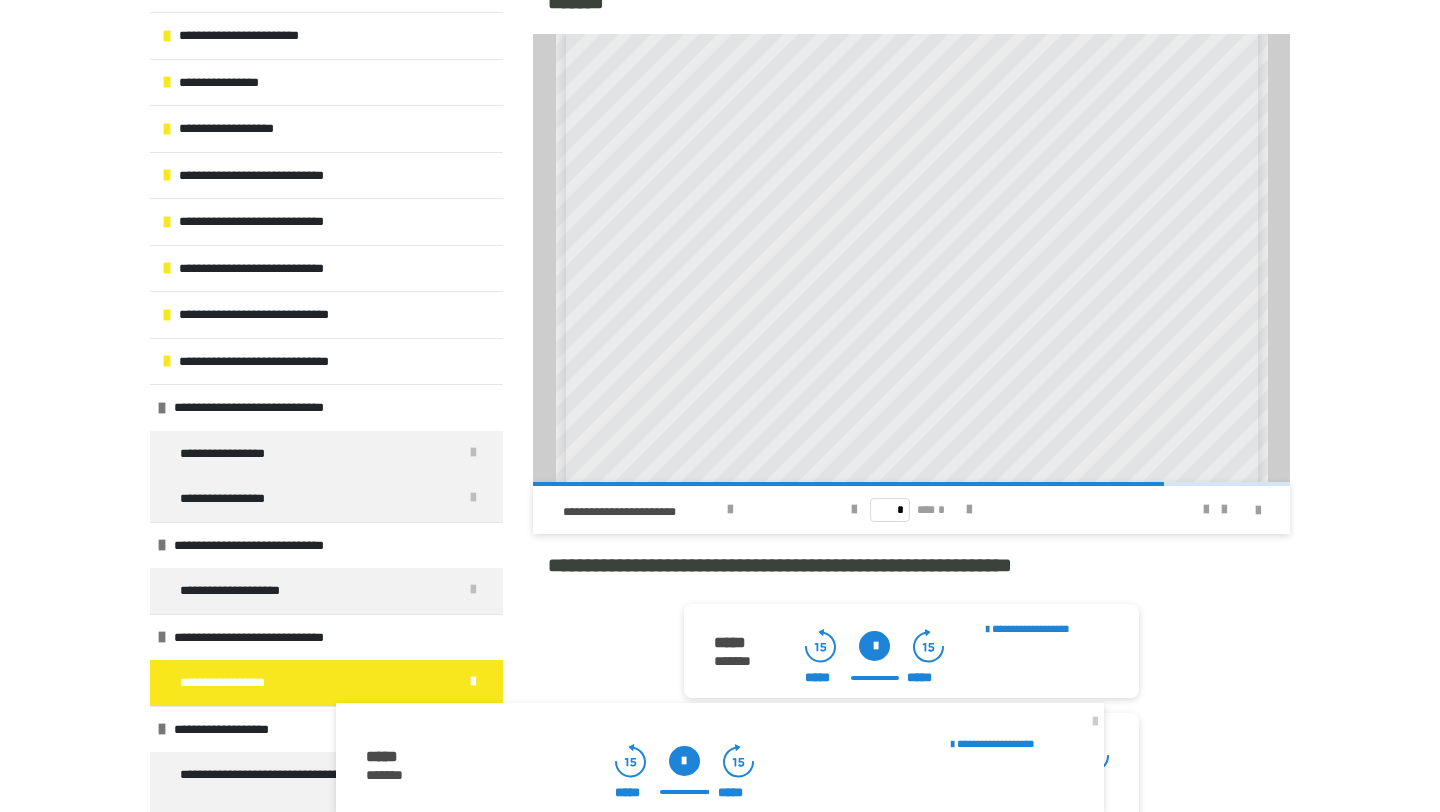 click at bounding box center [684, 761] 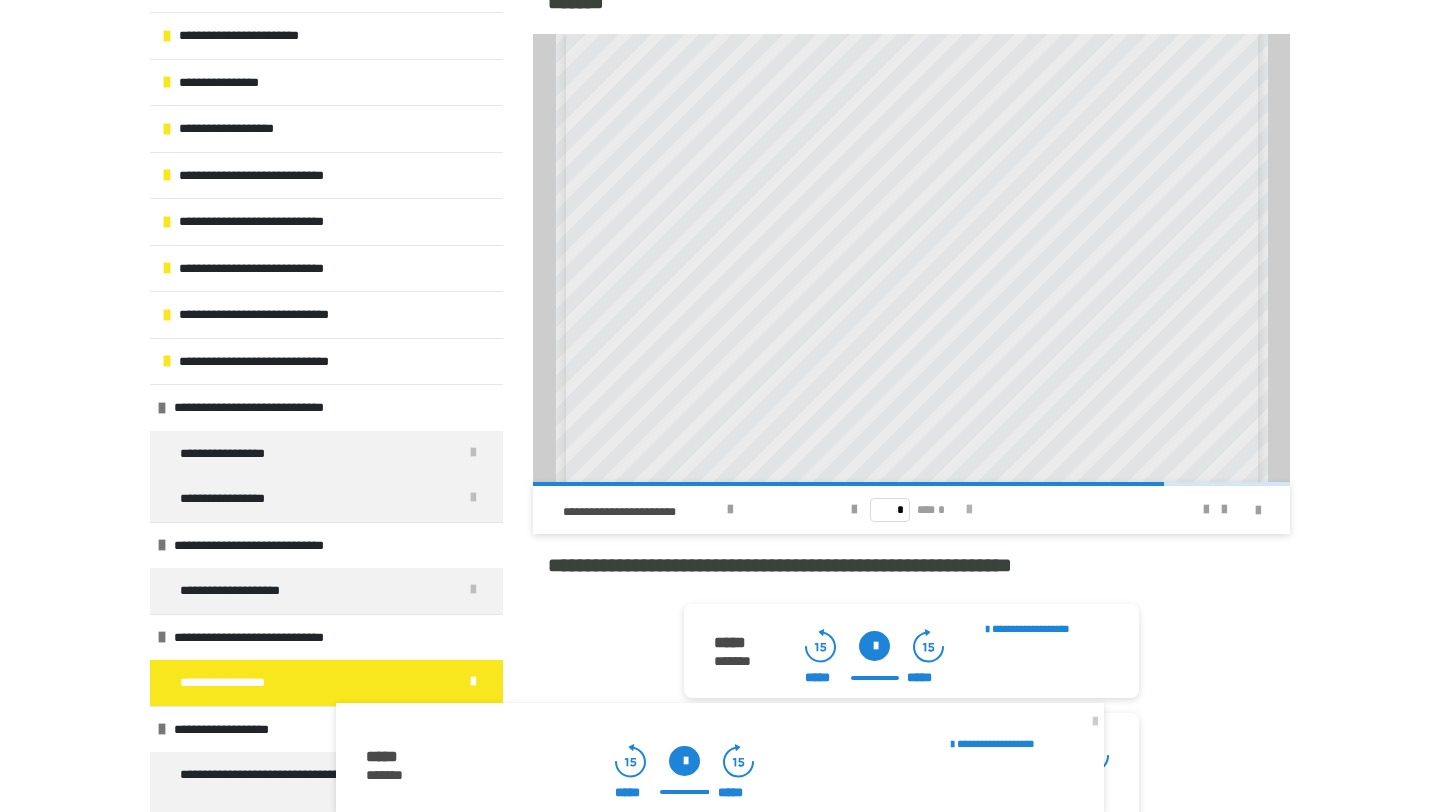 click at bounding box center [969, 510] 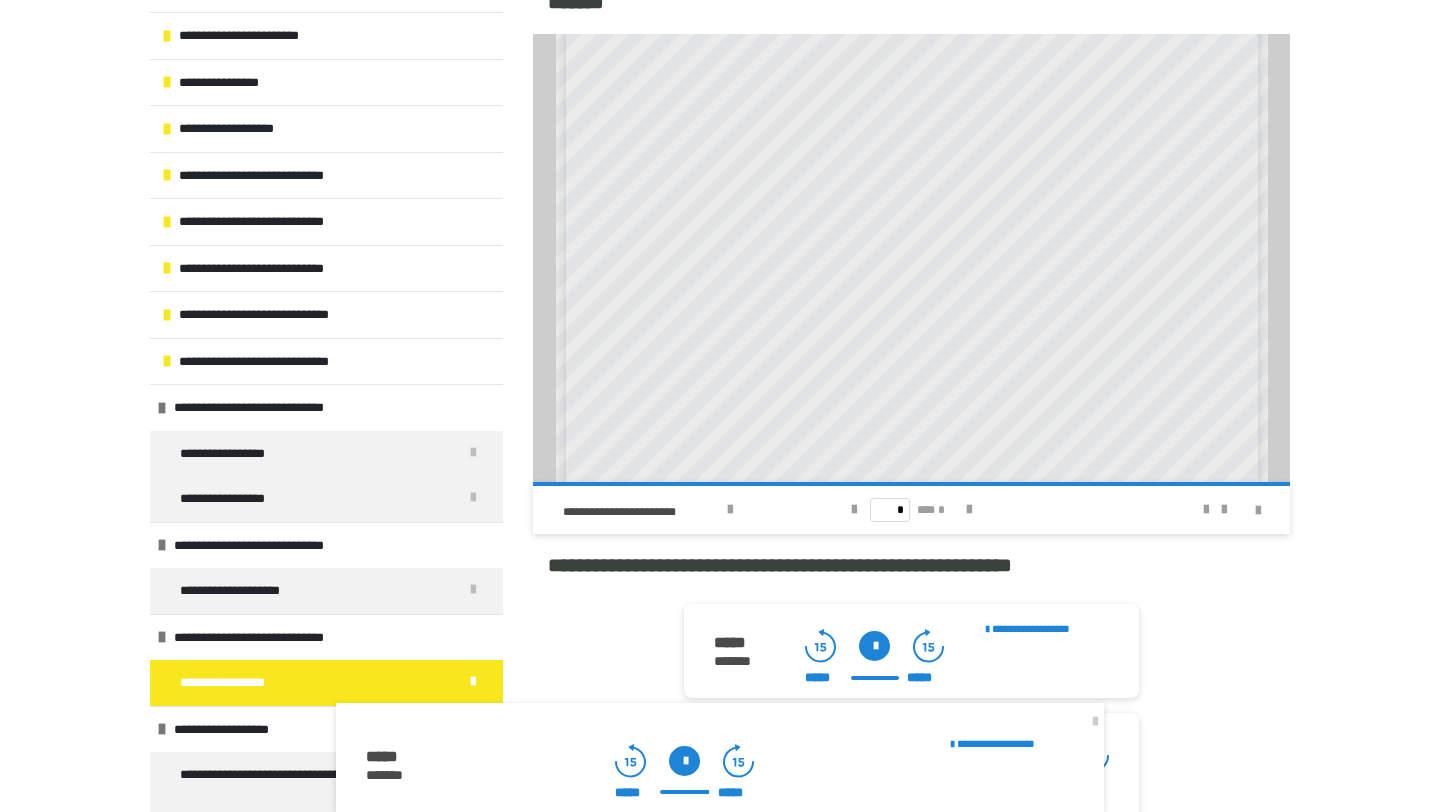 scroll, scrollTop: 226, scrollLeft: 0, axis: vertical 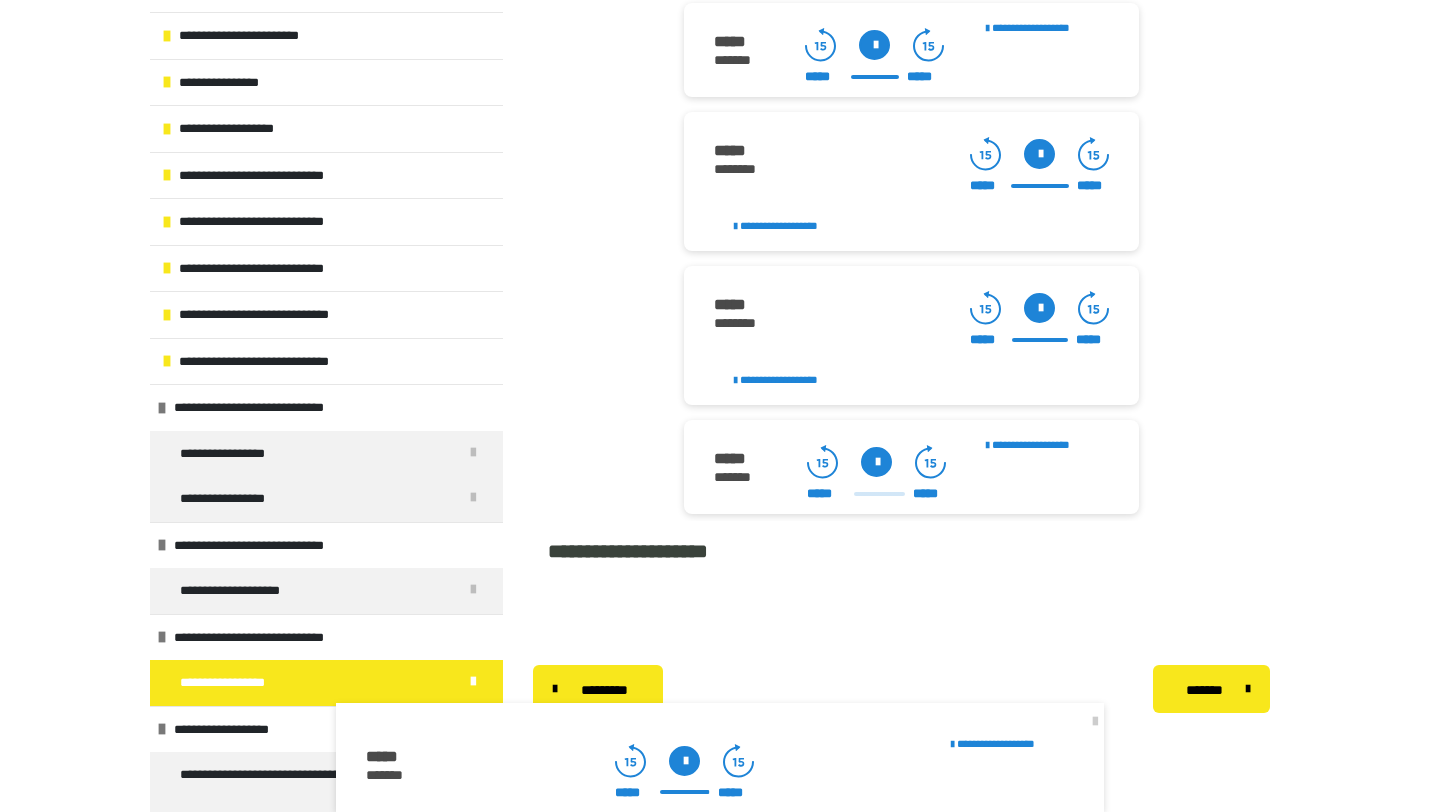 click at bounding box center (876, 462) 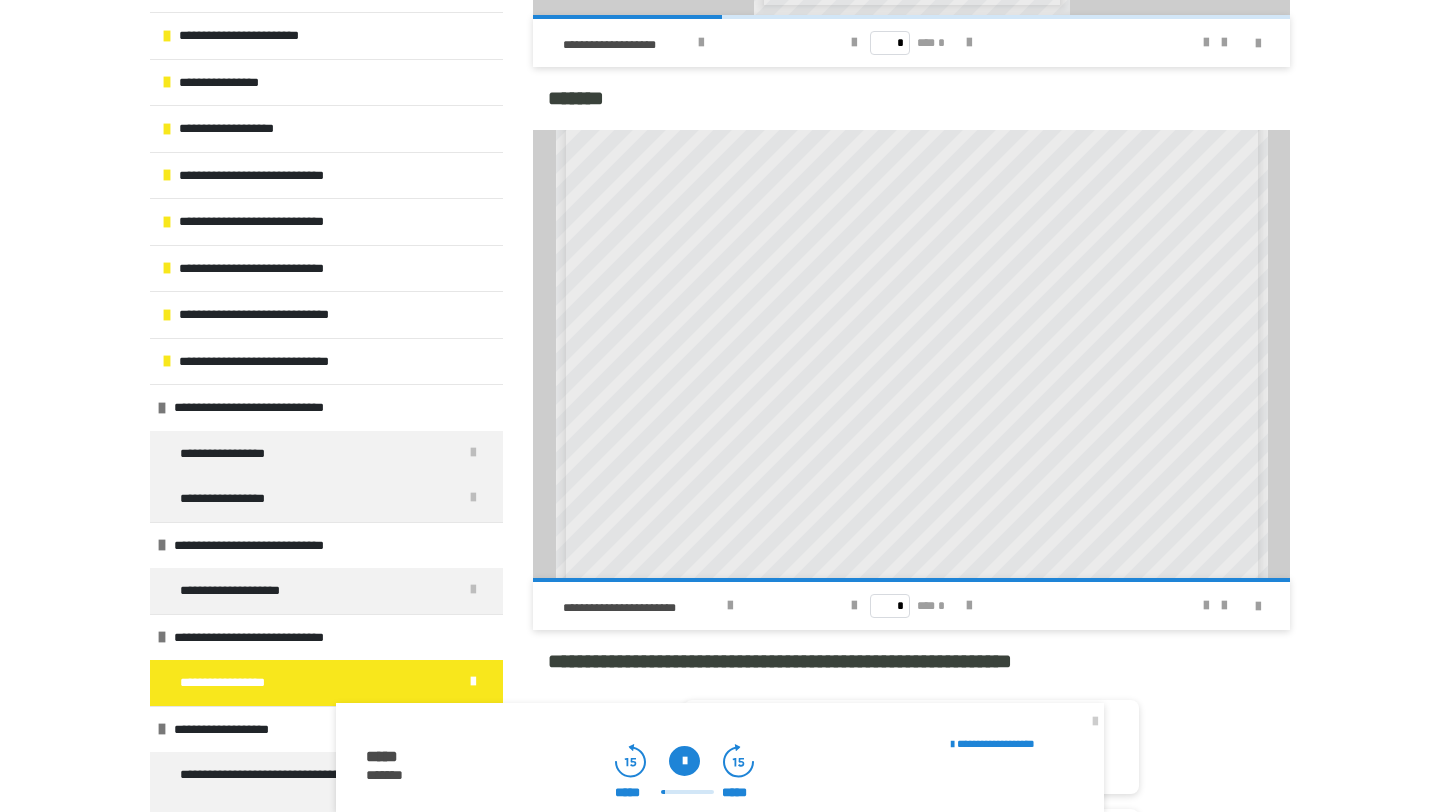 scroll, scrollTop: 1560, scrollLeft: 0, axis: vertical 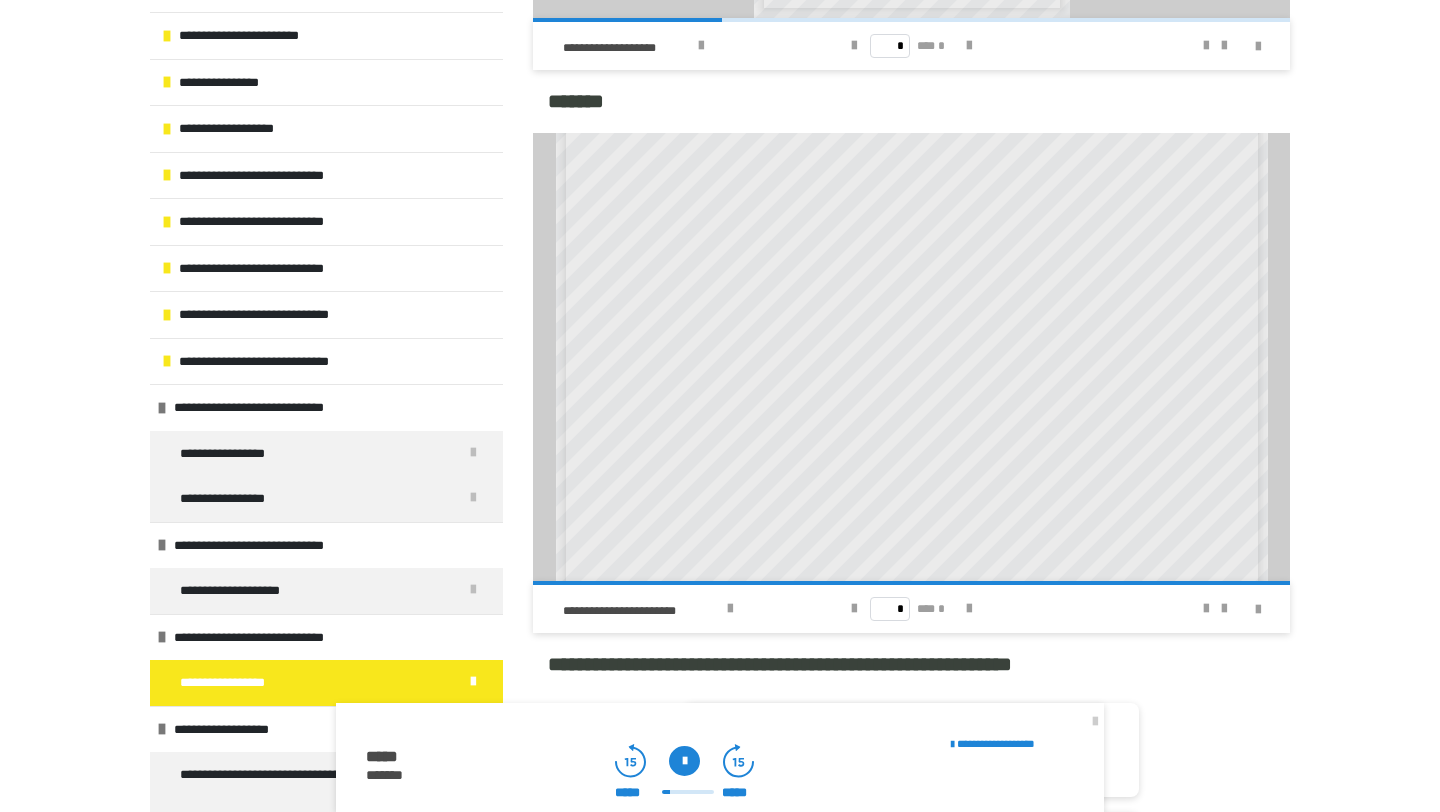 click at bounding box center (684, 761) 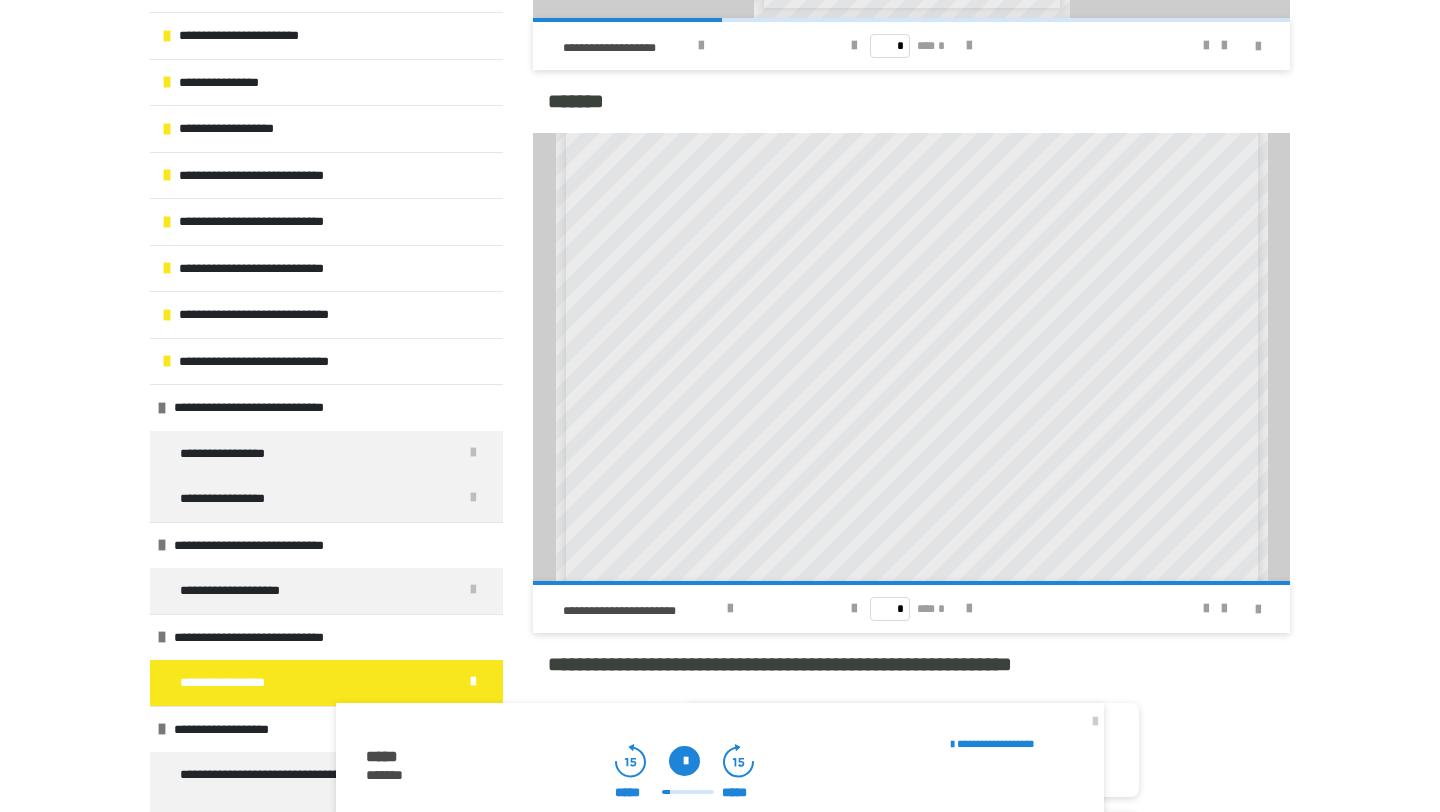 click at bounding box center [684, 761] 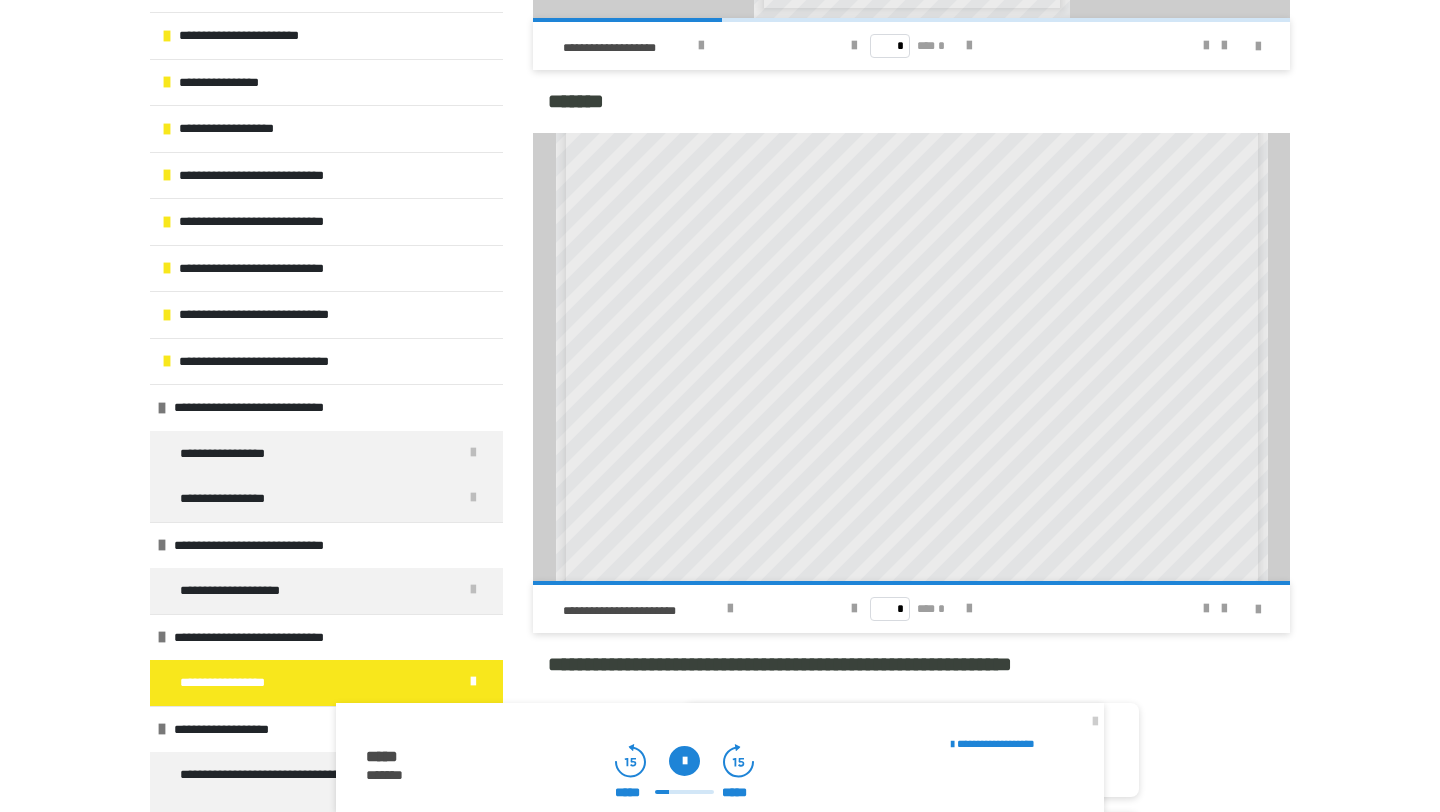 click at bounding box center [684, 761] 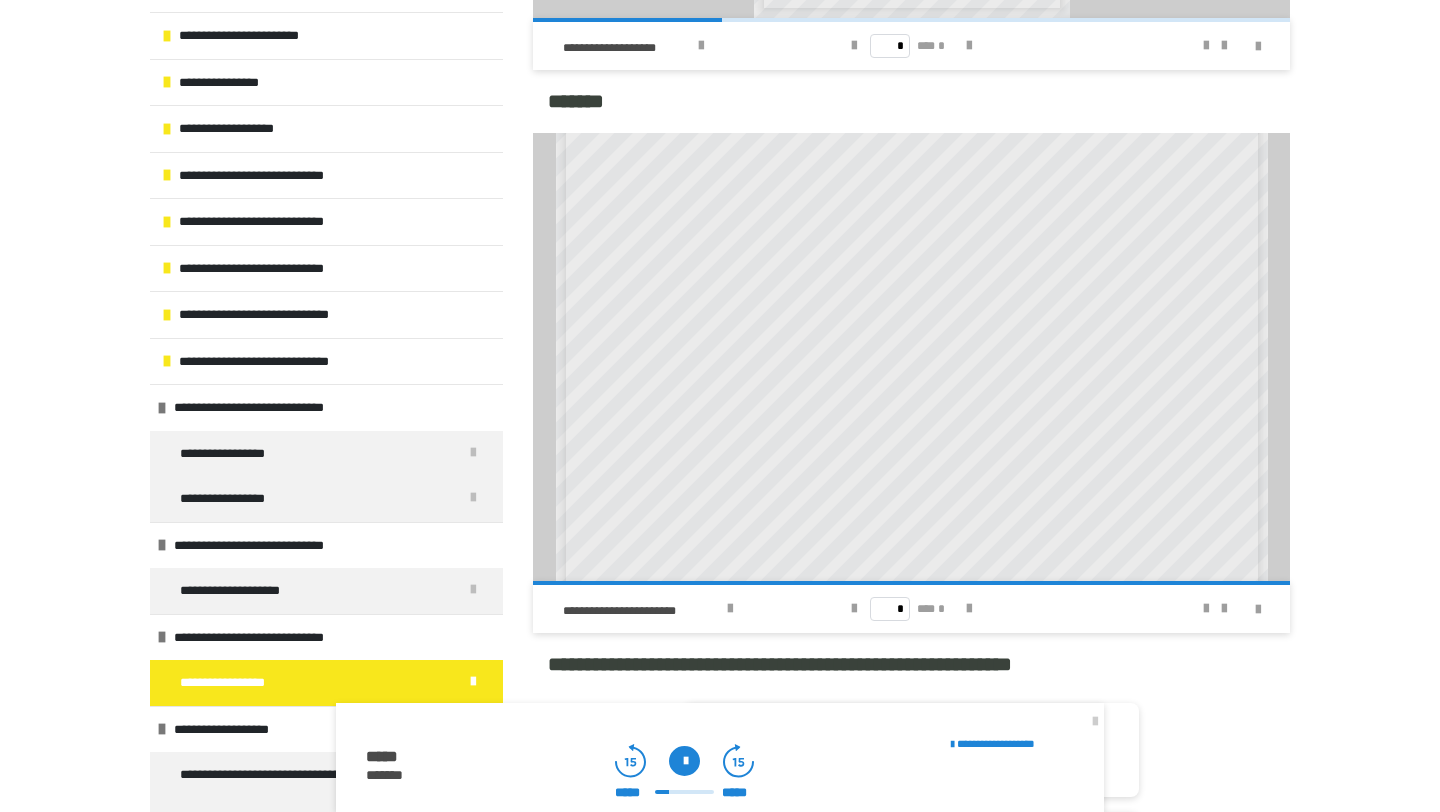 click at bounding box center (684, 761) 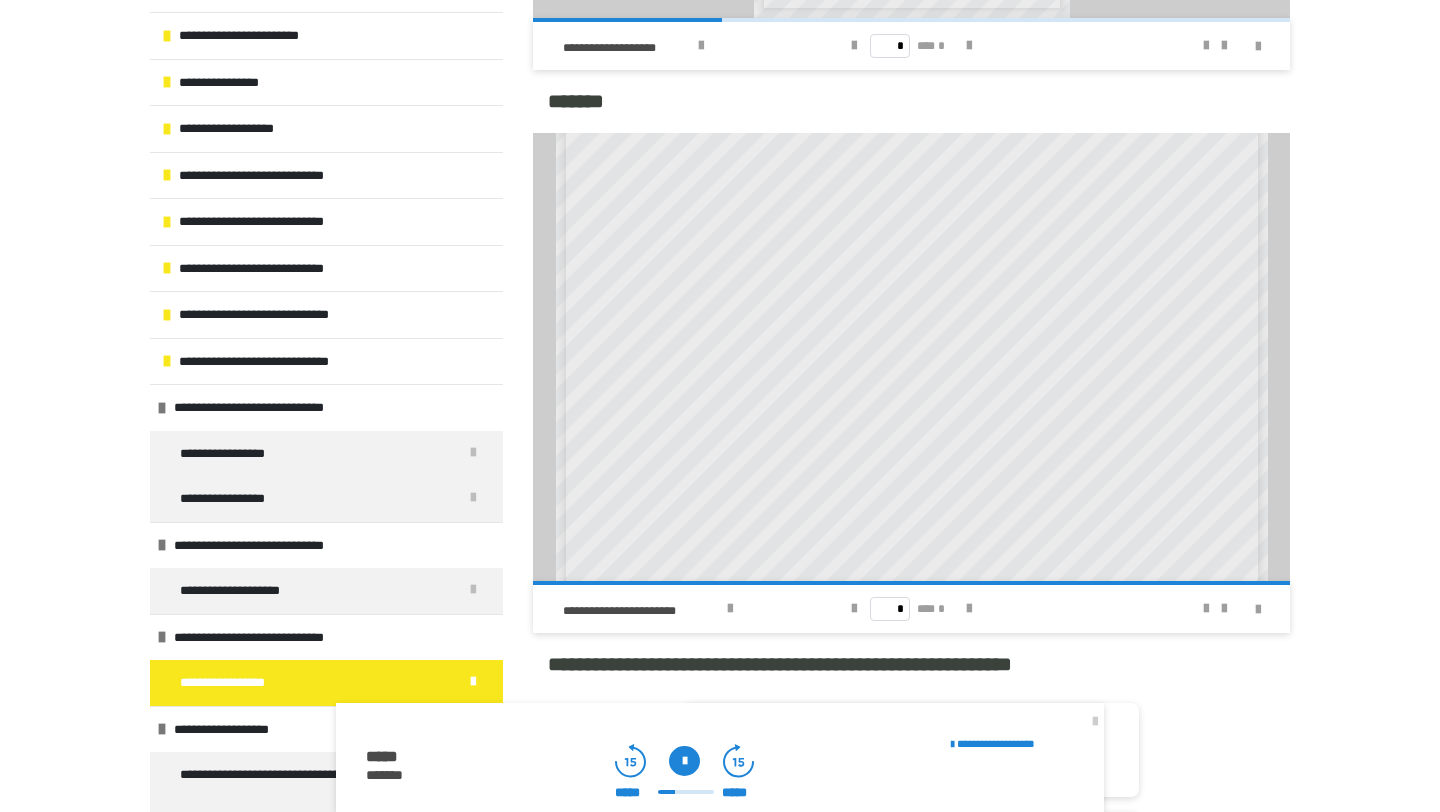 click at bounding box center [684, 761] 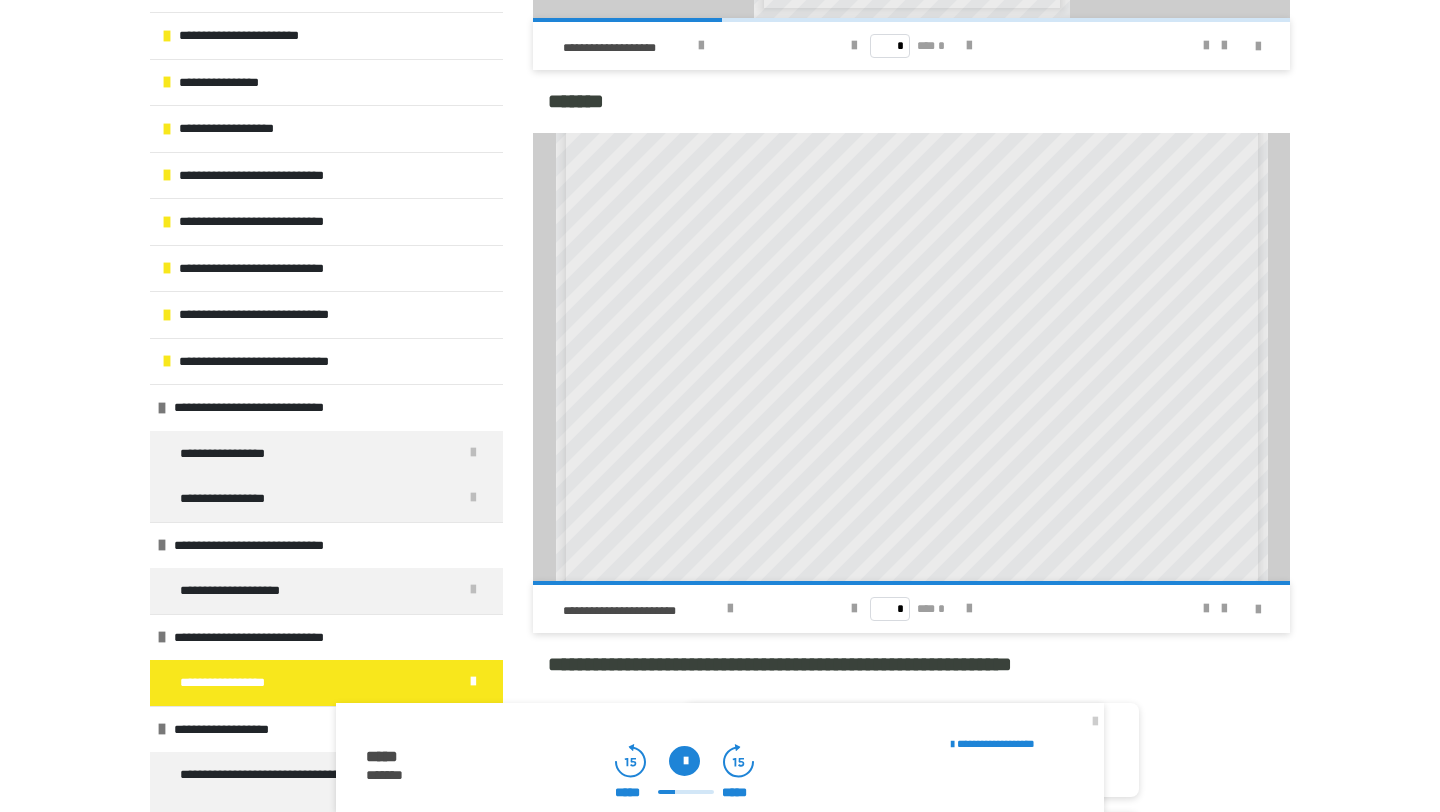 click at bounding box center (684, 761) 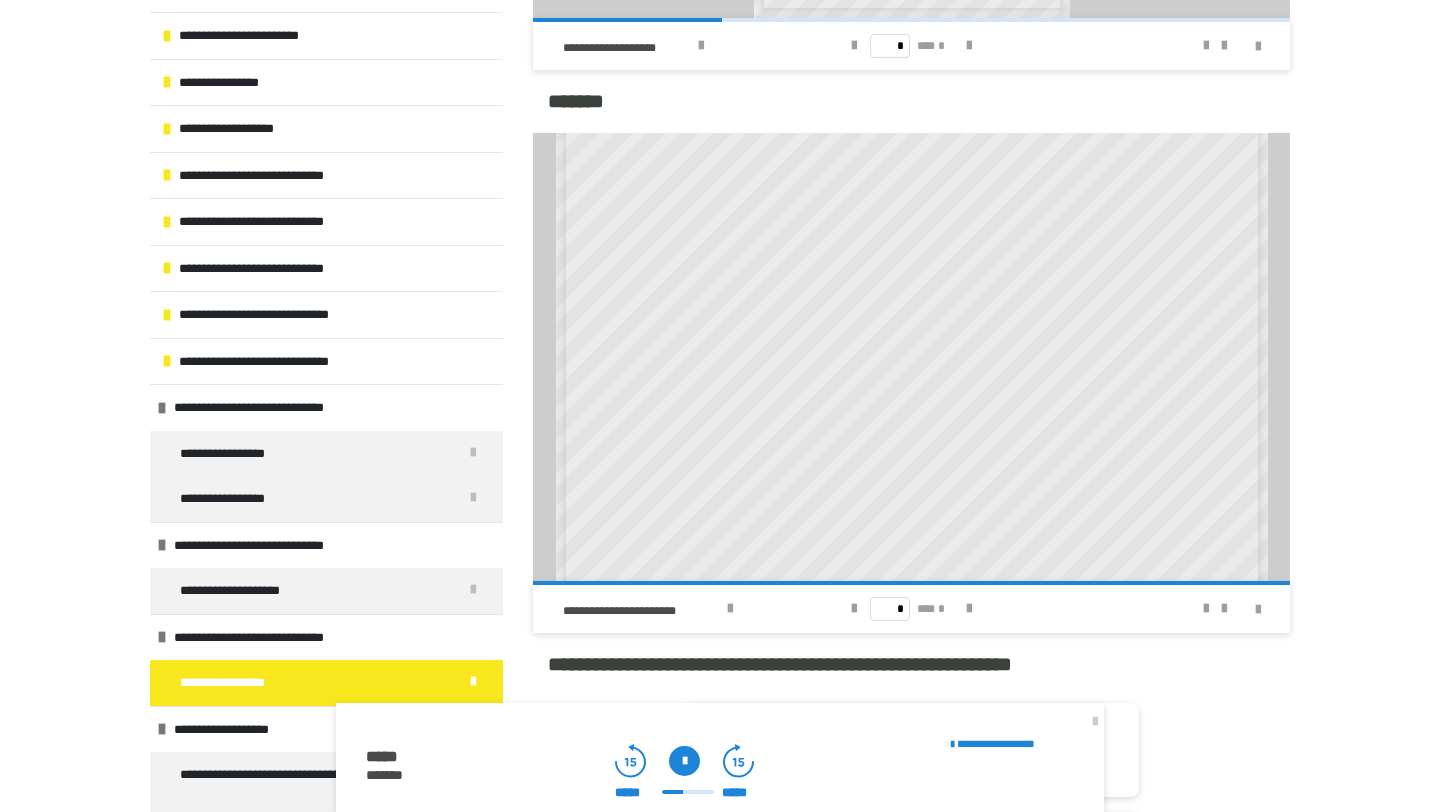 click at bounding box center (684, 761) 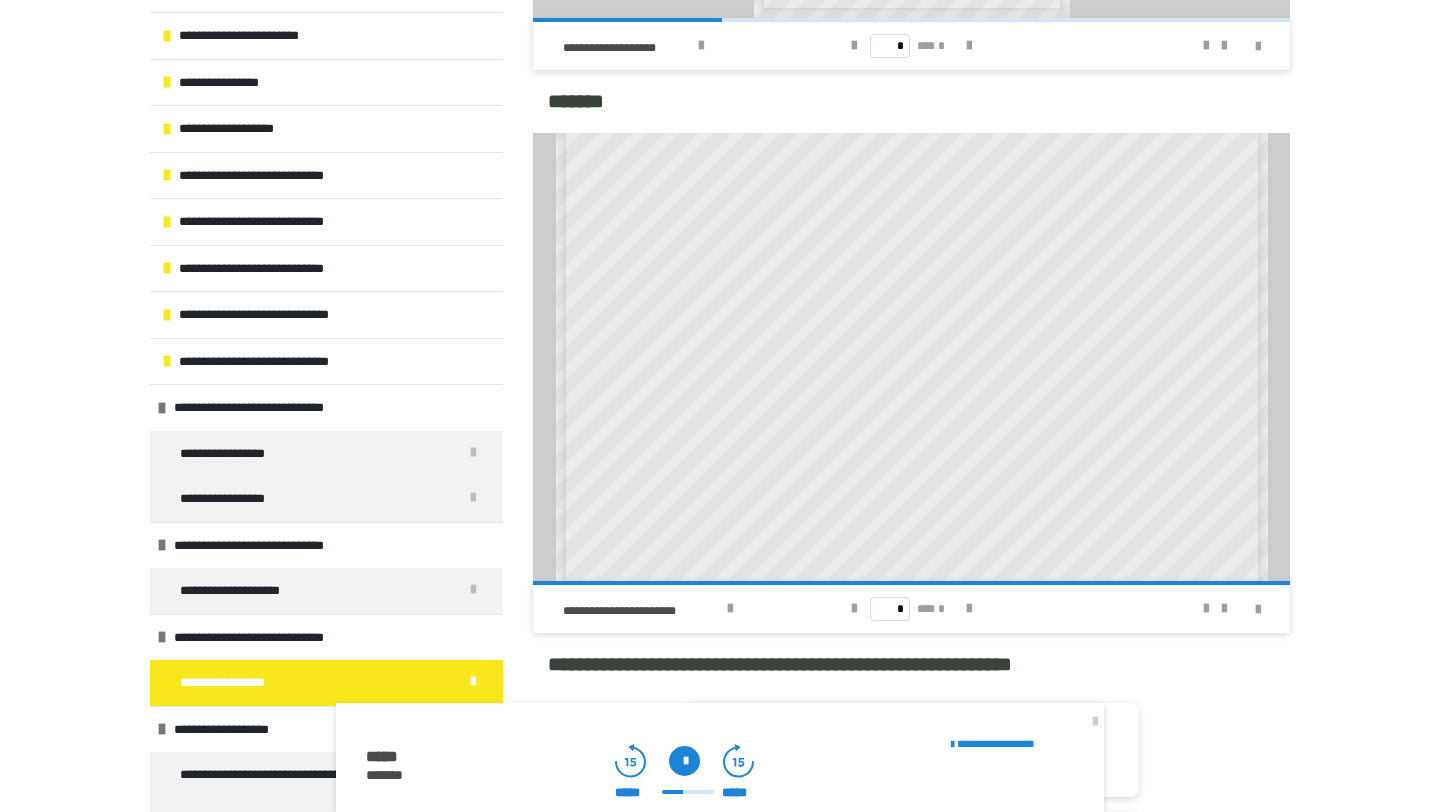 click at bounding box center [684, 761] 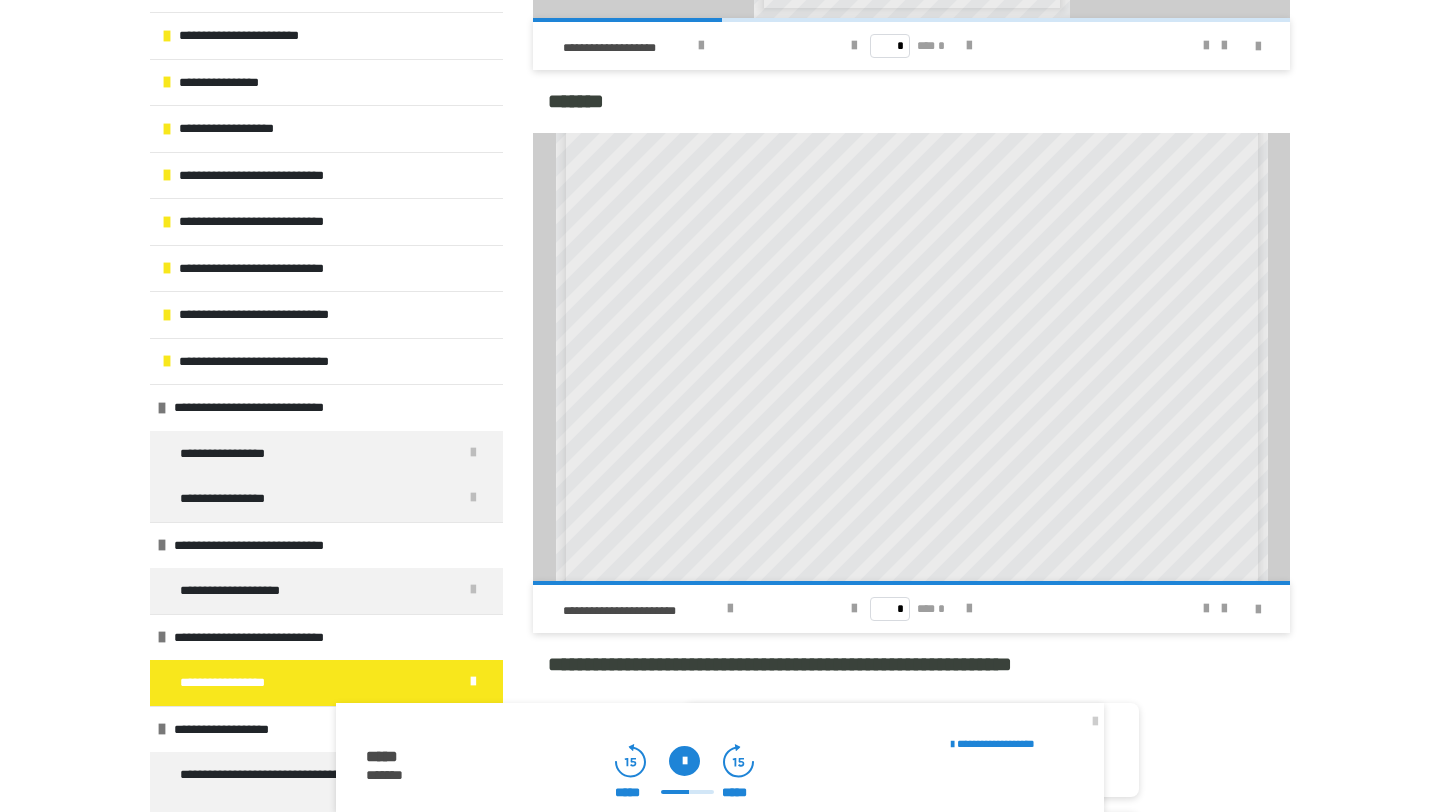 click at bounding box center [684, 761] 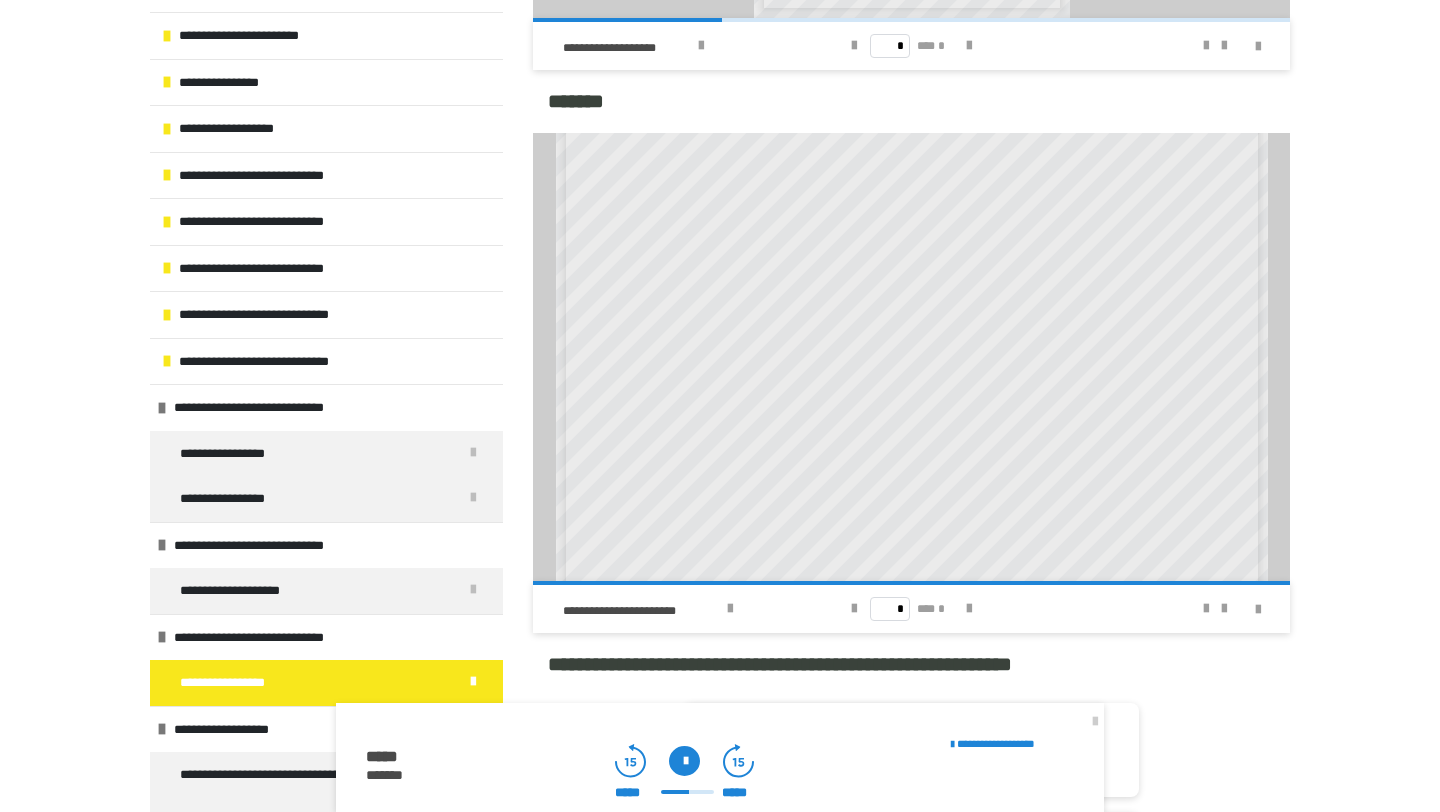 click at bounding box center (684, 761) 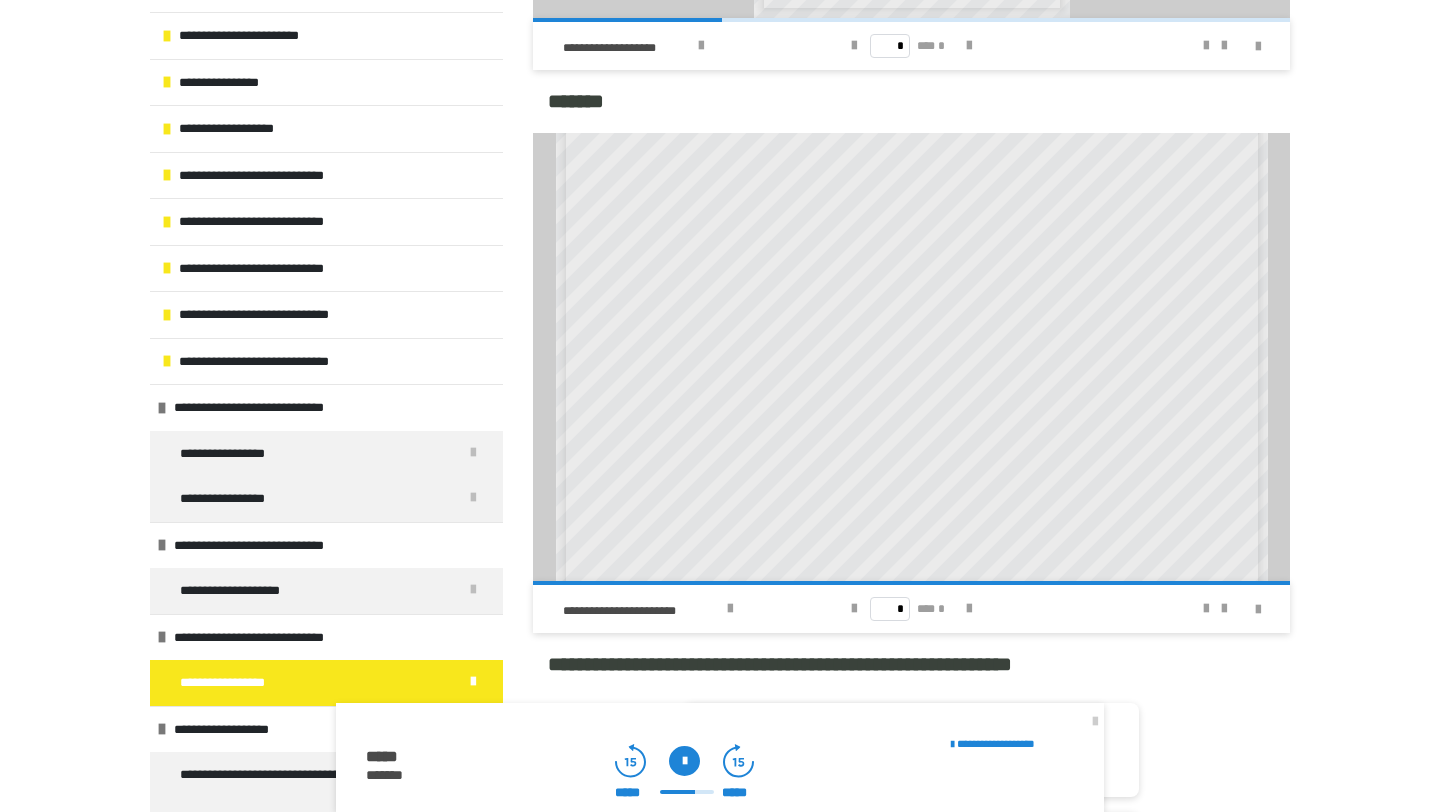 click at bounding box center (684, 761) 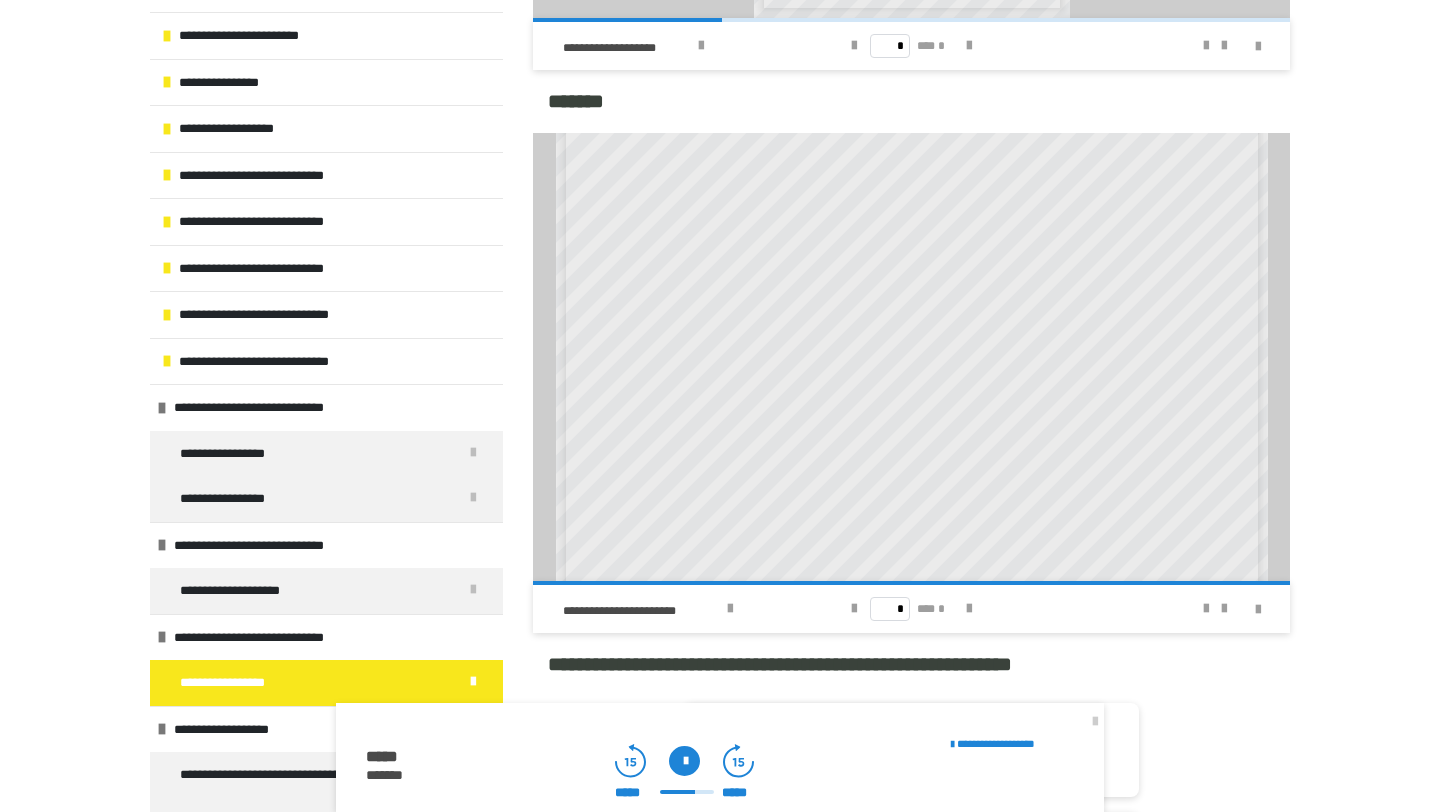 click at bounding box center [684, 761] 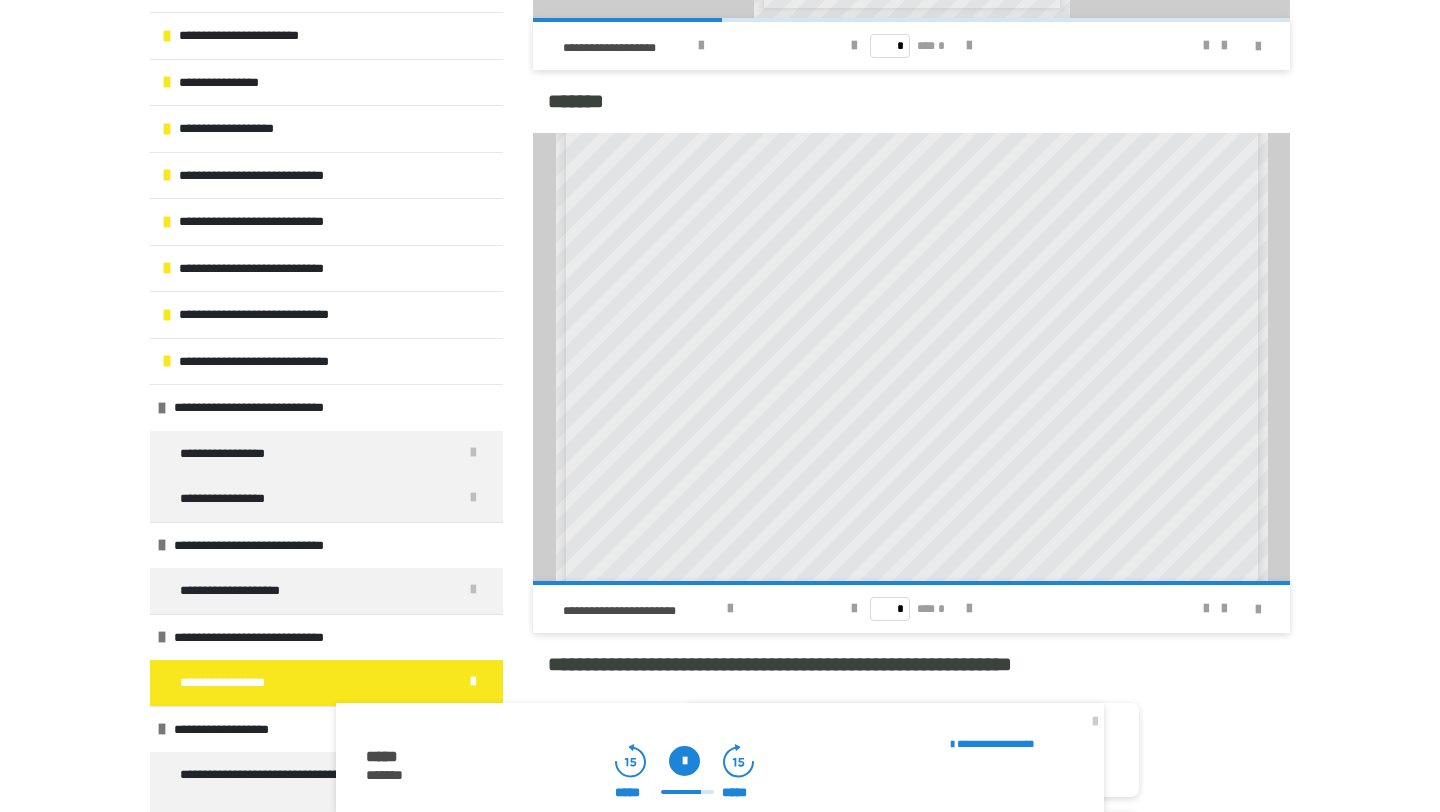 click at bounding box center [684, 761] 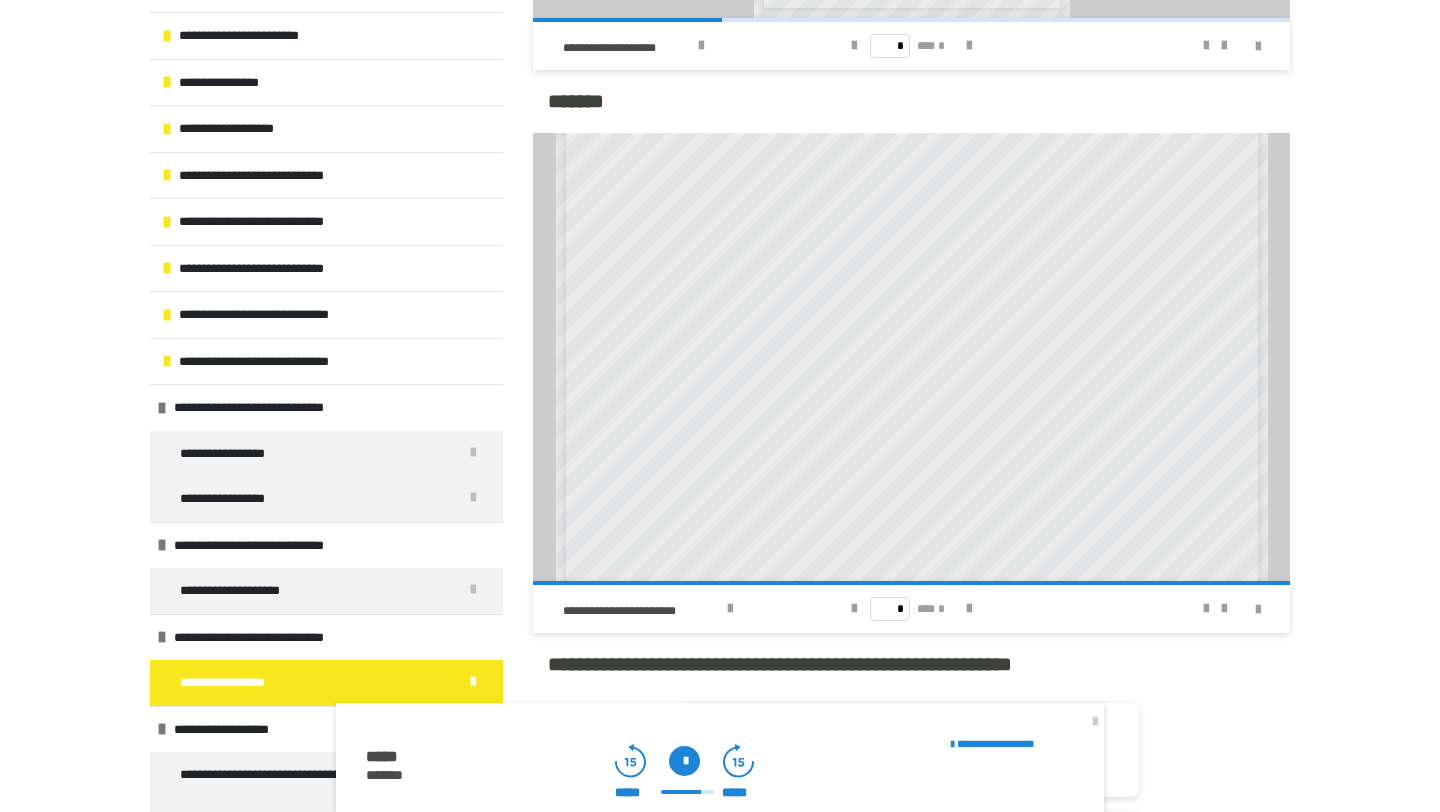 click at bounding box center [684, 761] 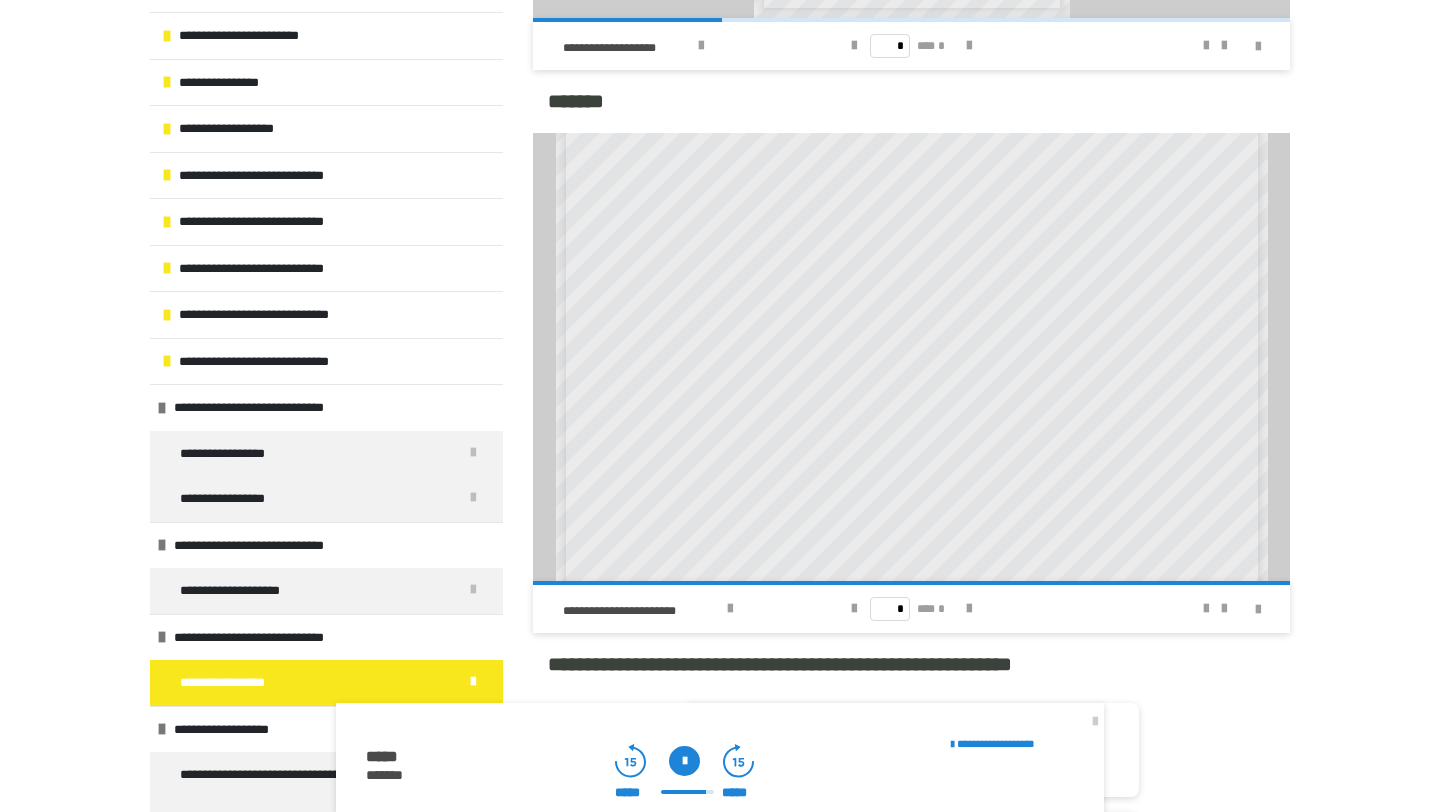 click at bounding box center [684, 761] 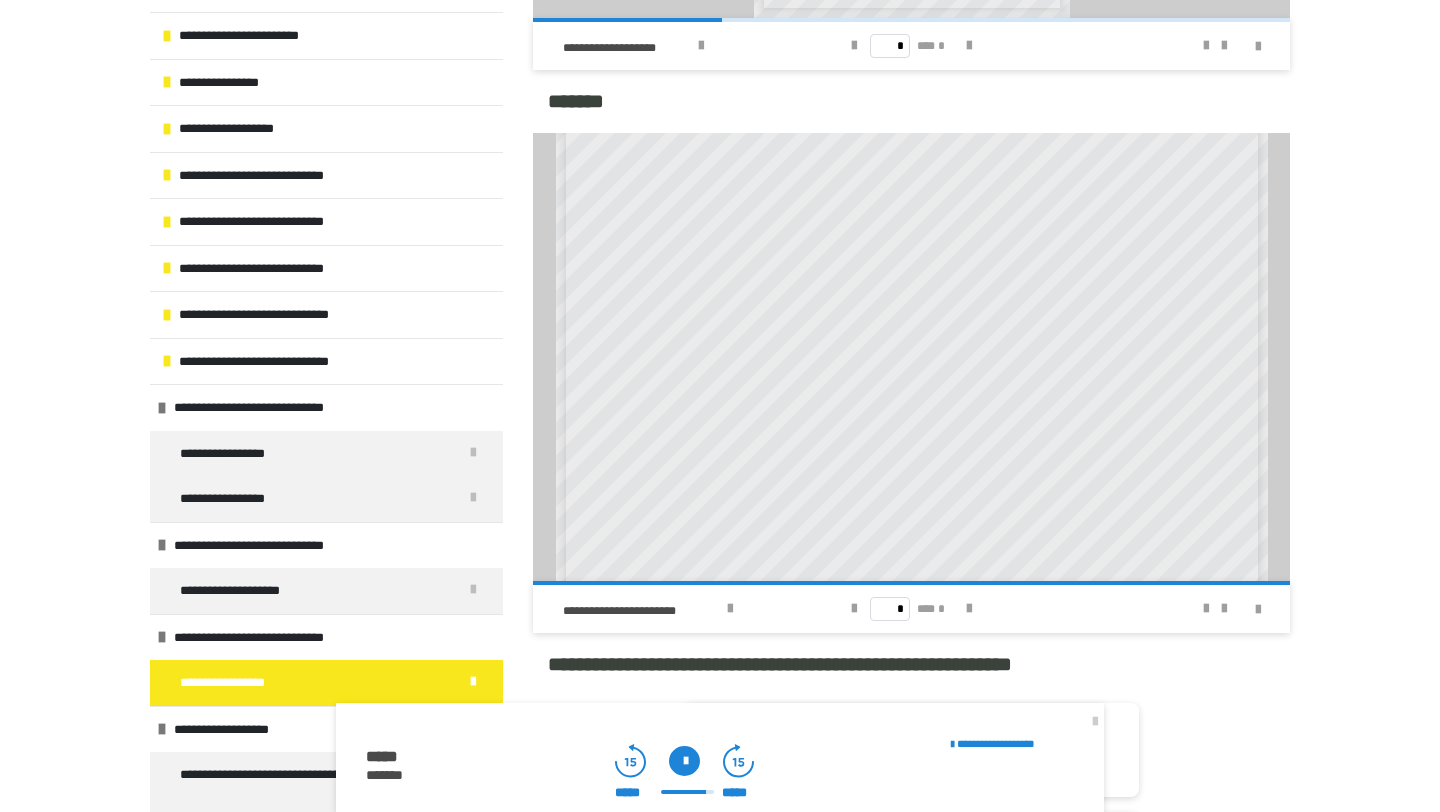 click at bounding box center (684, 761) 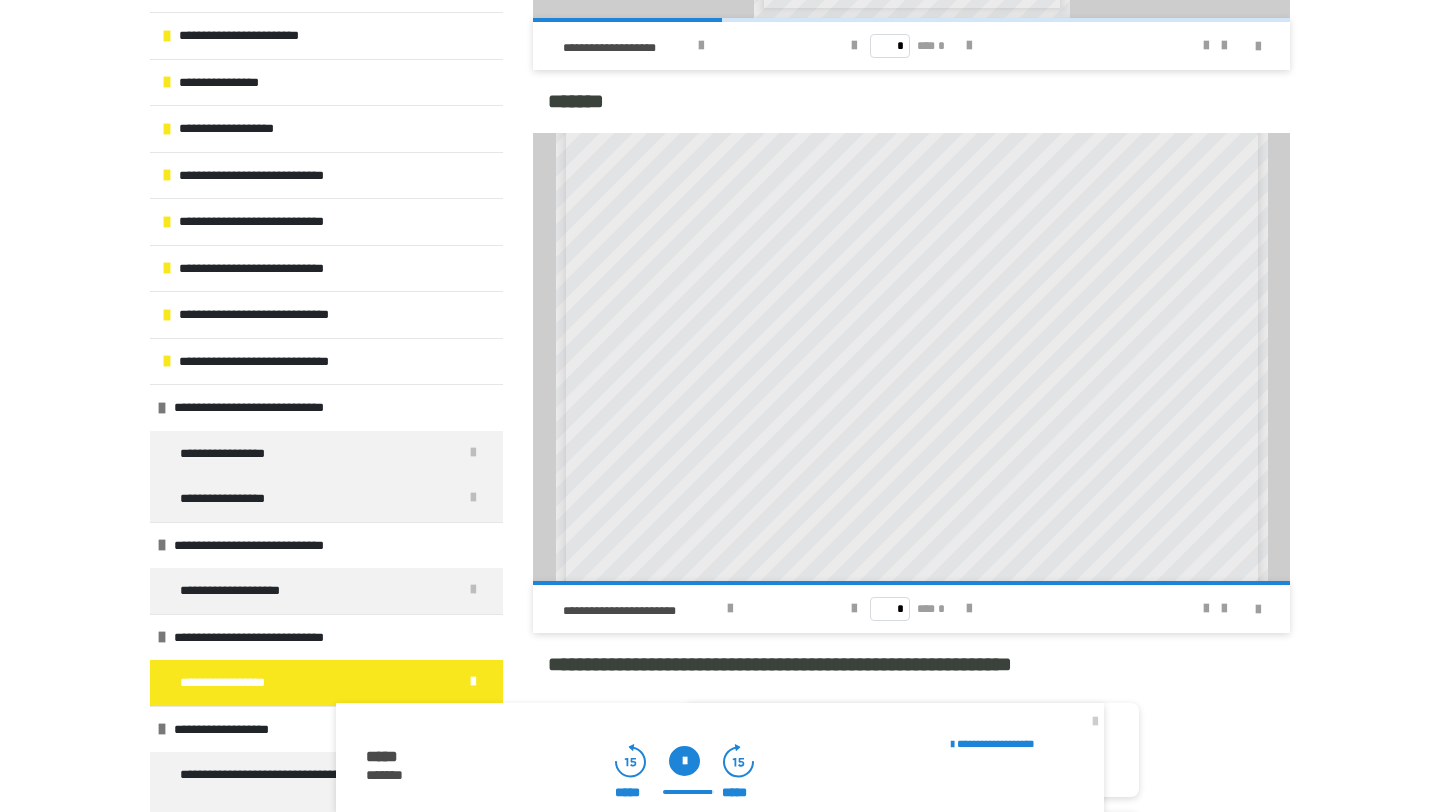 click at bounding box center [684, 761] 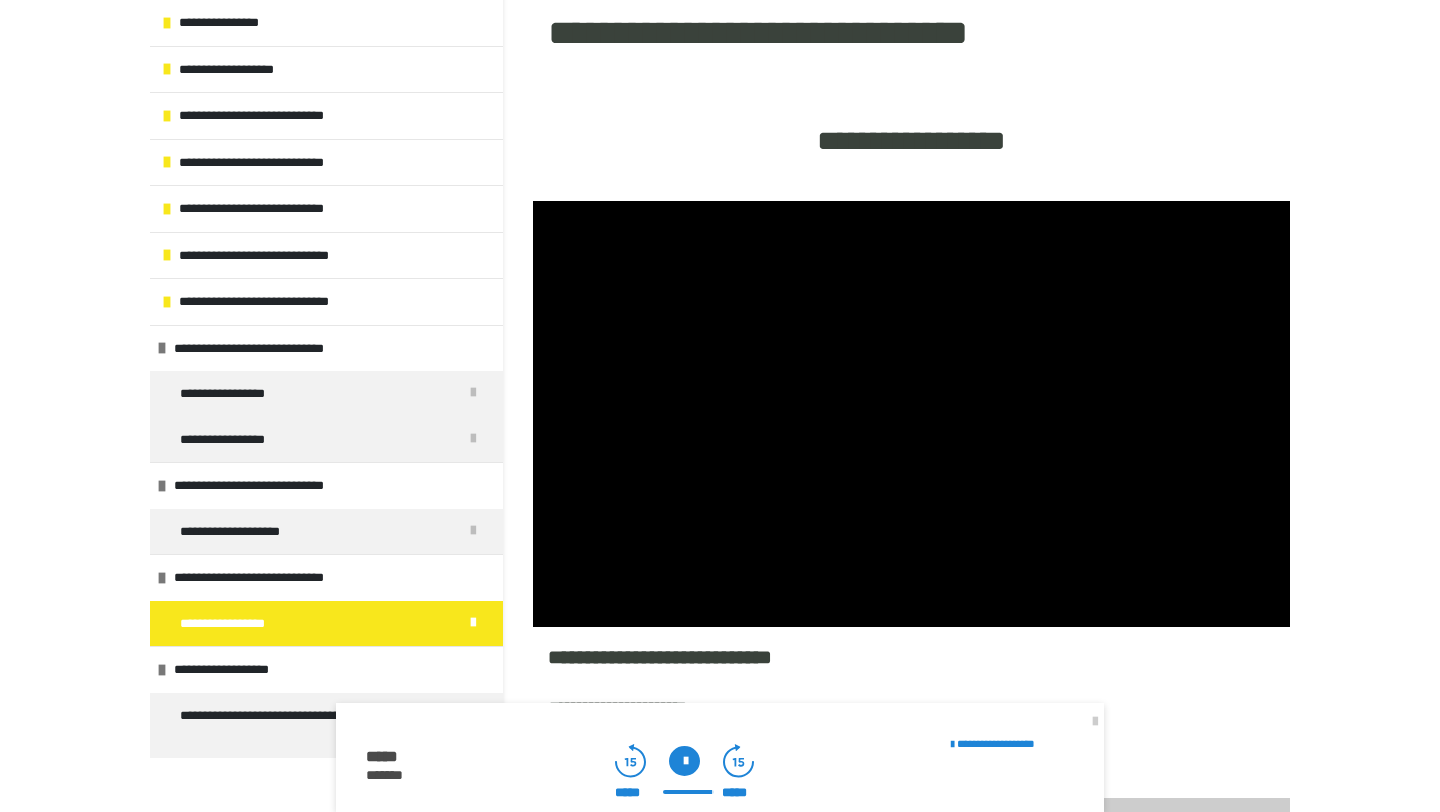 scroll, scrollTop: 212, scrollLeft: 0, axis: vertical 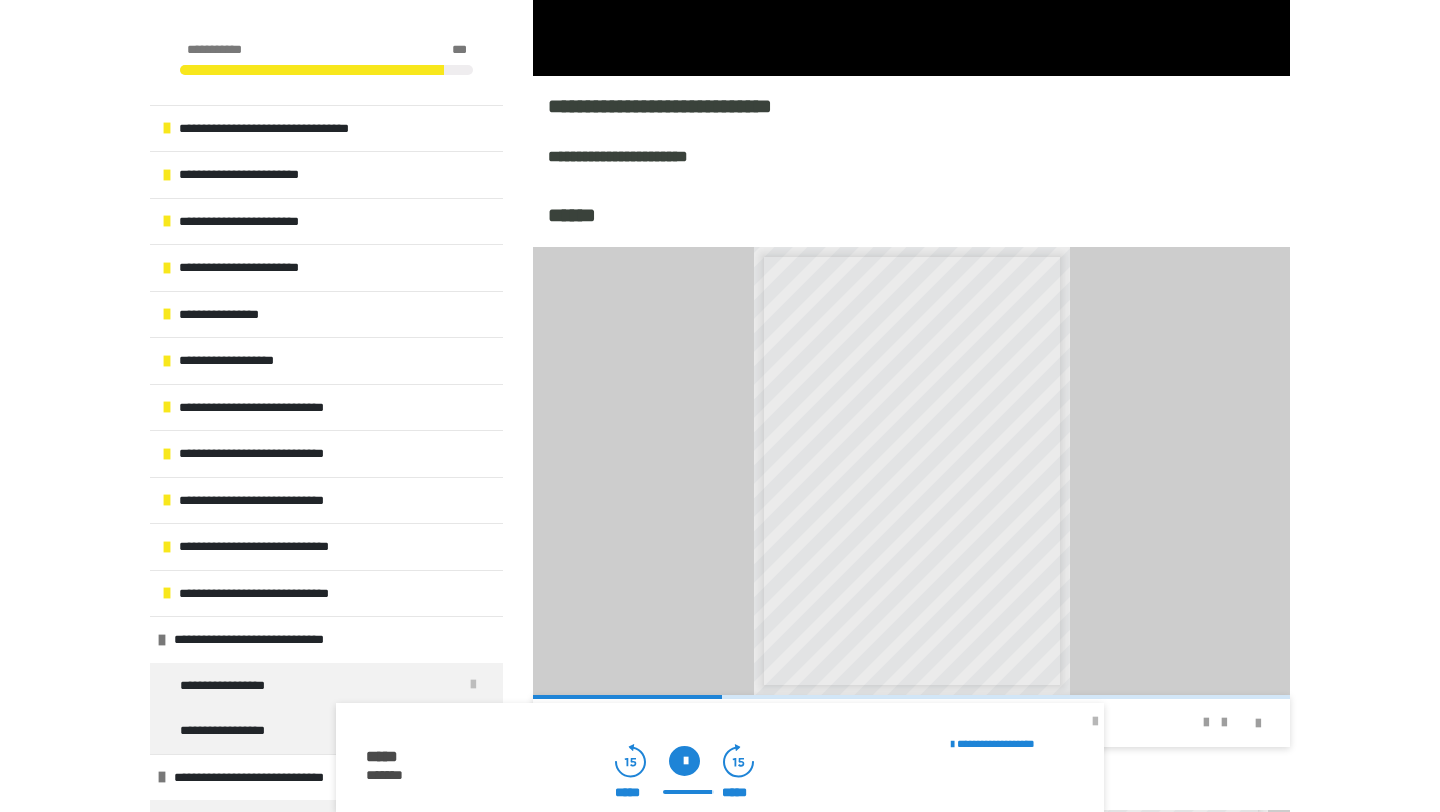 click at bounding box center (1095, 722) 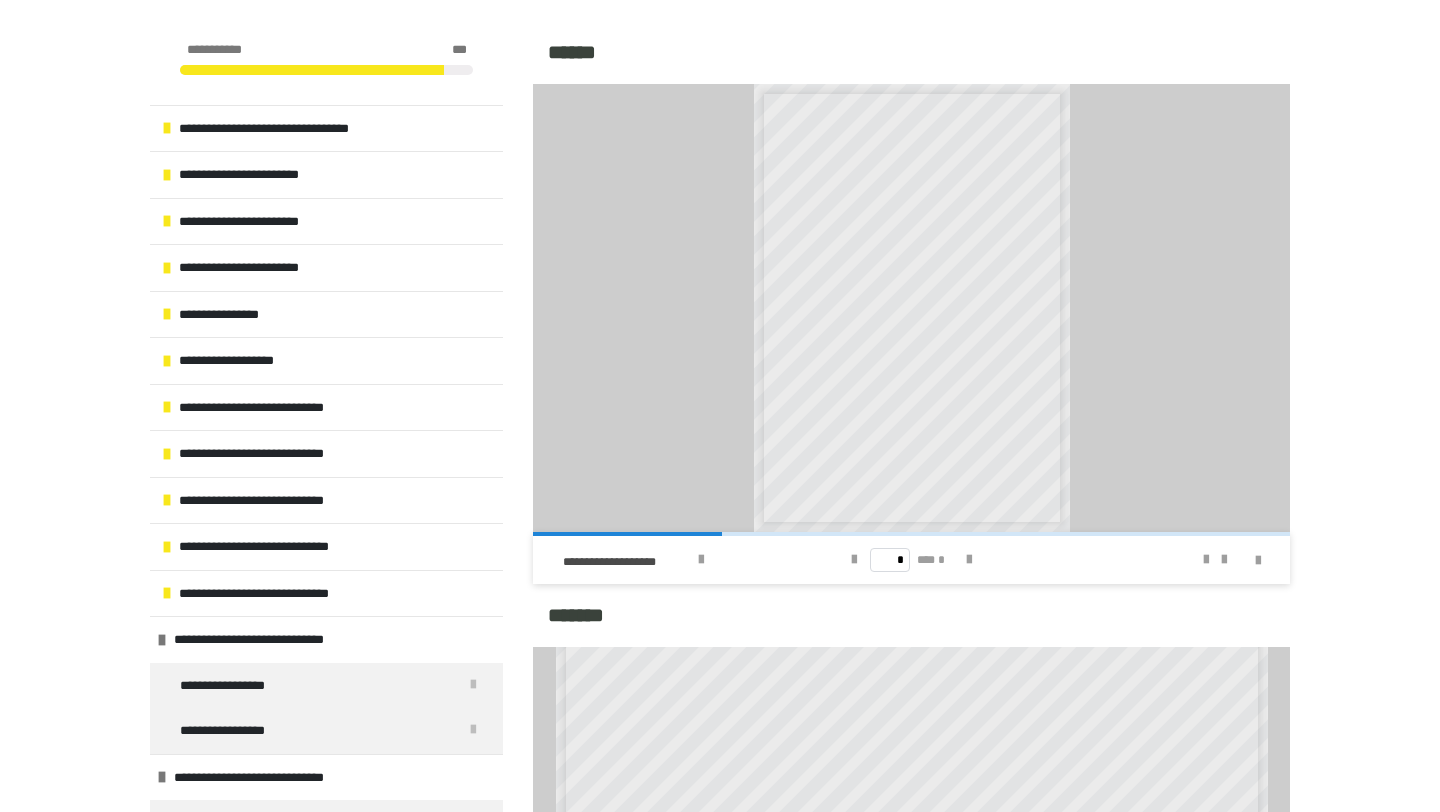 scroll, scrollTop: 1051, scrollLeft: 0, axis: vertical 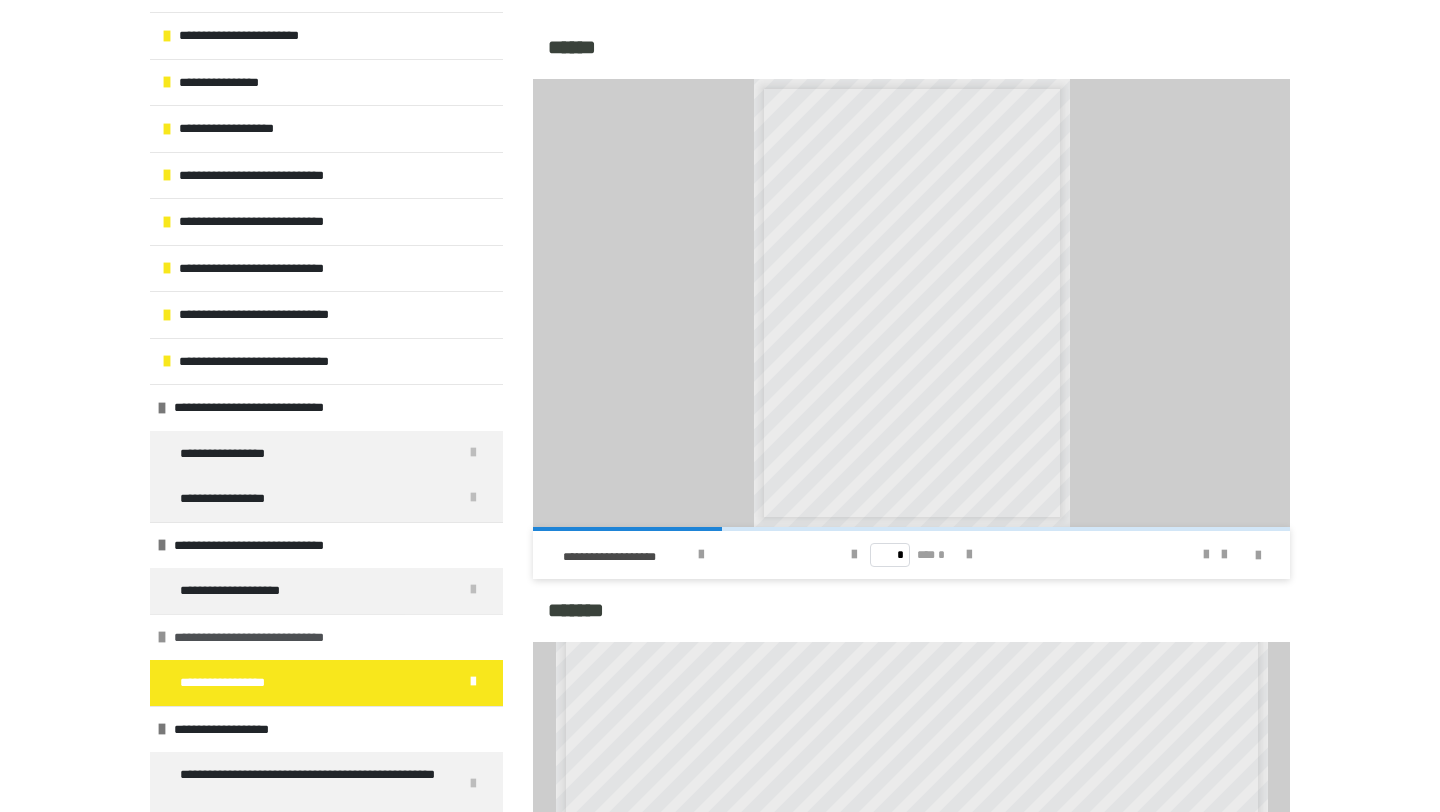 click on "**********" at bounding box center [272, 638] 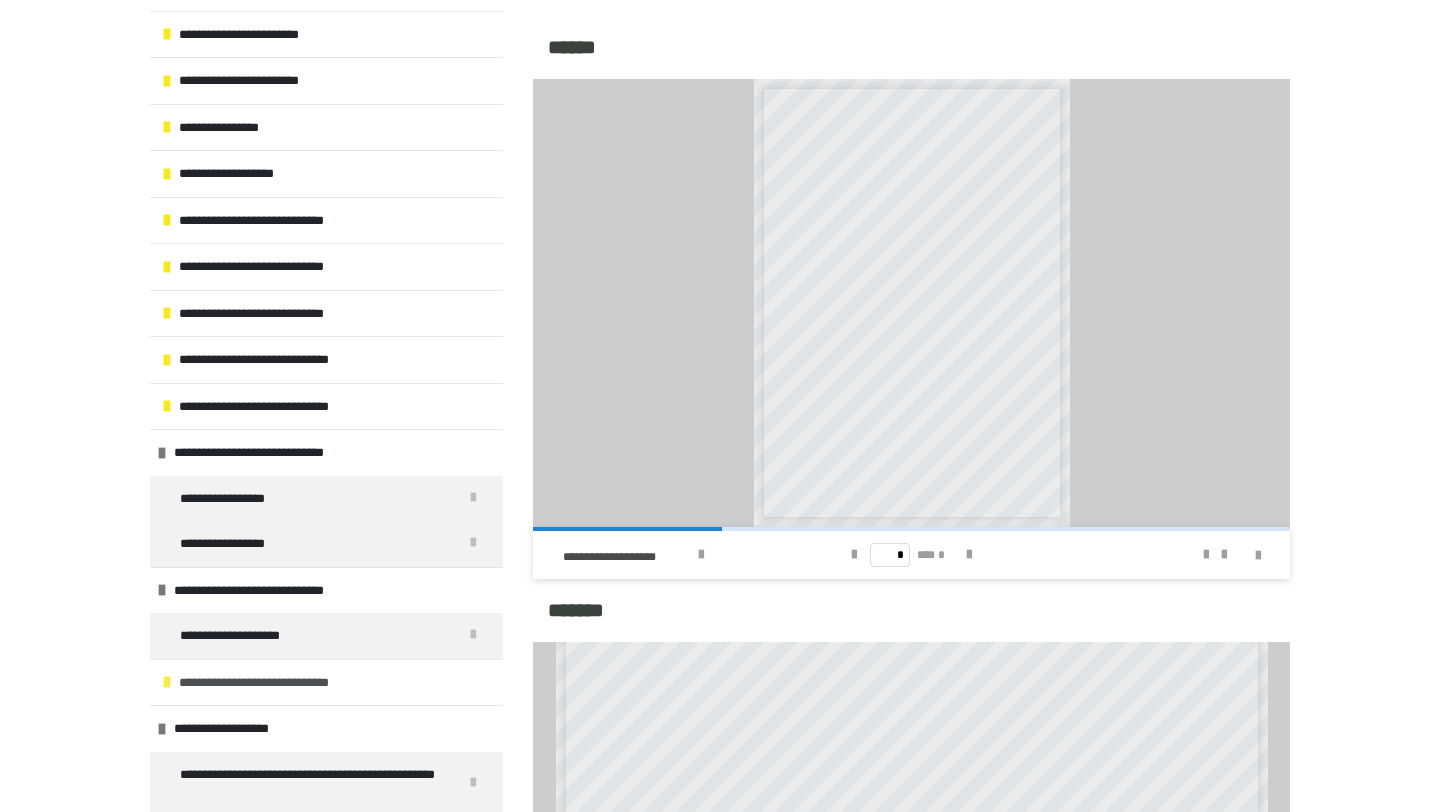 scroll, scrollTop: 186, scrollLeft: 0, axis: vertical 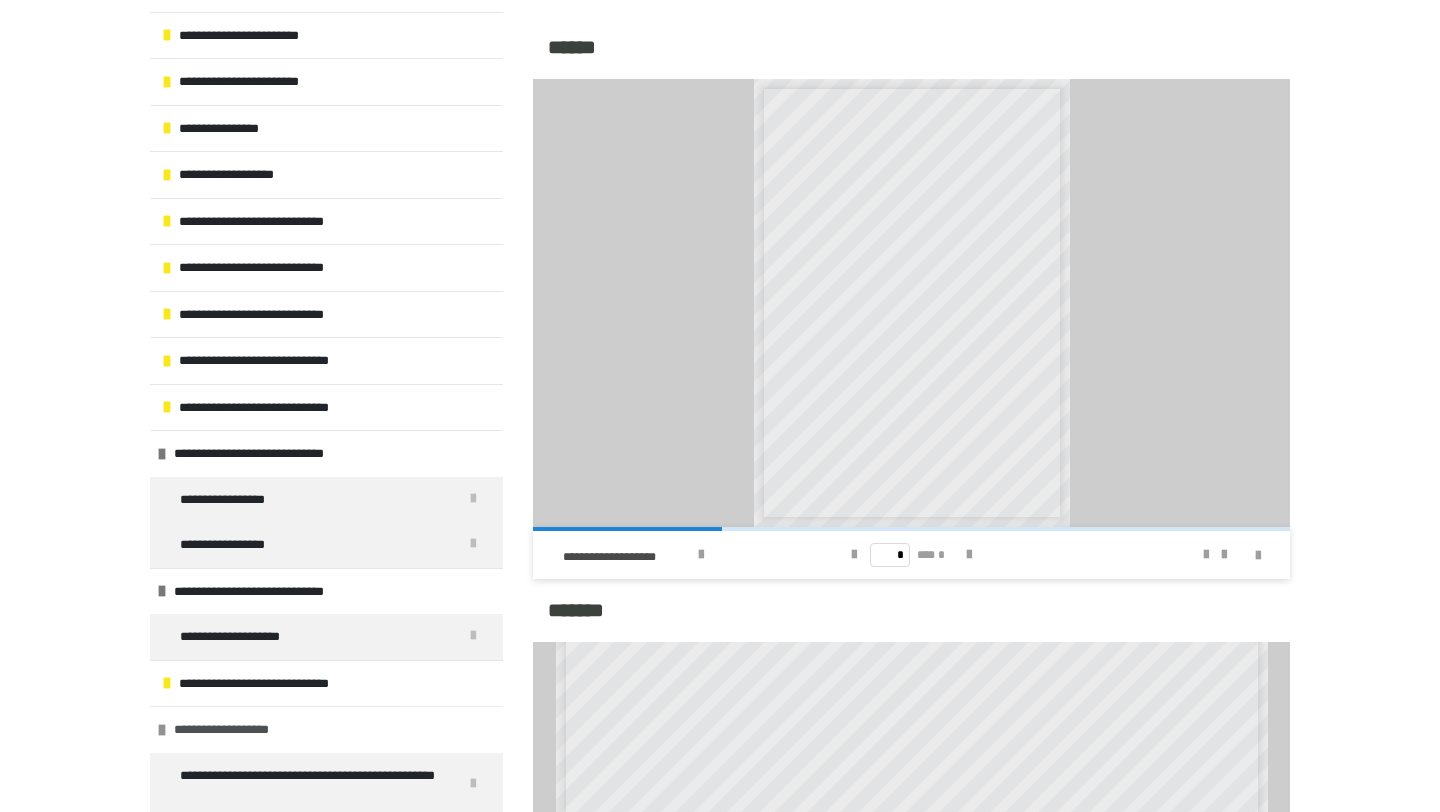 click on "**********" at bounding box center (238, 730) 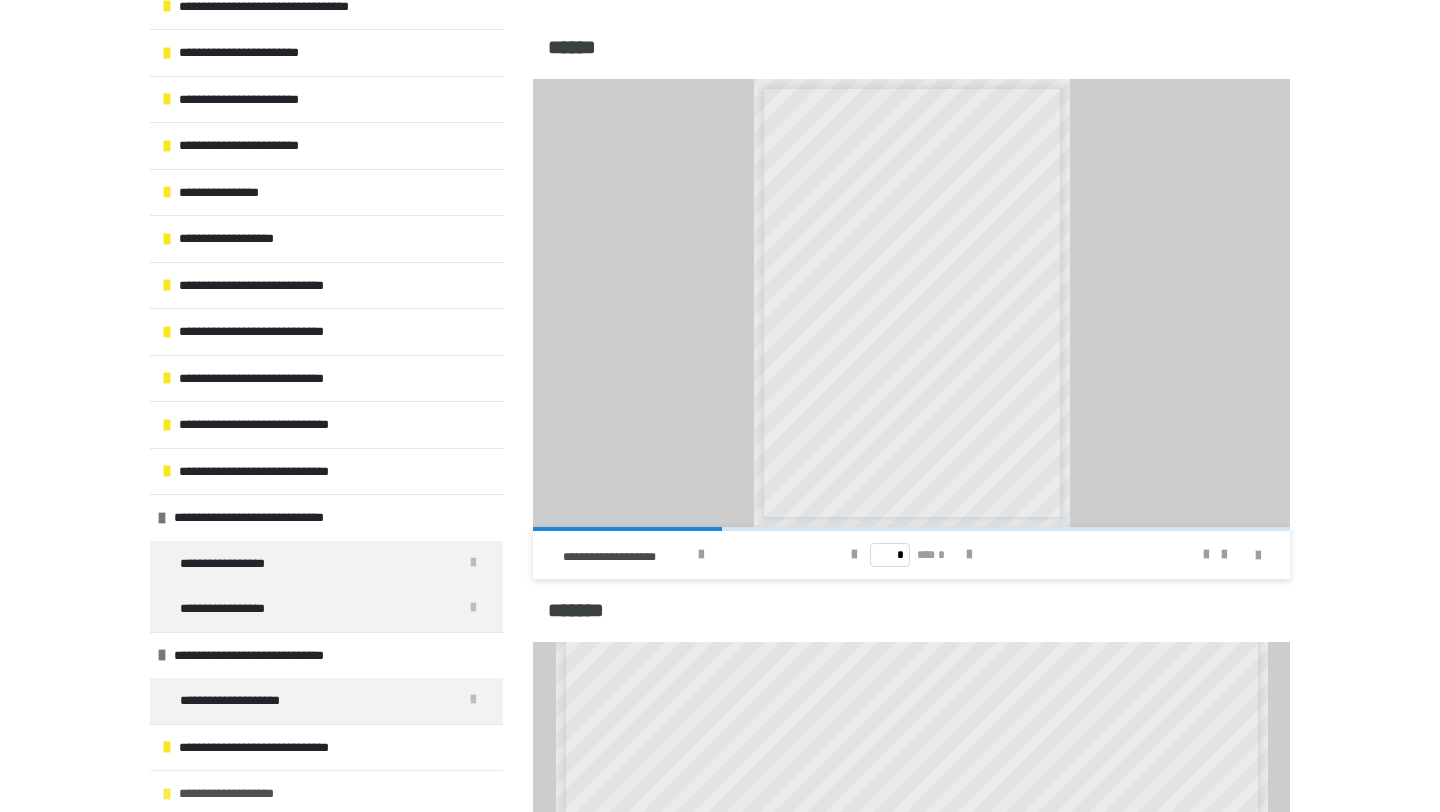 scroll, scrollTop: 121, scrollLeft: 0, axis: vertical 